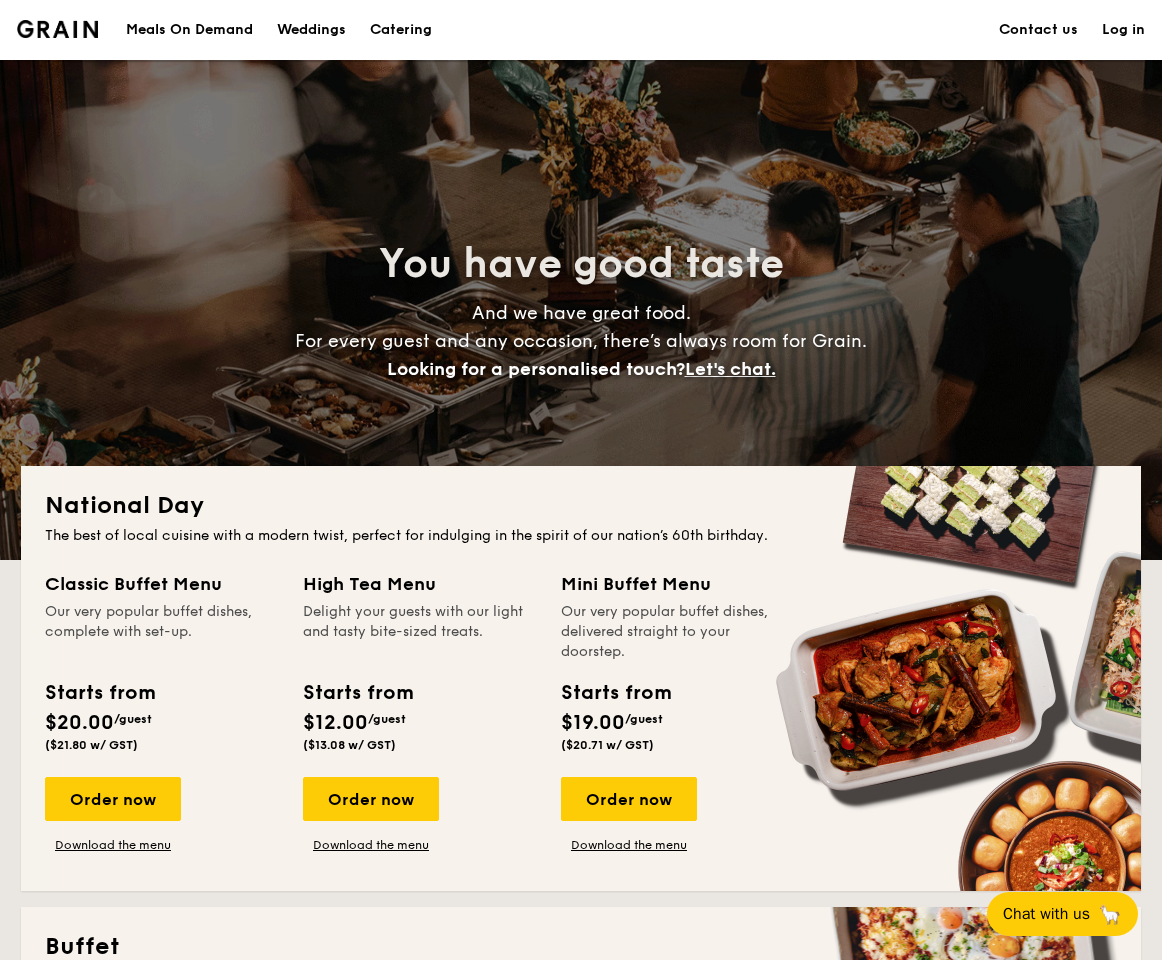scroll, scrollTop: 0, scrollLeft: 0, axis: both 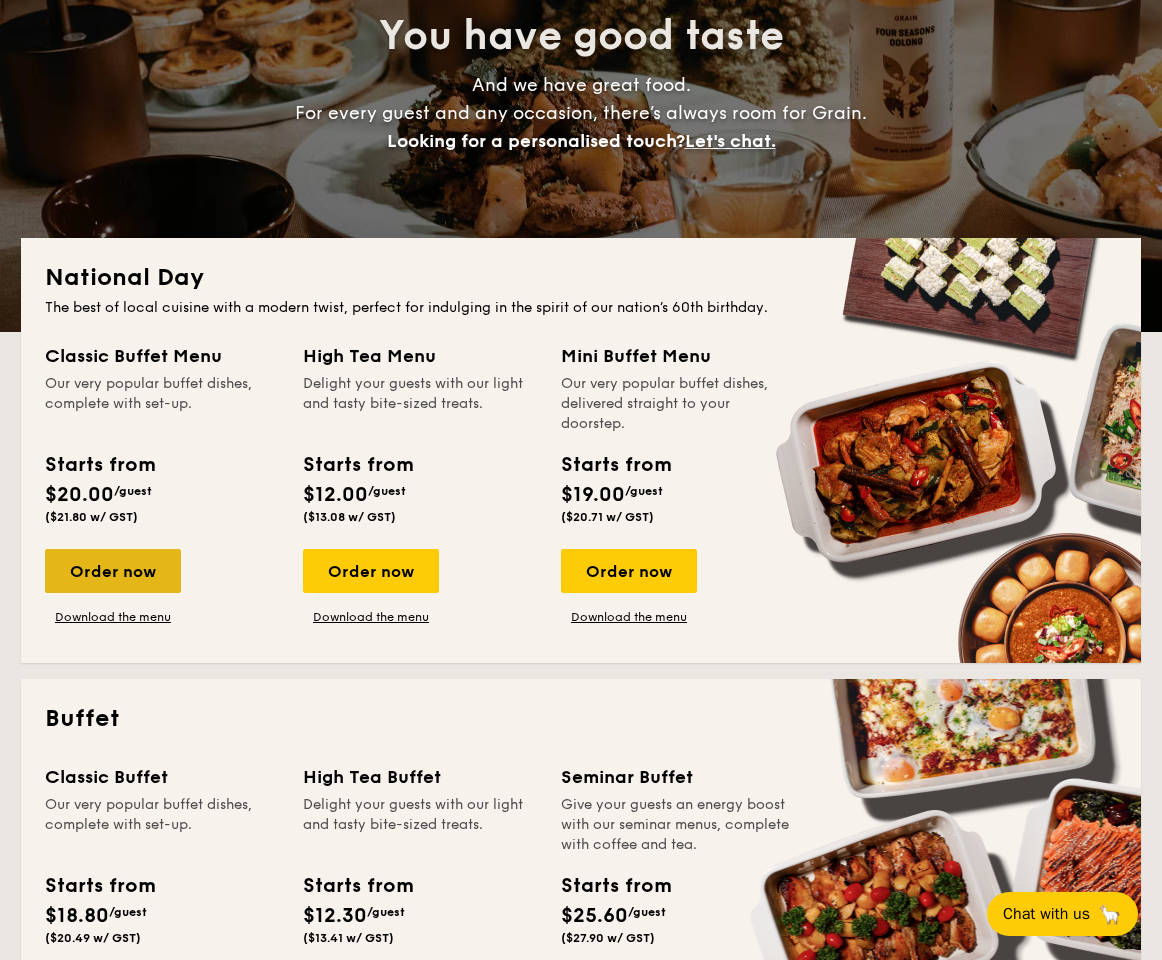 click on "Order now" at bounding box center [113, 571] 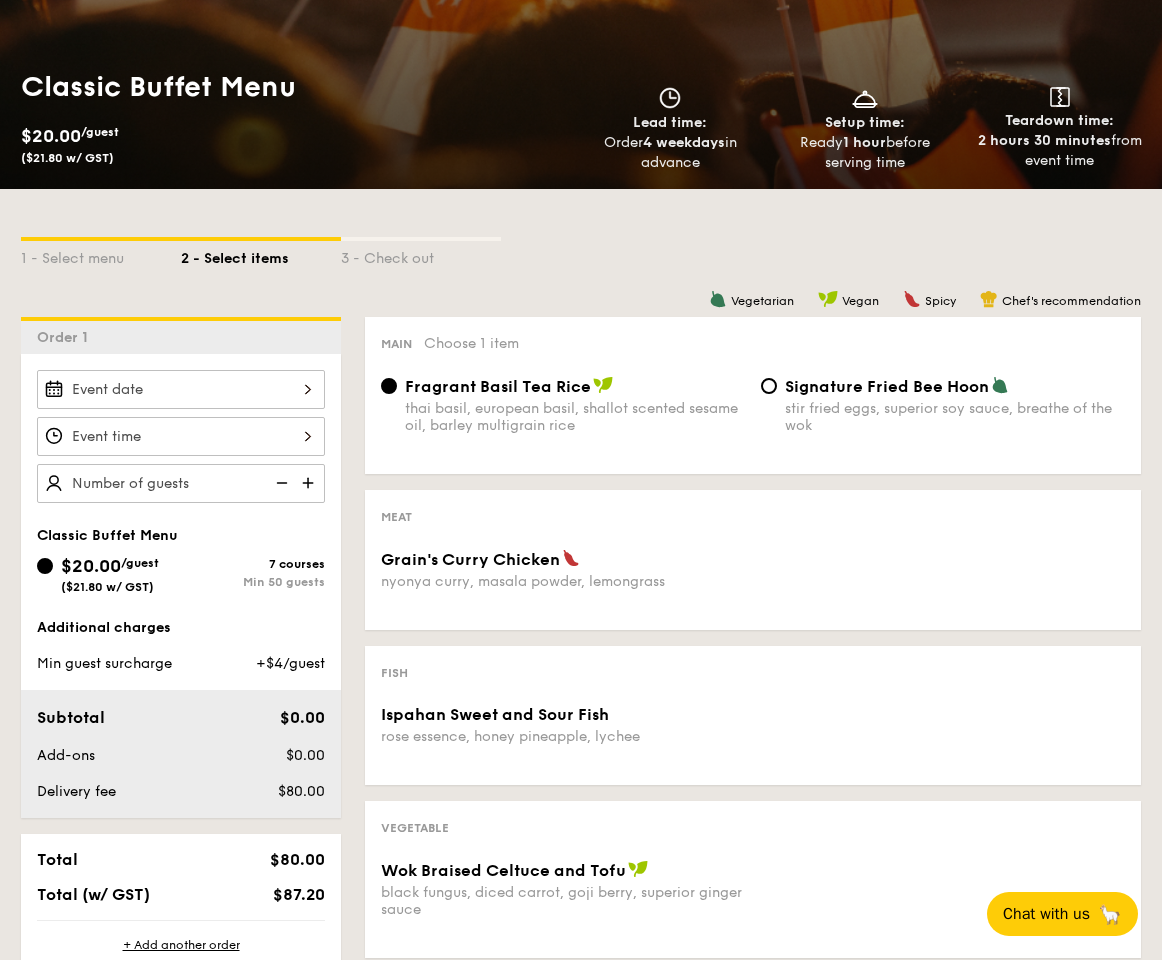 scroll, scrollTop: 253, scrollLeft: 0, axis: vertical 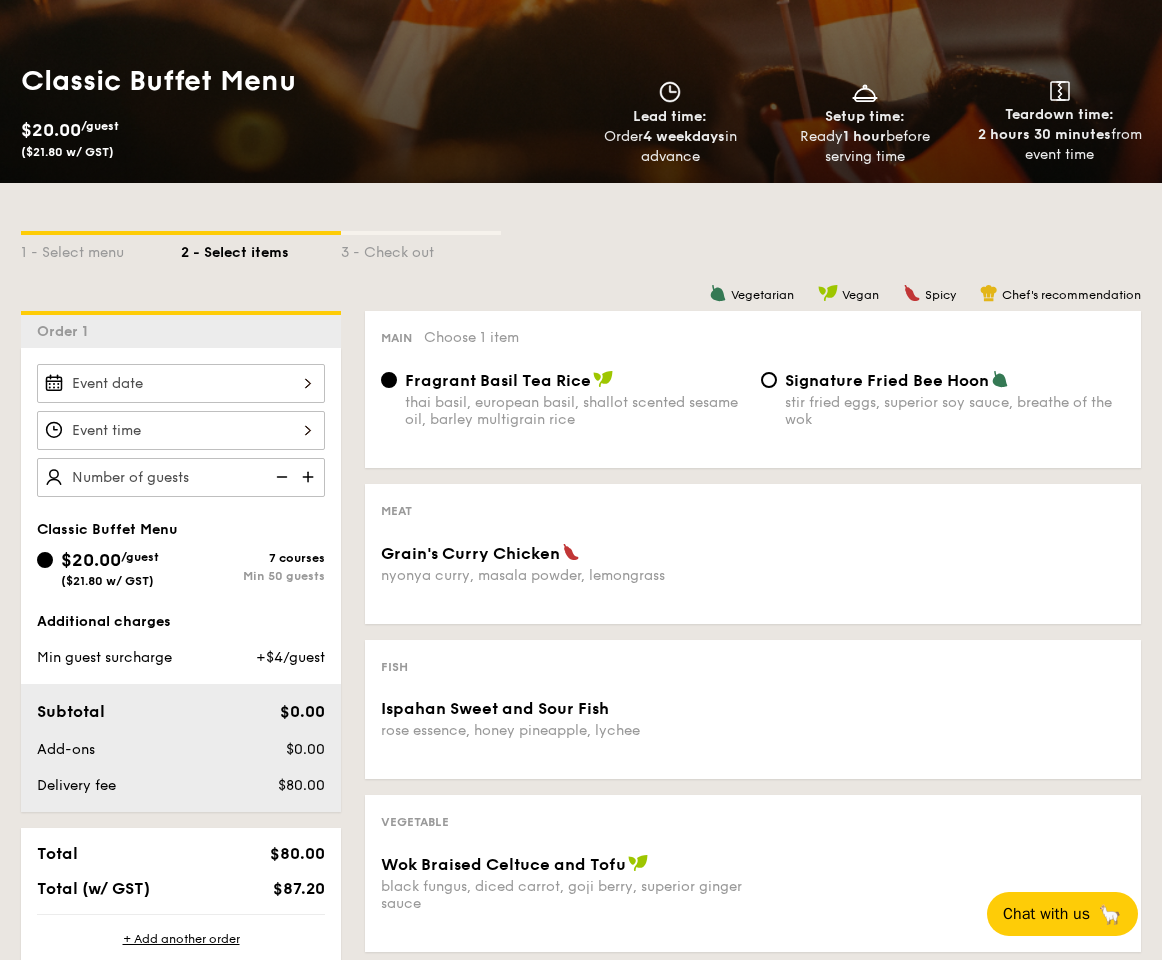 click at bounding box center (181, 383) 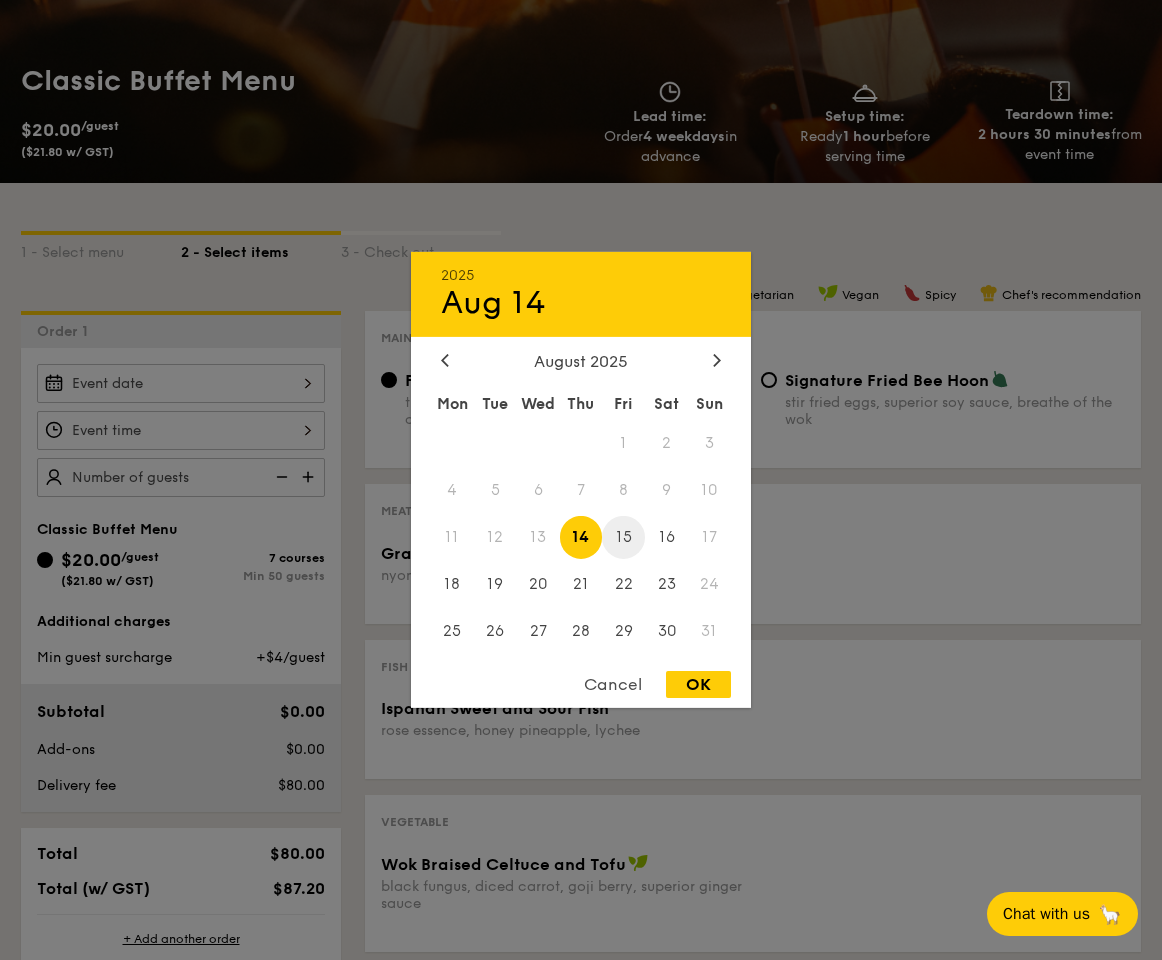 click on "15" at bounding box center (623, 537) 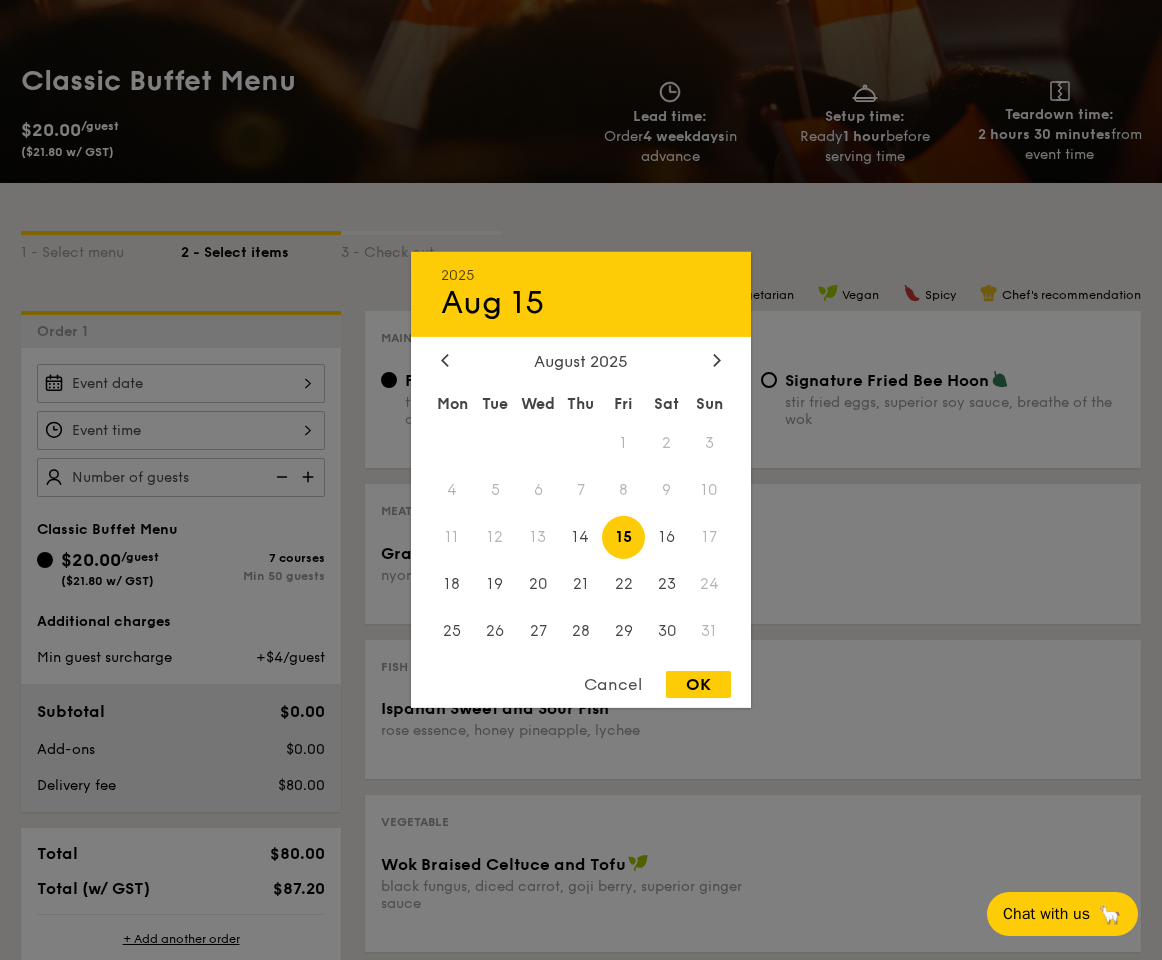 click on "OK" at bounding box center (698, 684) 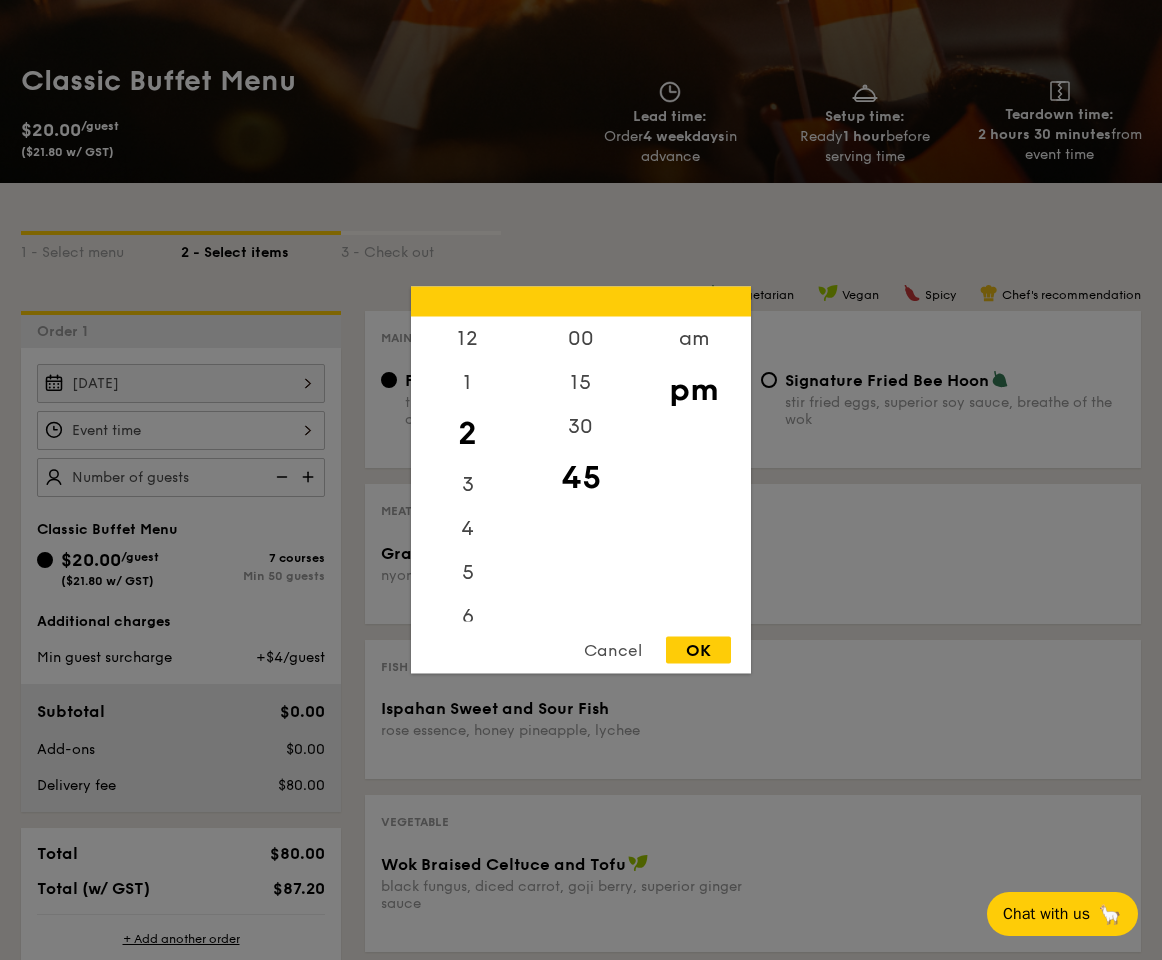 click on "12 1 2 3 4 5 6 7 8 9 10 11   00 15 30 45   am   pm   Cancel   OK" at bounding box center [181, 430] 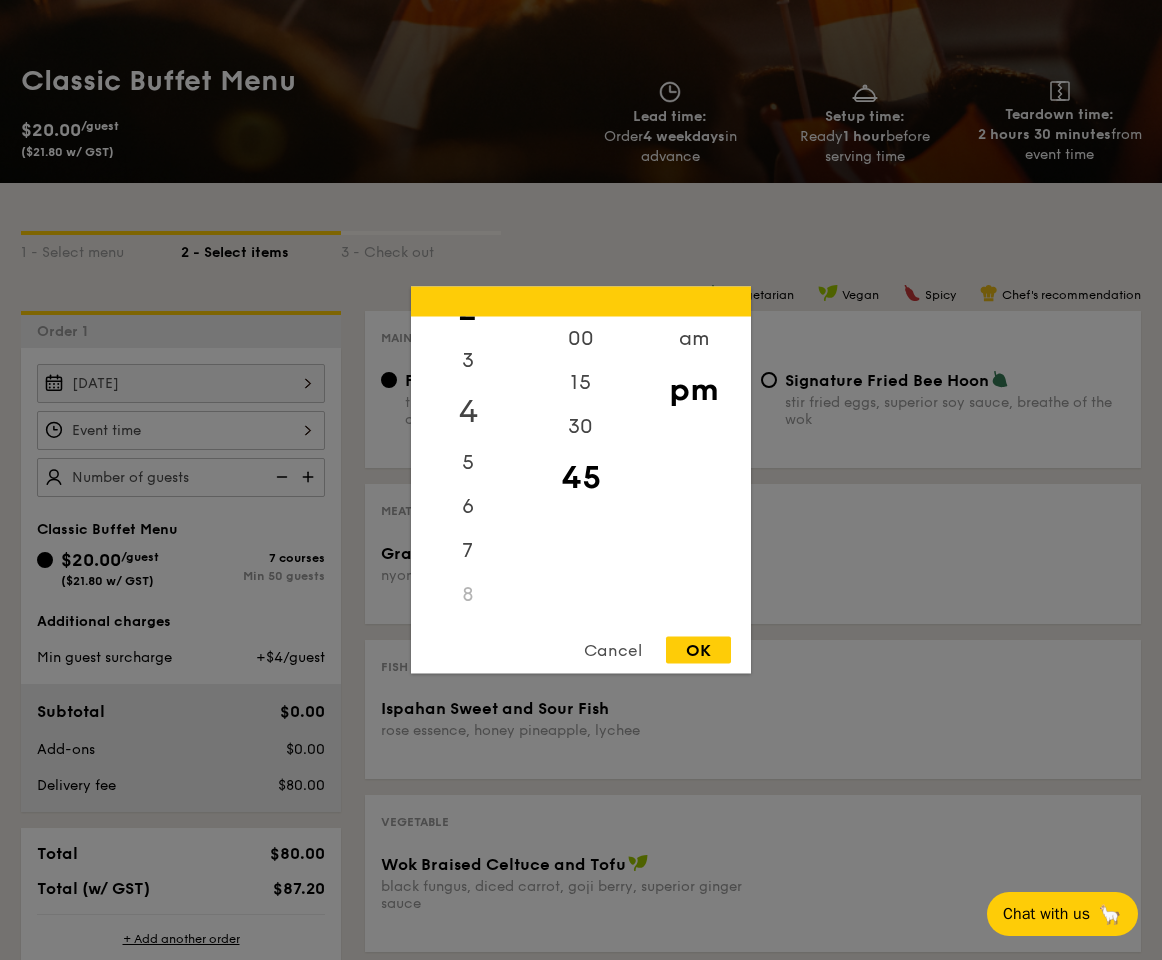 scroll, scrollTop: 131, scrollLeft: 0, axis: vertical 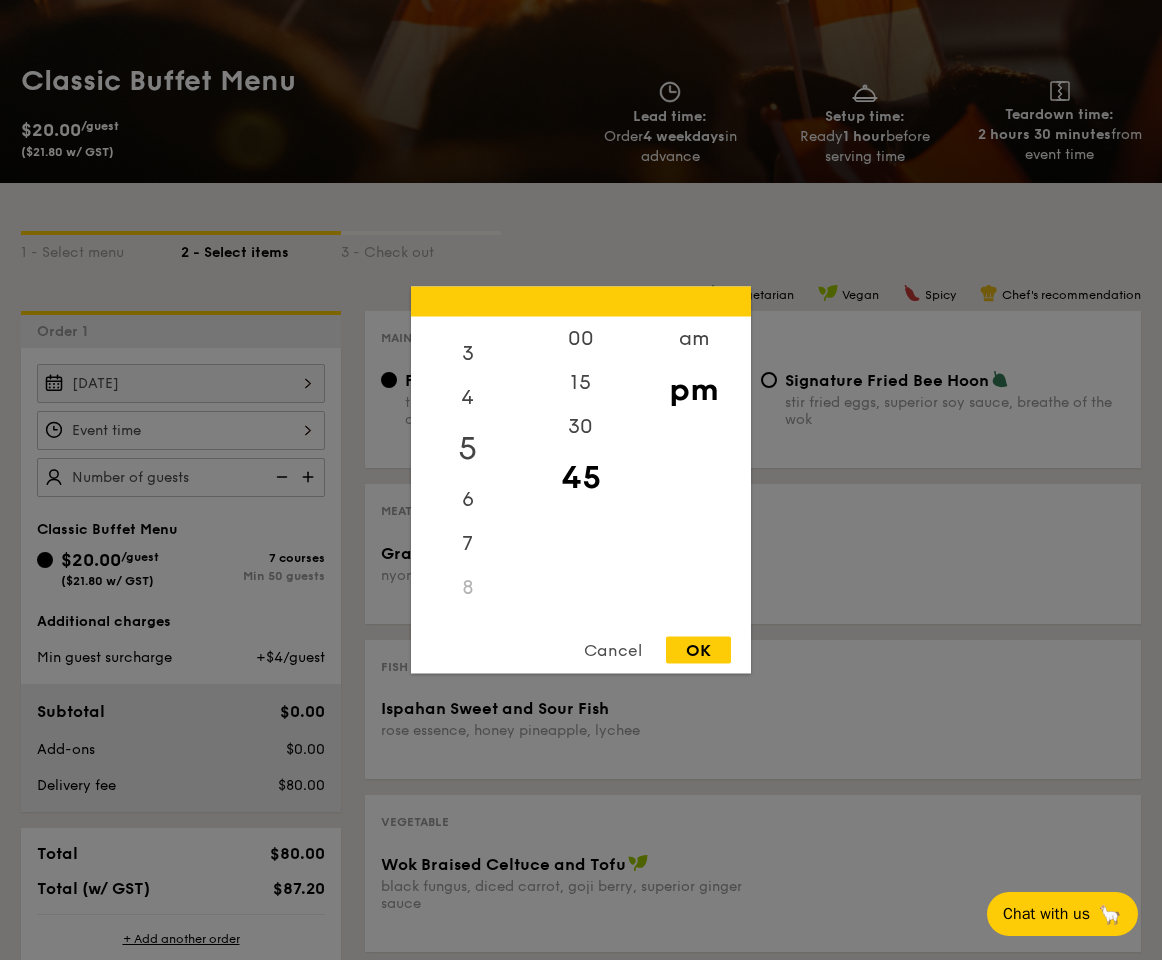 click on "5" at bounding box center (467, 449) 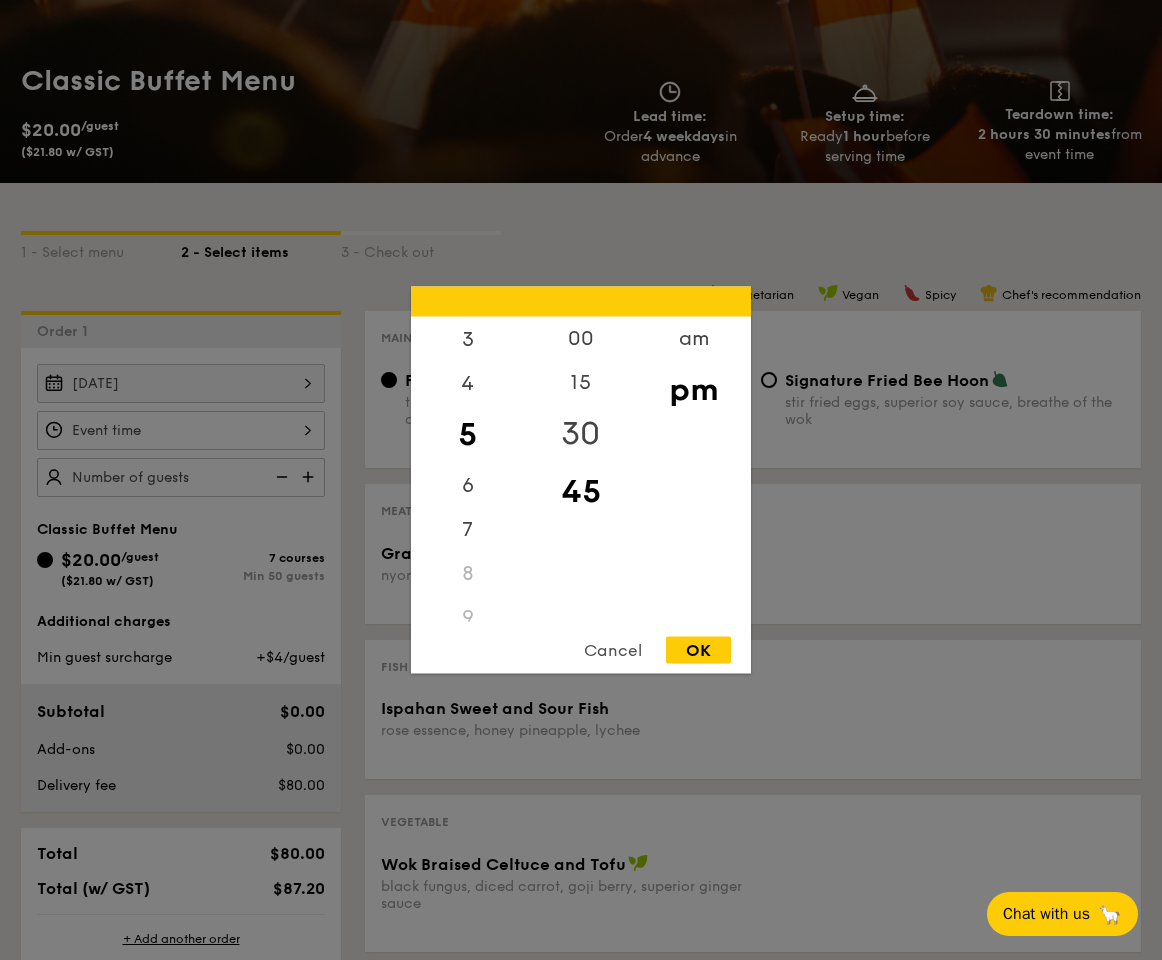 click on "30" at bounding box center (580, 434) 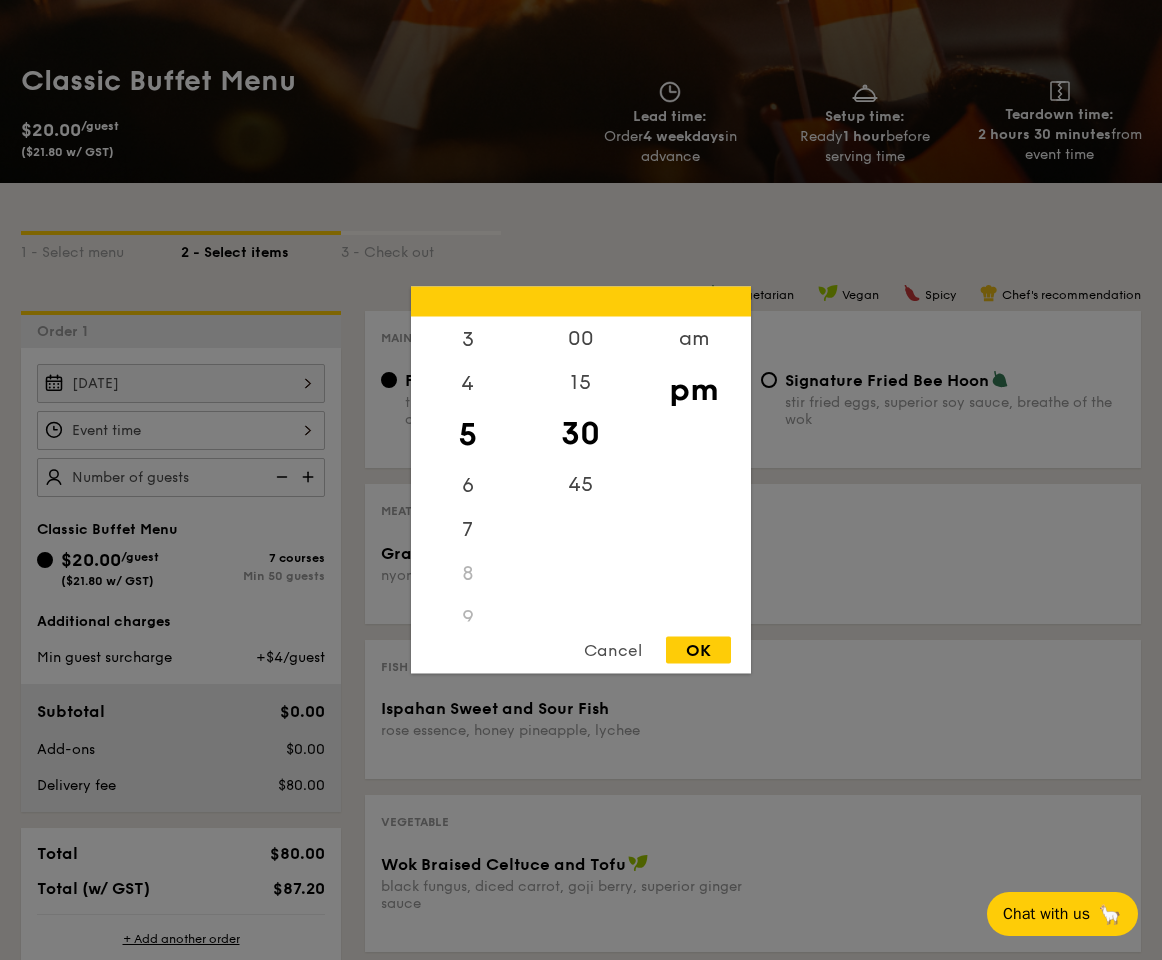 click on "OK" at bounding box center (698, 650) 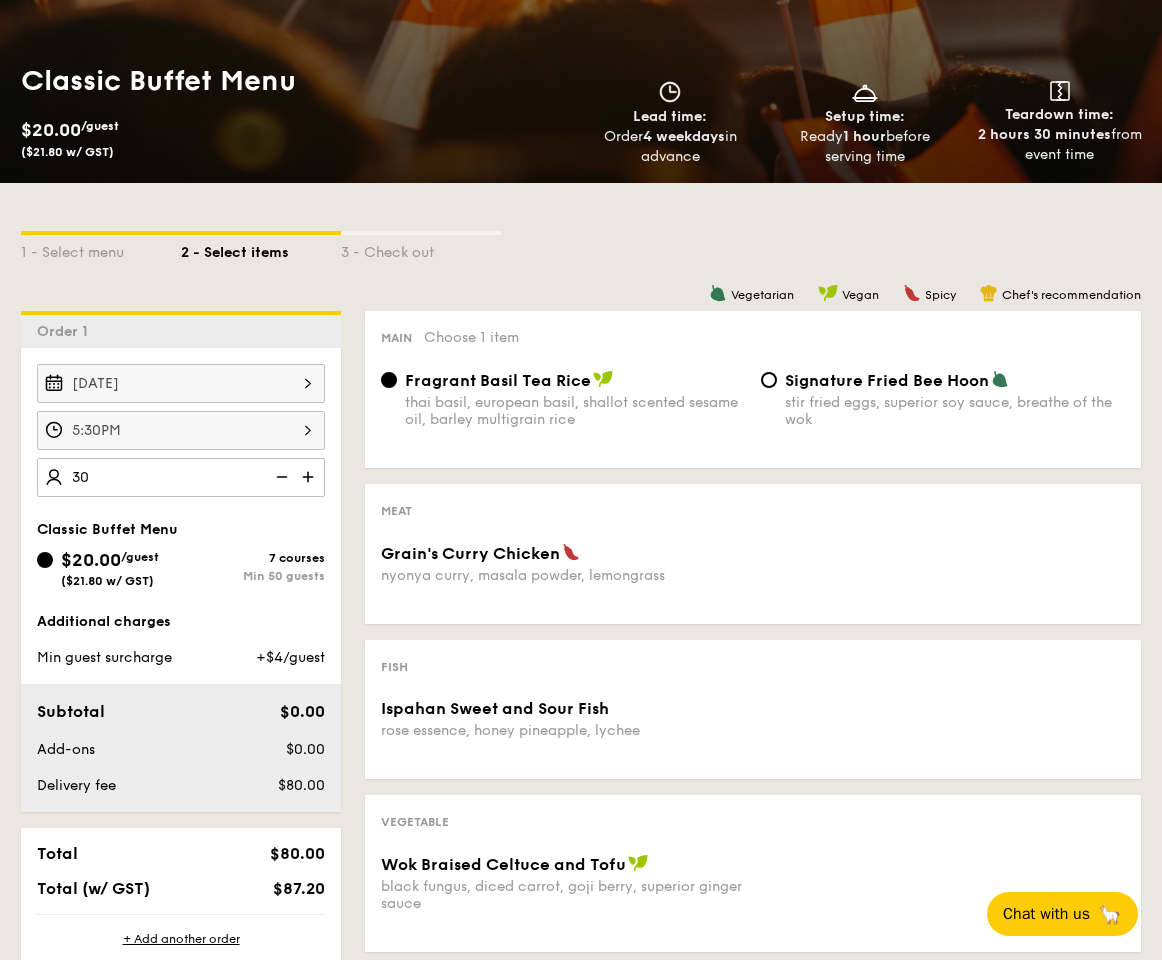 type on "30 guests" 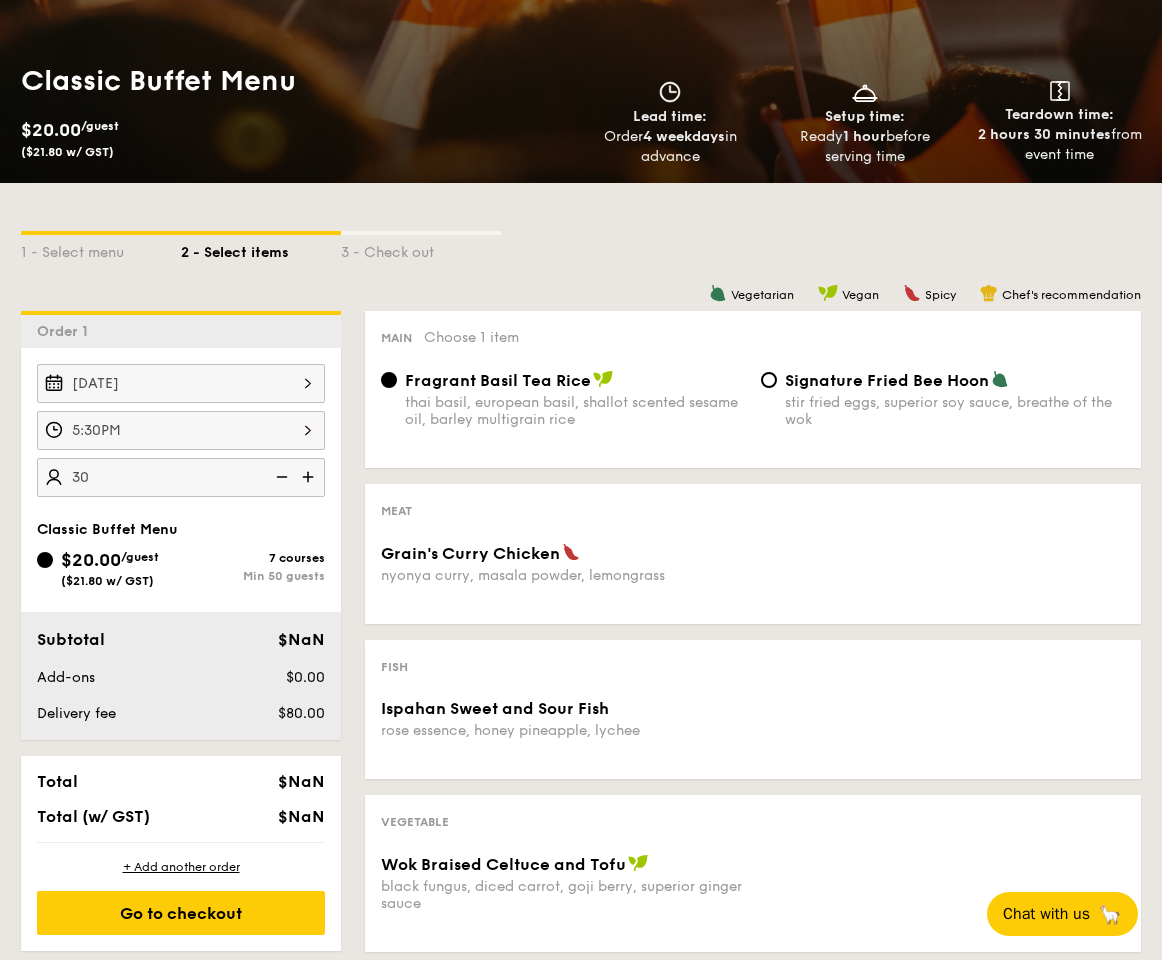 click on "Min 50 guests" at bounding box center [253, 576] 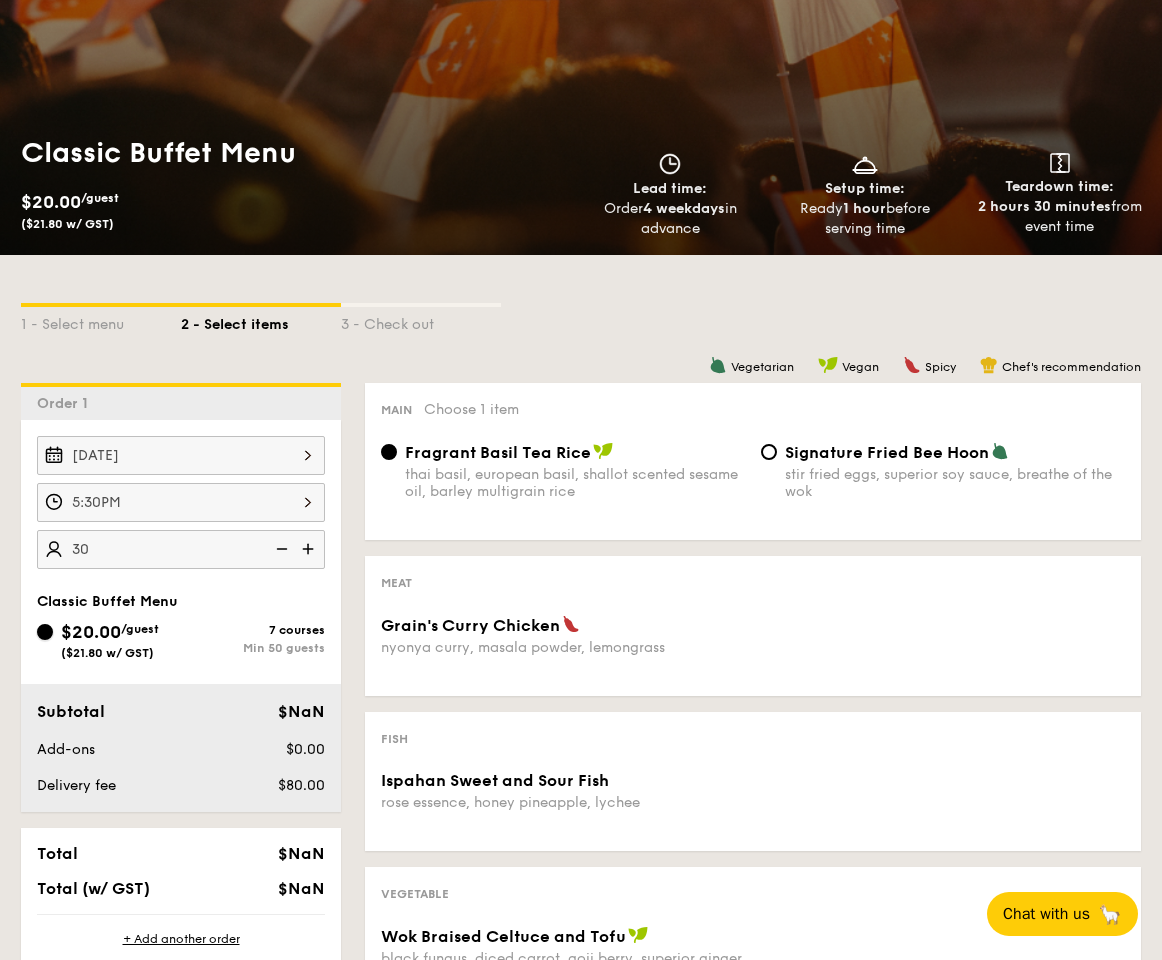 scroll, scrollTop: 48, scrollLeft: 0, axis: vertical 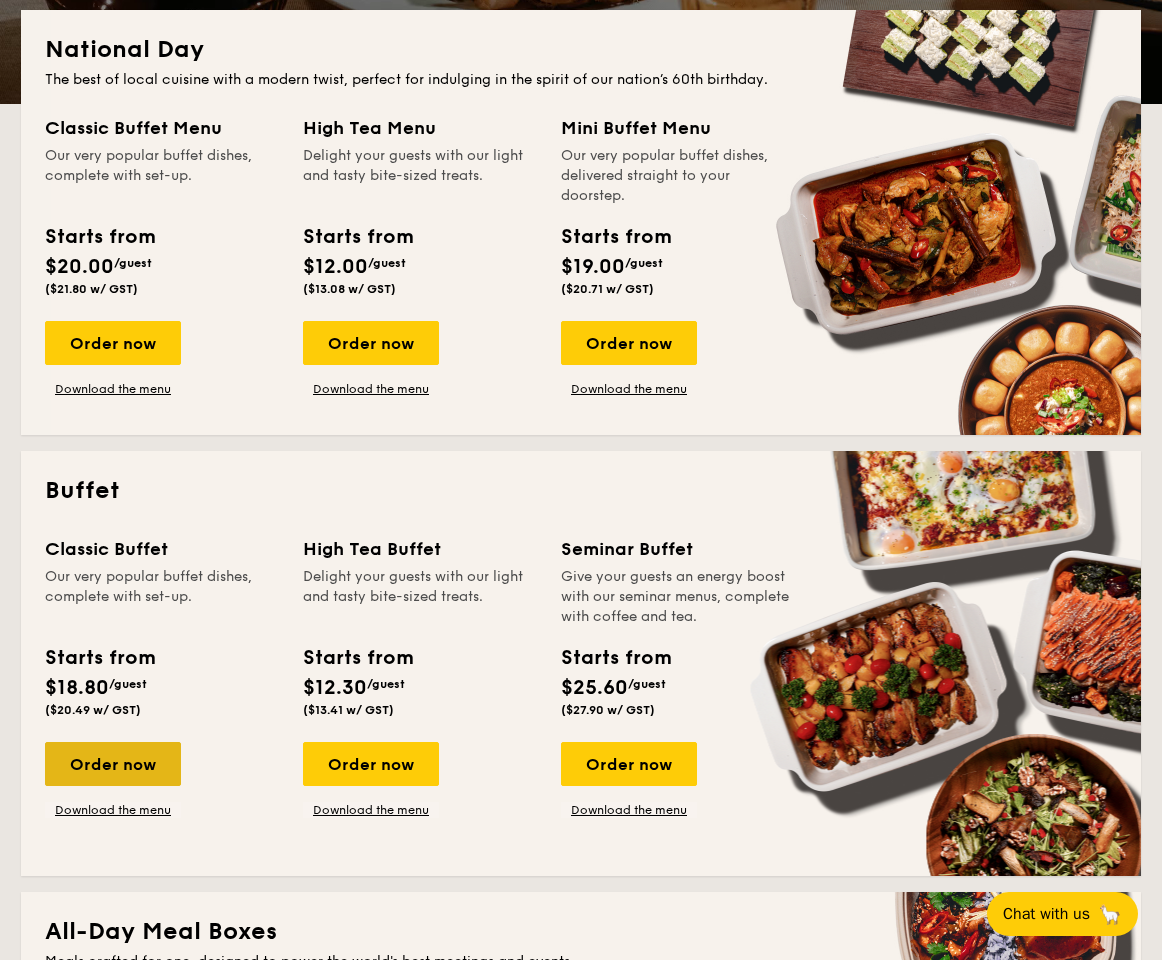 click on "Order now" at bounding box center (113, 764) 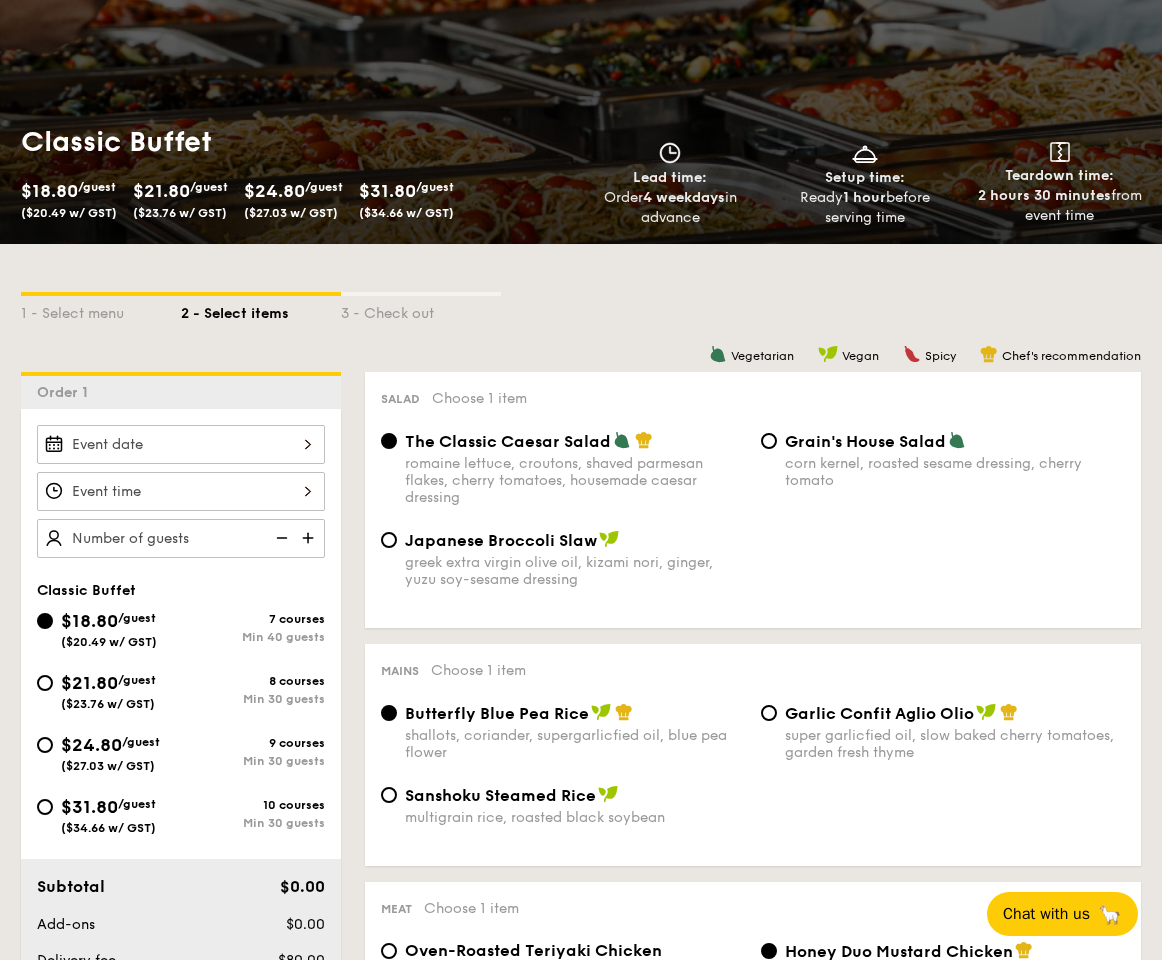 scroll, scrollTop: 233, scrollLeft: 0, axis: vertical 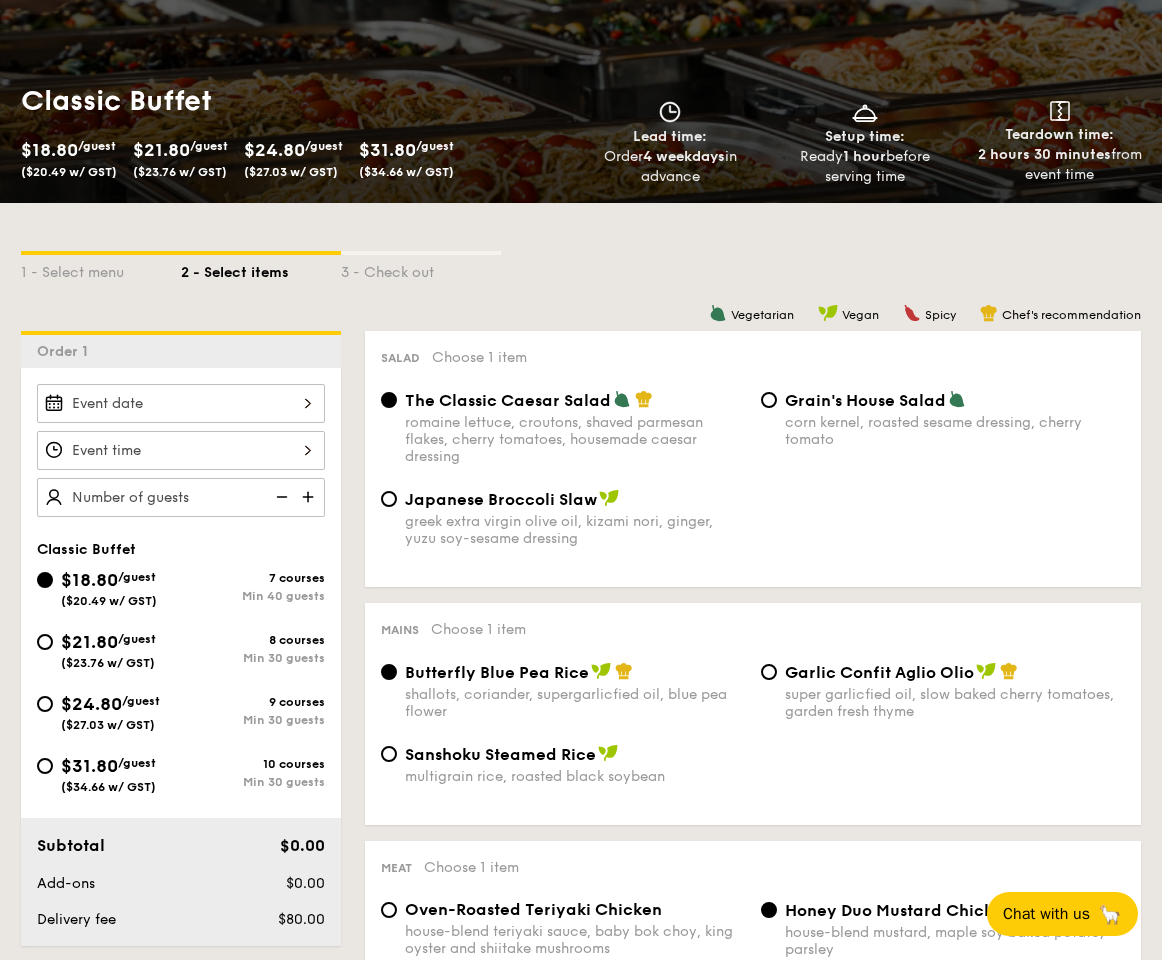 click on "$21.80" at bounding box center (89, 642) 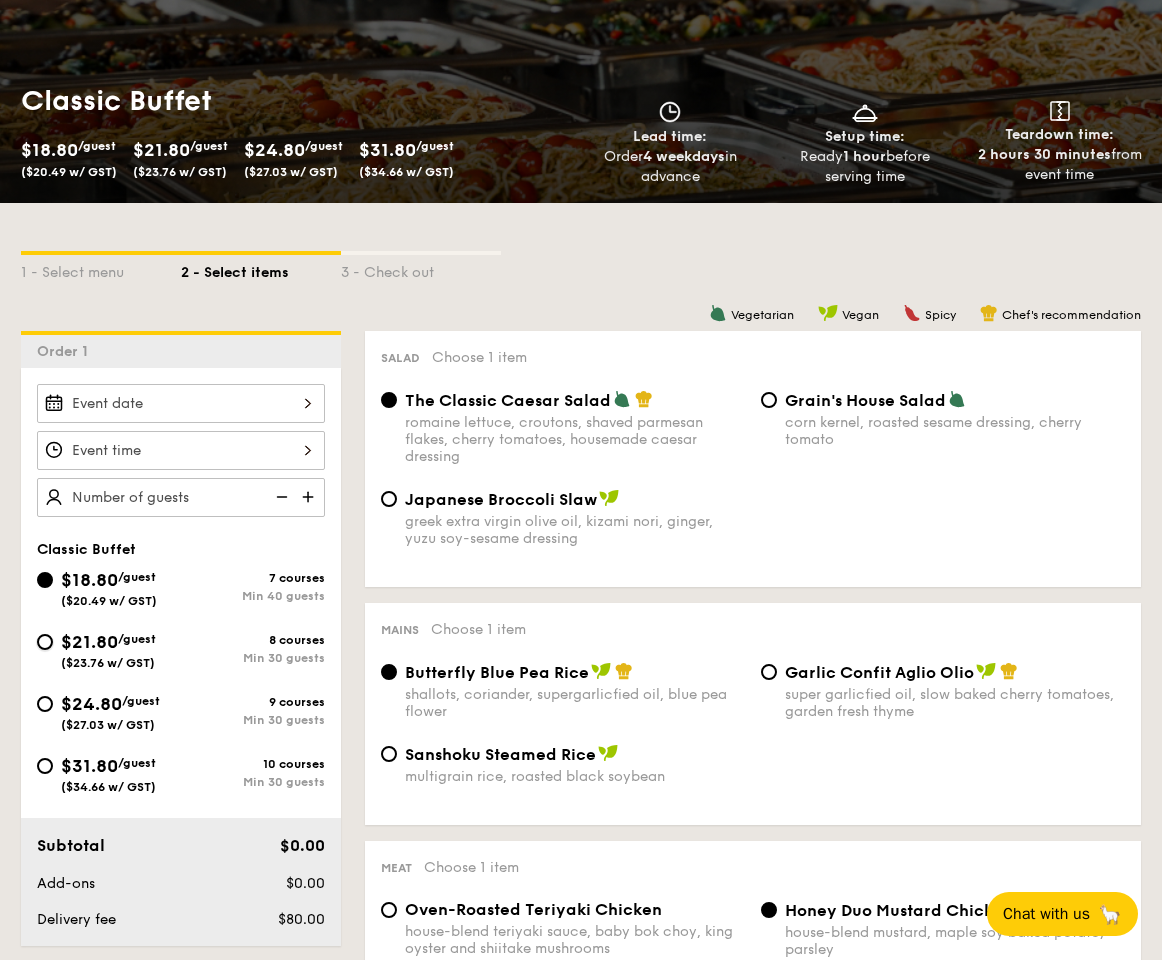 click on "$21.80
/guest
($23.76 w/ GST)
8 courses
Min 30 guests" at bounding box center (45, 642) 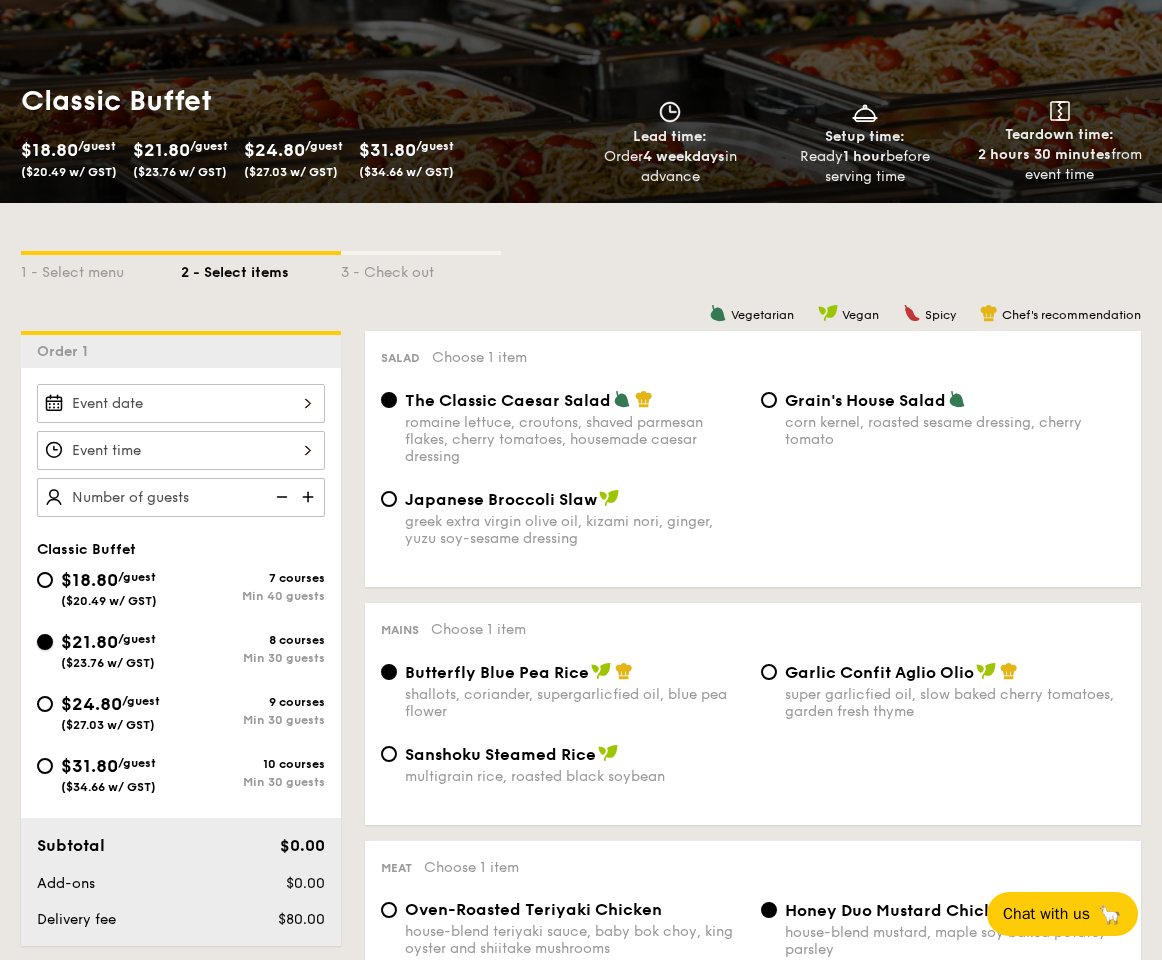 radio on "true" 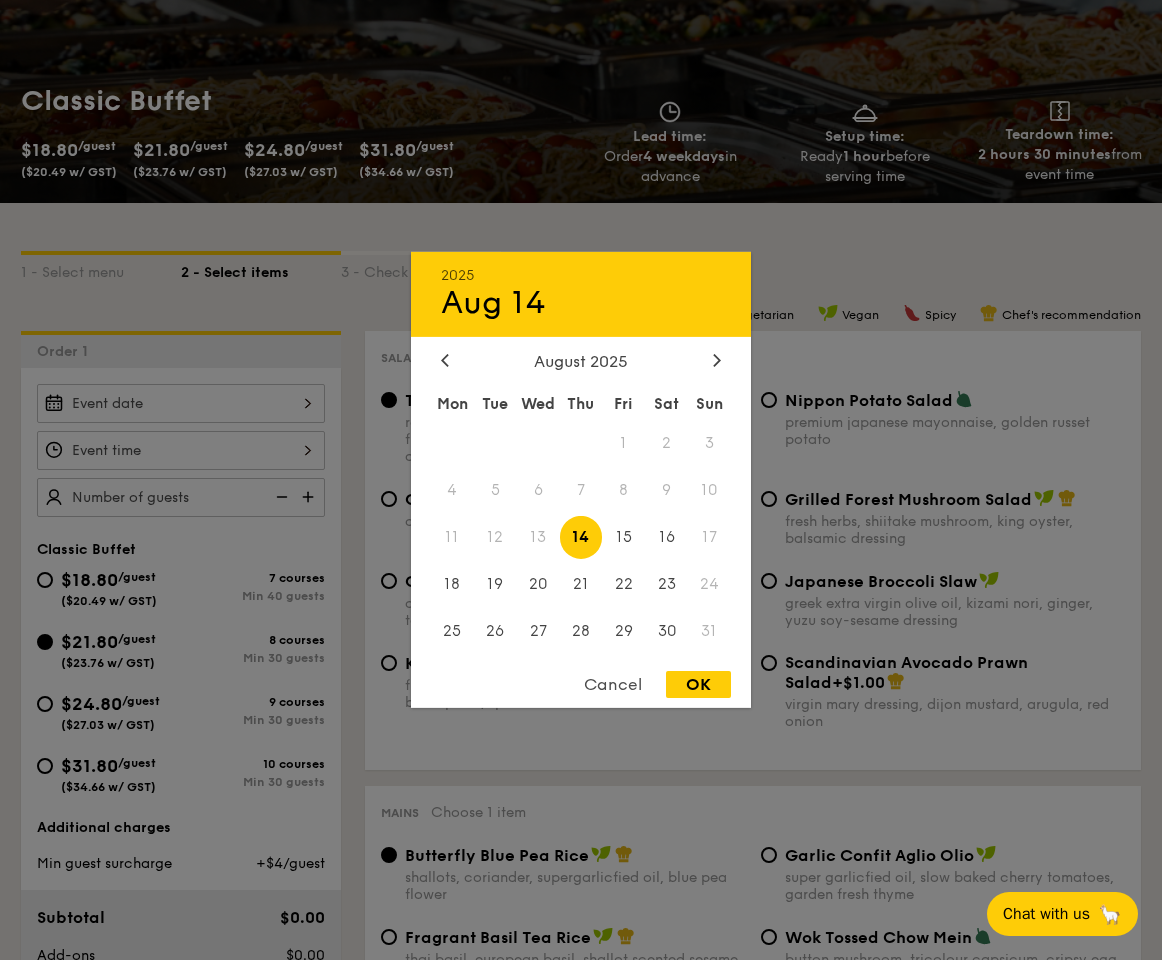 click on "2025   Aug 14       August 2025     Mon Tue Wed Thu Fri Sat Sun   1 2 3 4 5 6 7 8 9 10 11 12 13 14 15 16 17 18 19 20 21 22 23 24 25 26 27 28 29 30 31     Cancel   OK" at bounding box center [181, 403] 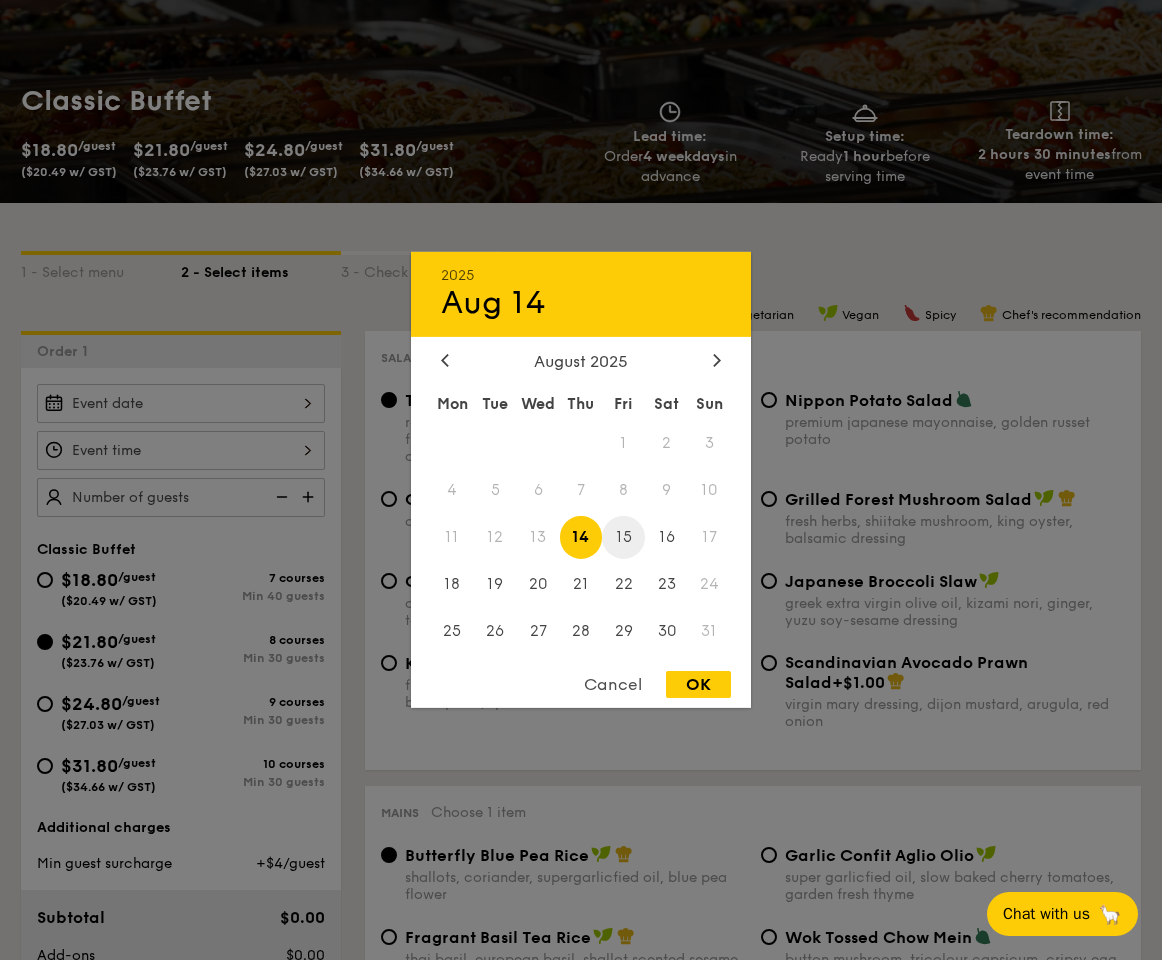 click on "15" at bounding box center (623, 537) 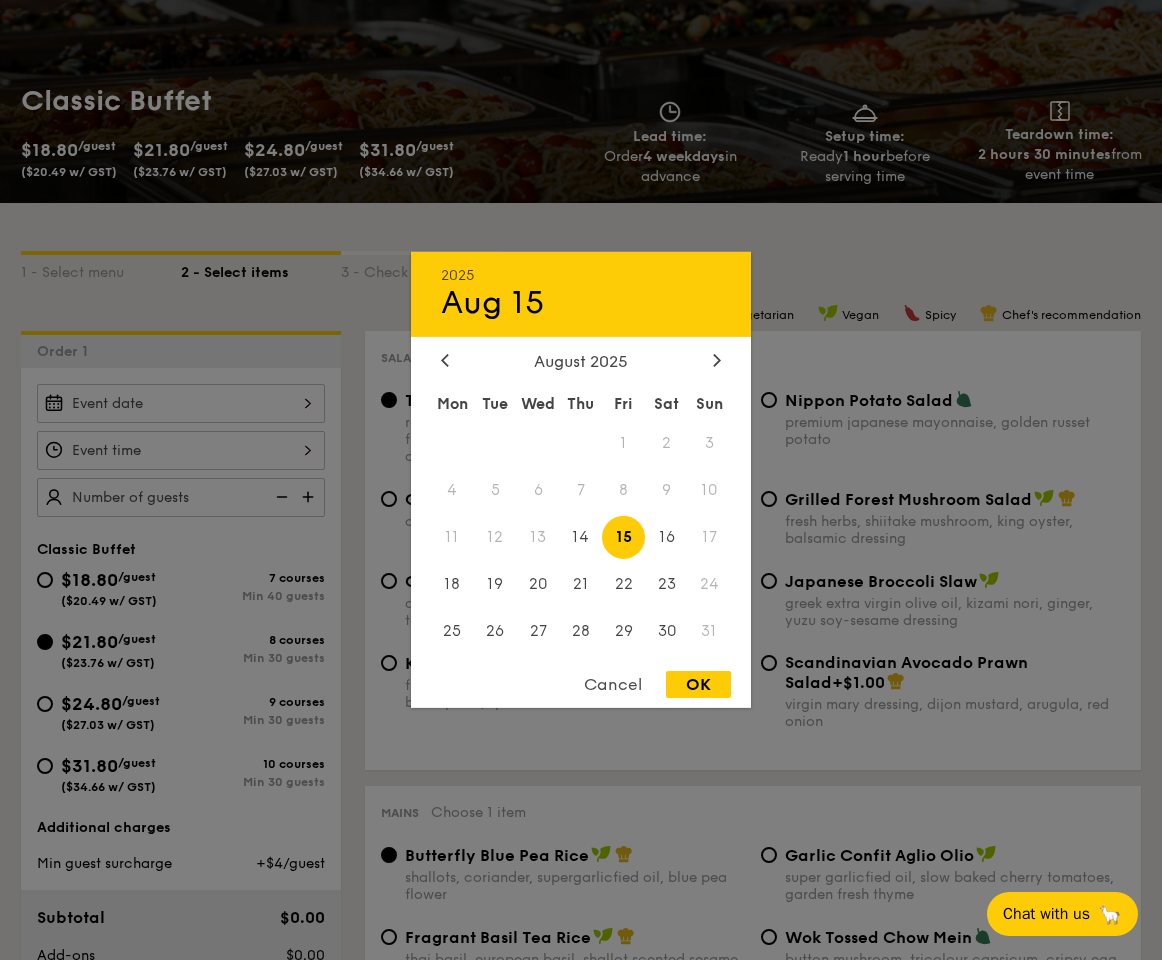 click on "OK" at bounding box center (698, 684) 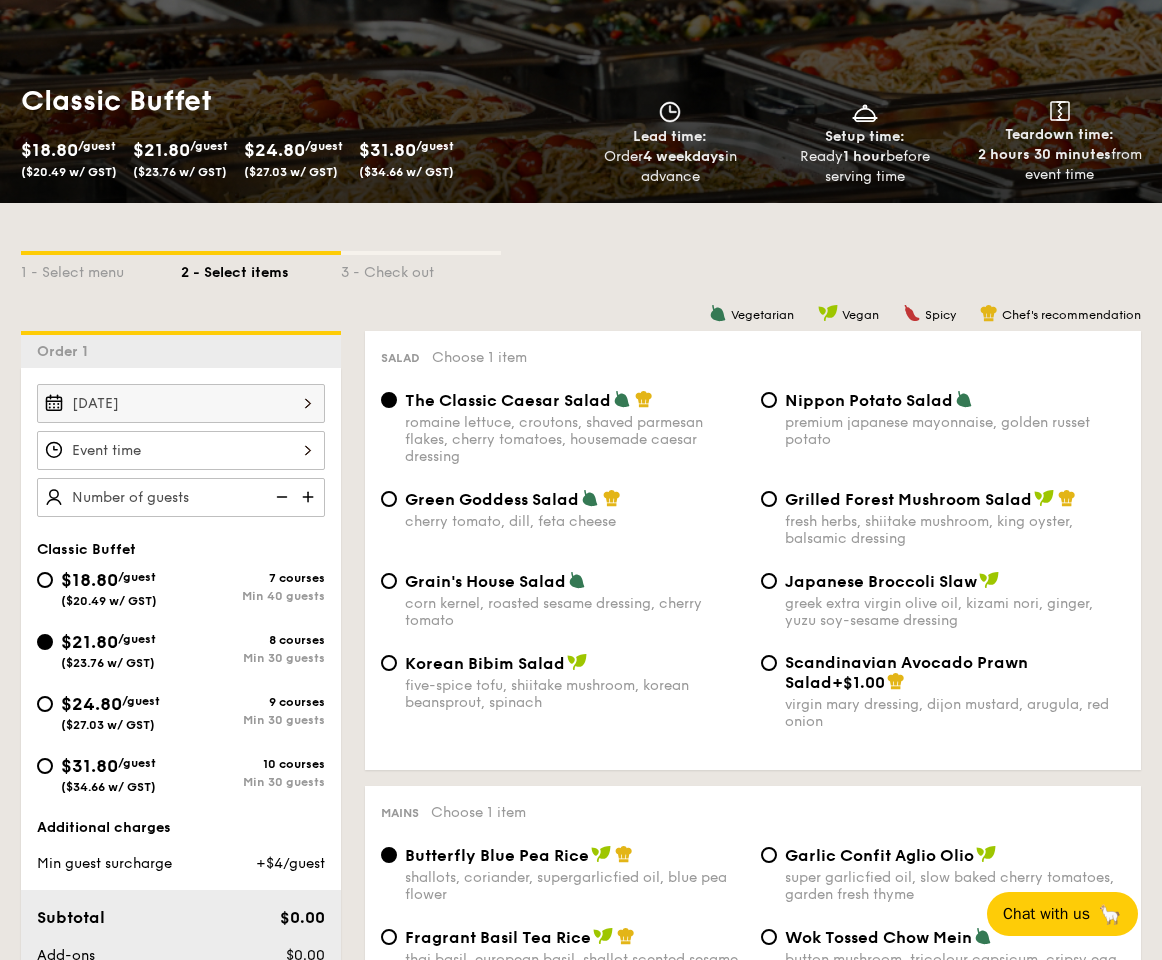 click at bounding box center (181, 450) 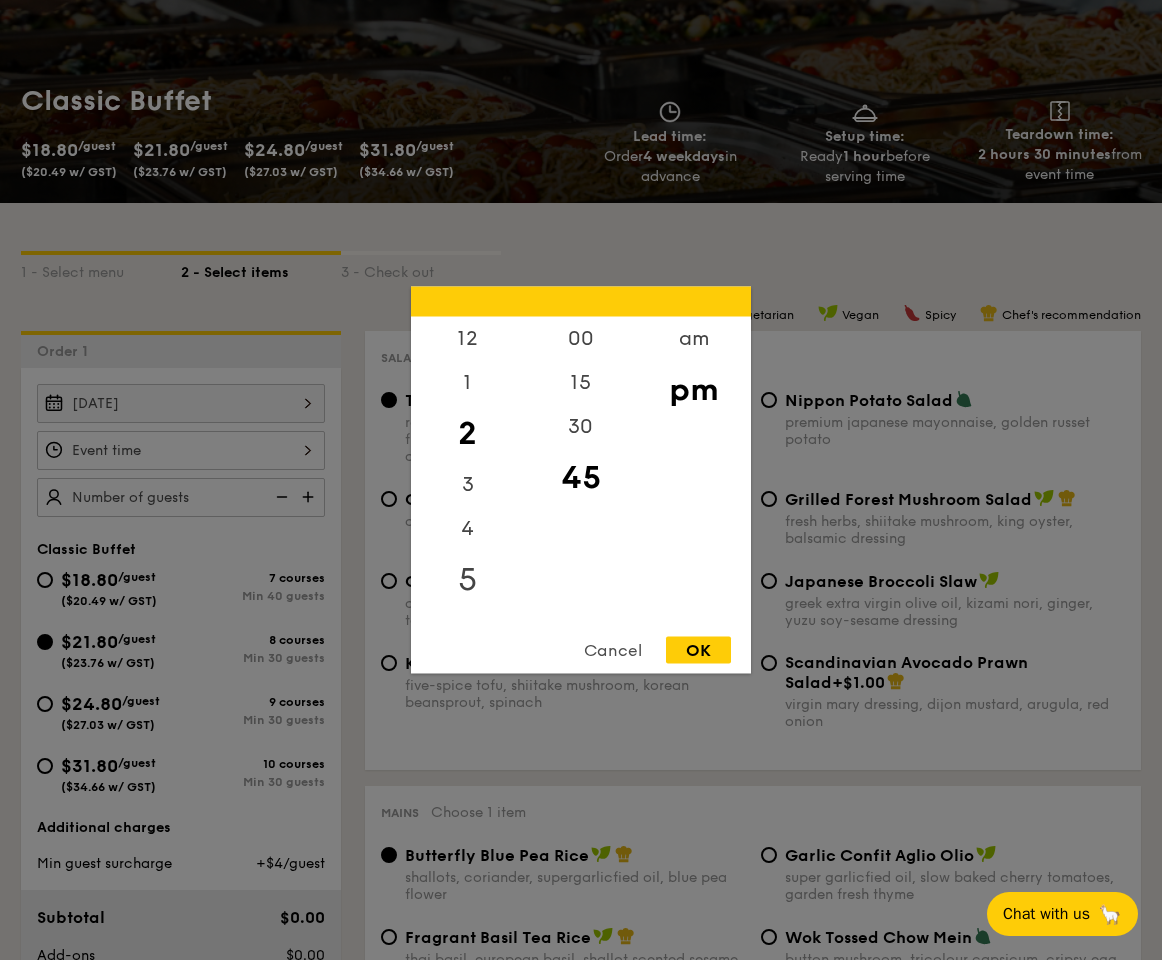 click on "5" at bounding box center [467, 580] 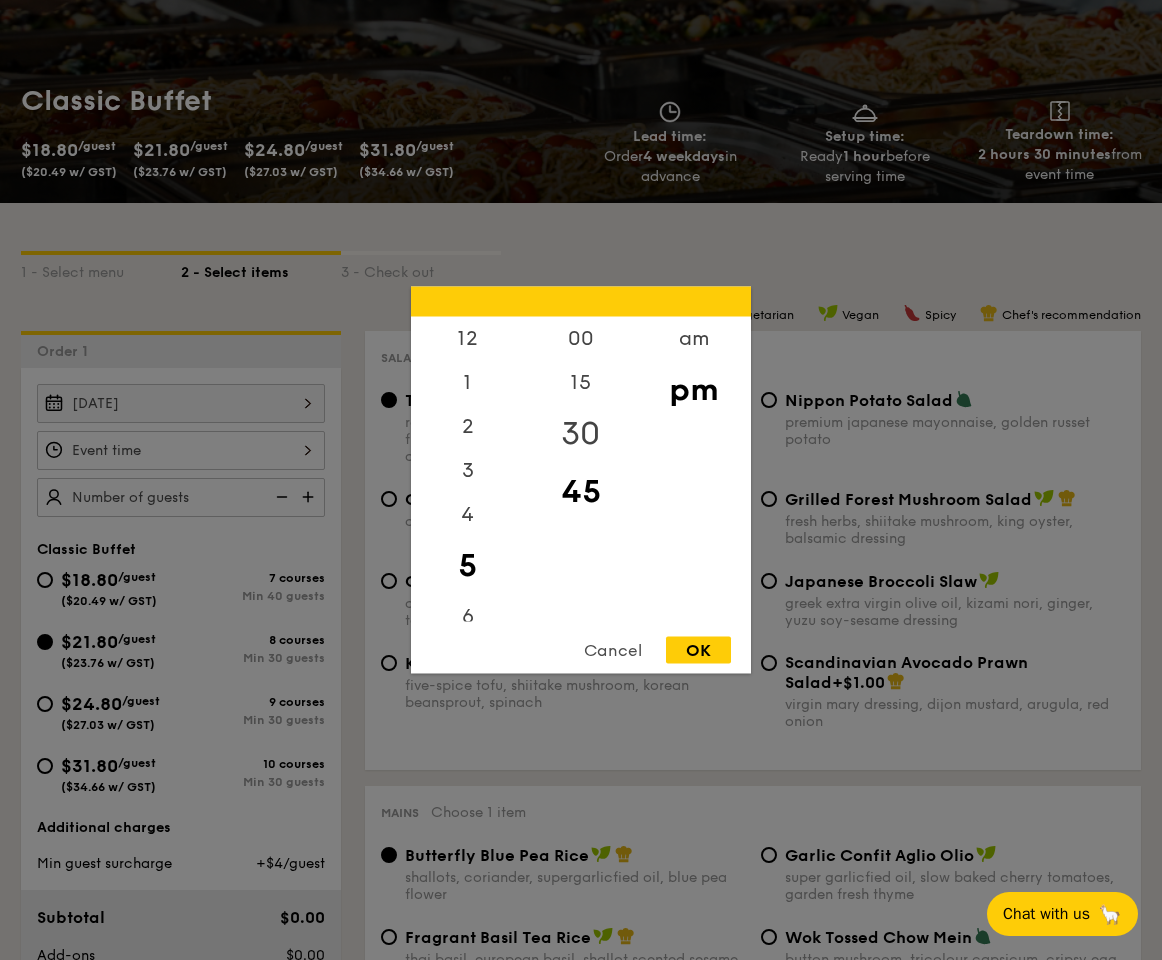 click on "30" at bounding box center (580, 434) 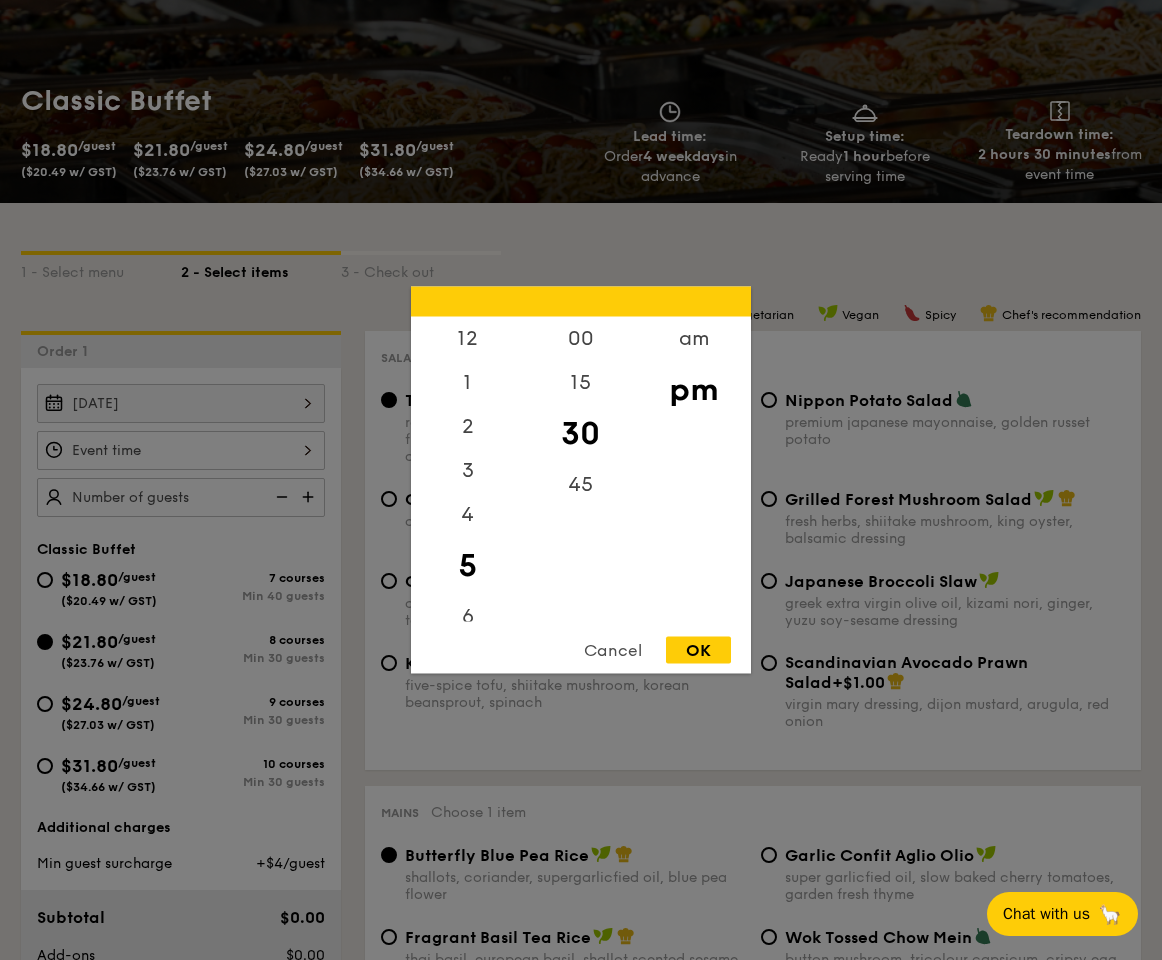 click on "OK" at bounding box center [698, 650] 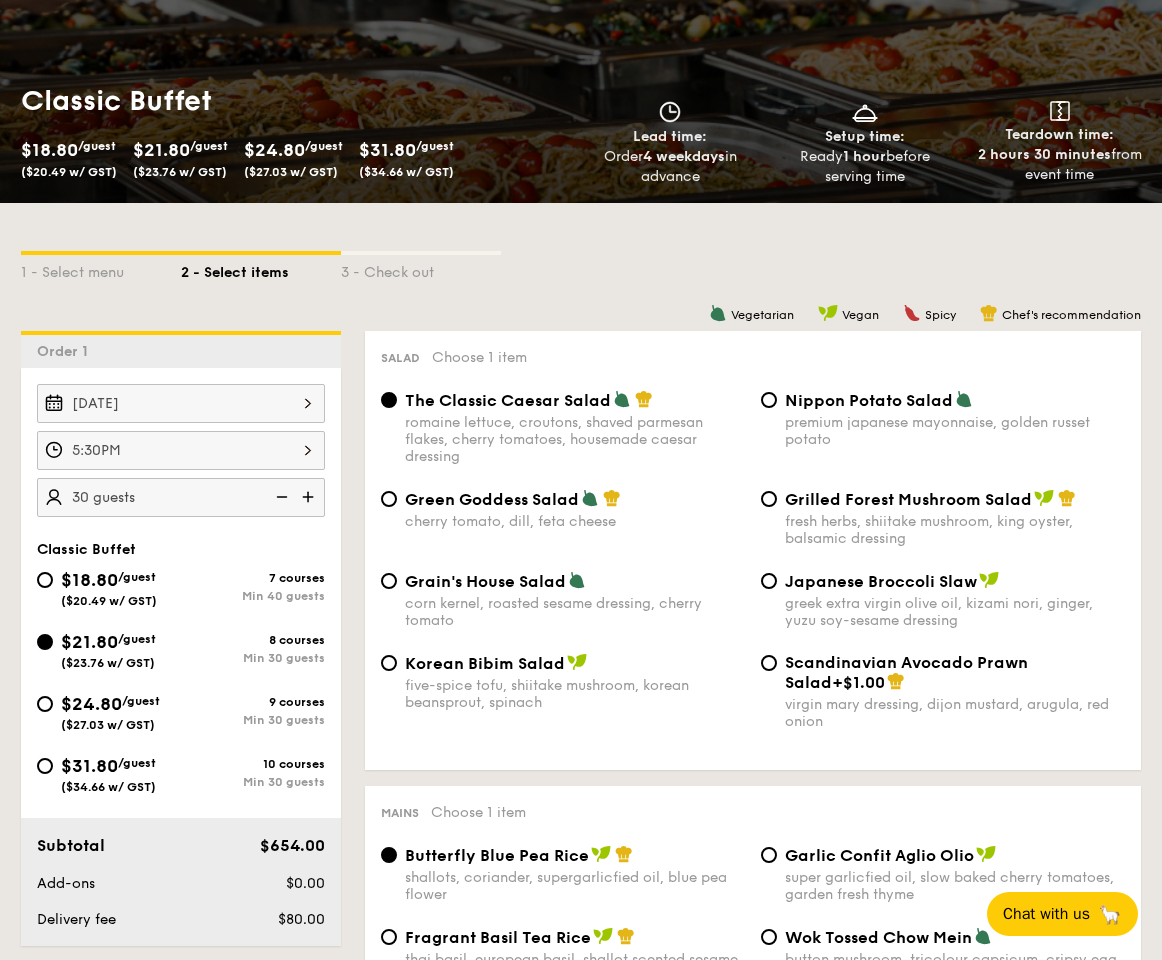 click on "Classic Buffet" at bounding box center [181, 549] 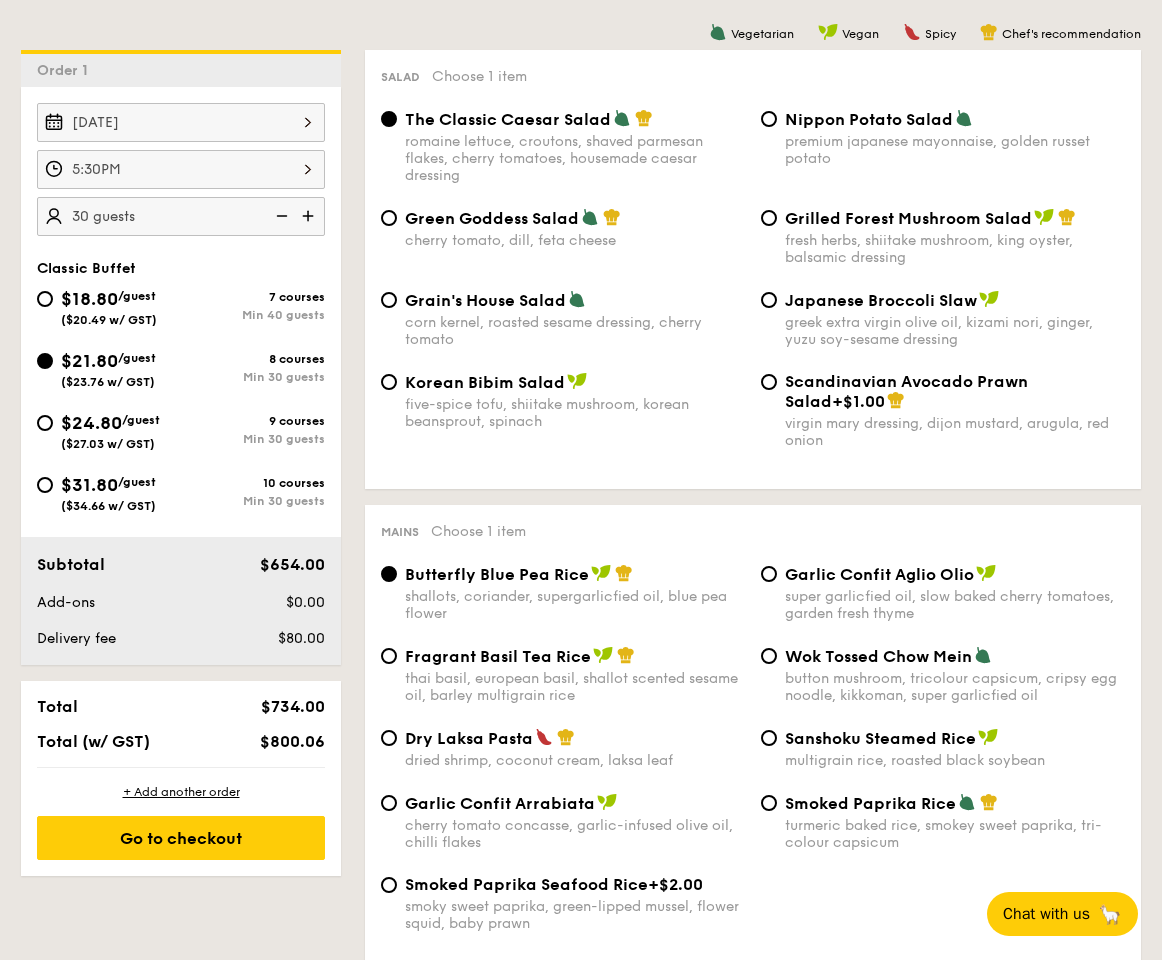 scroll, scrollTop: 520, scrollLeft: 0, axis: vertical 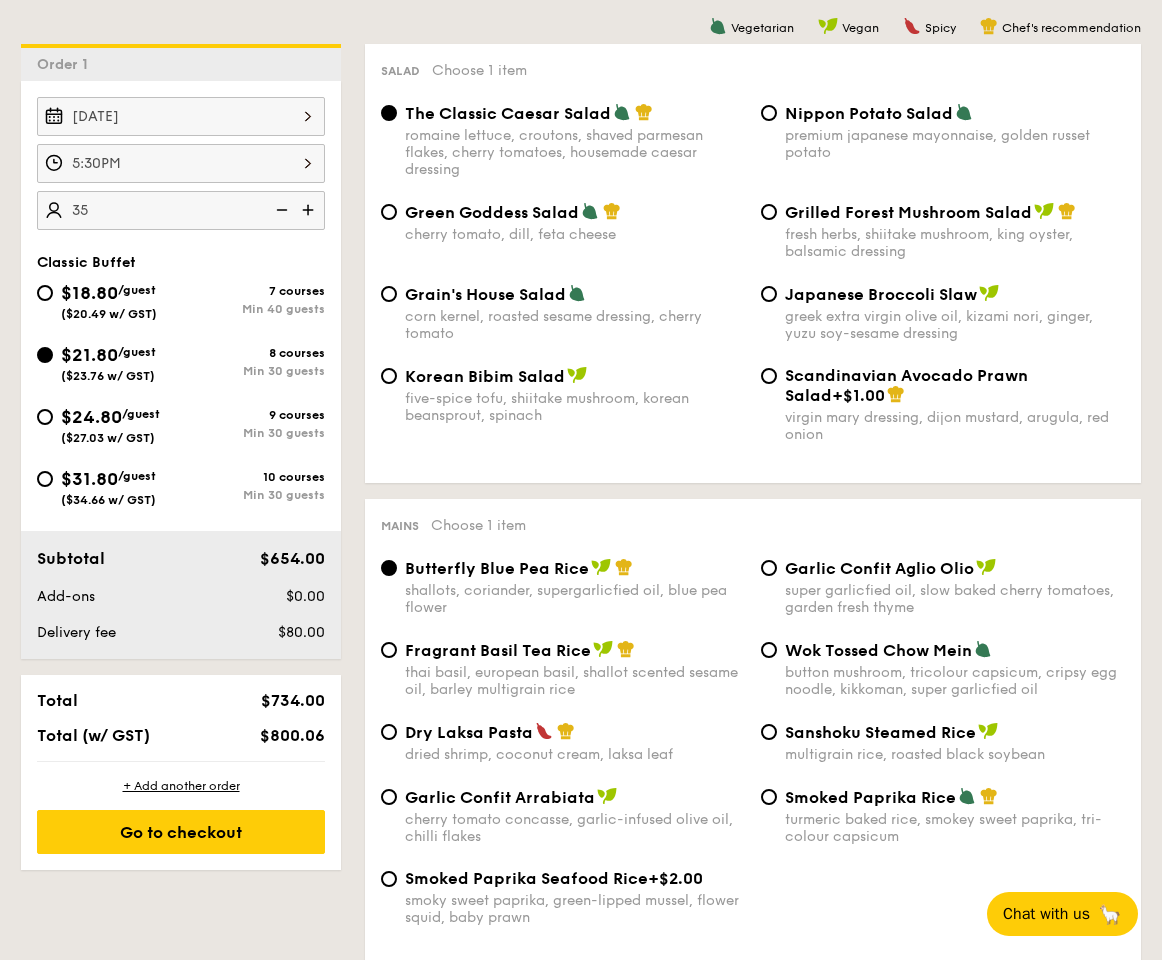 type on "35 guests" 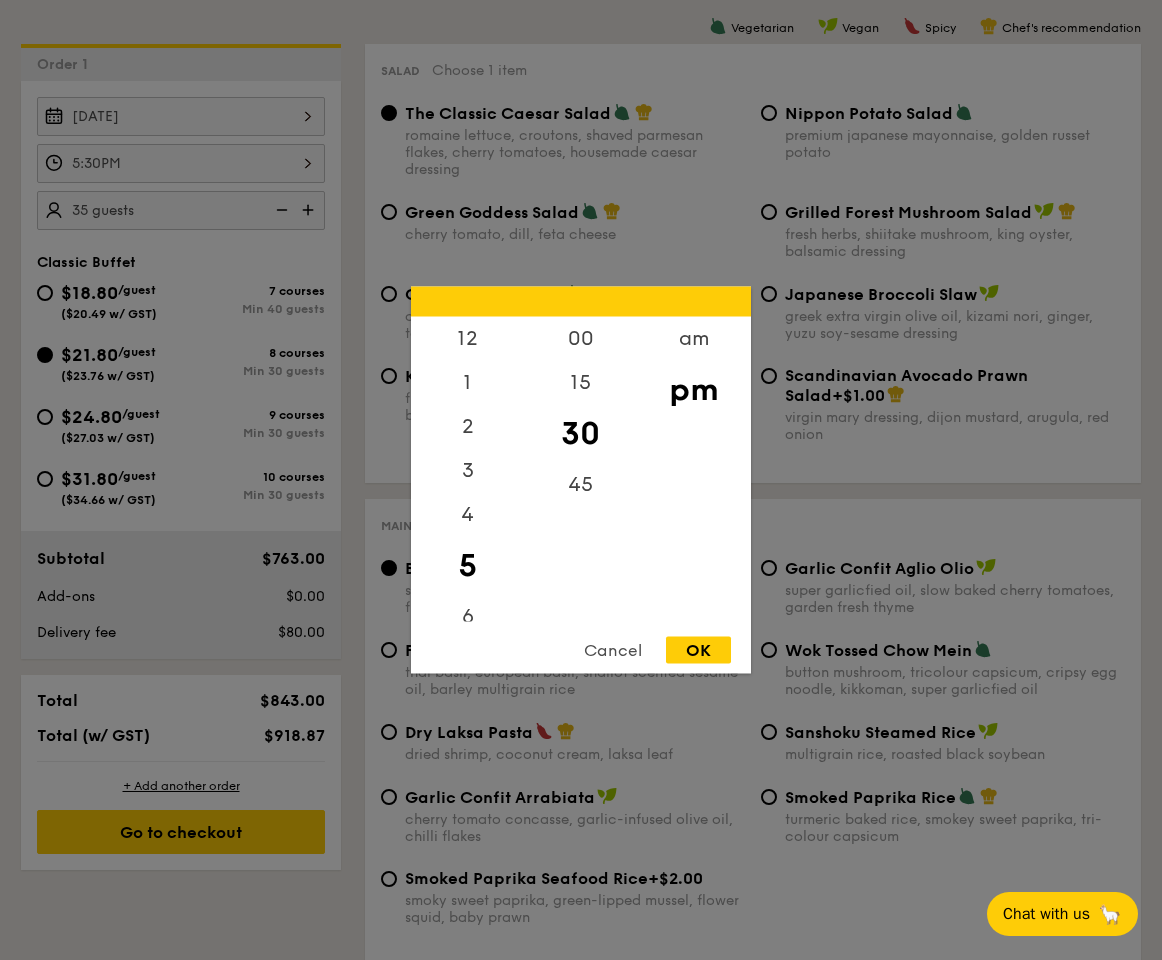 click on "5:30PM              12 1 2 3 4 5 6 7 8 9 10 11   00 15 30 45   am   pm   Cancel   OK" at bounding box center [181, 163] 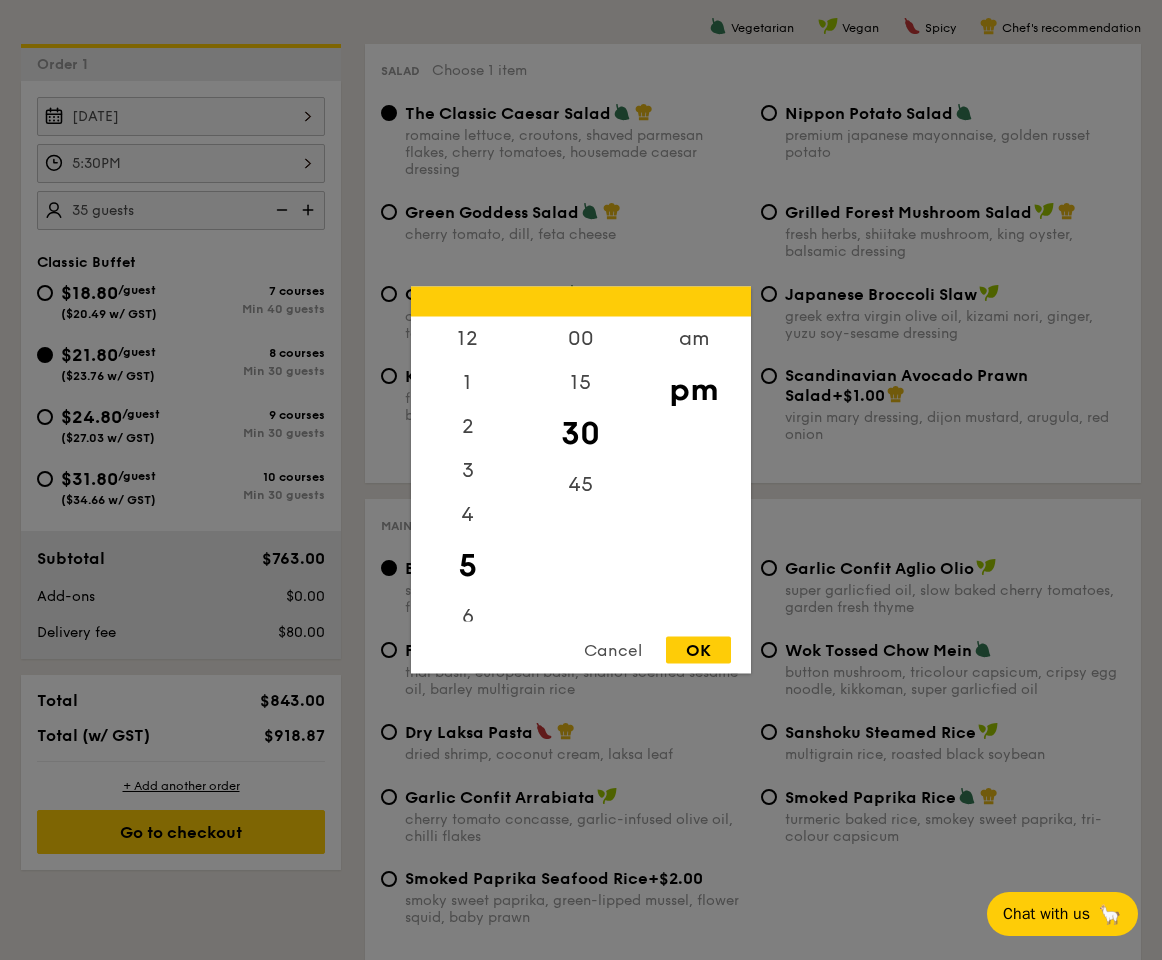 click on "OK" at bounding box center [698, 650] 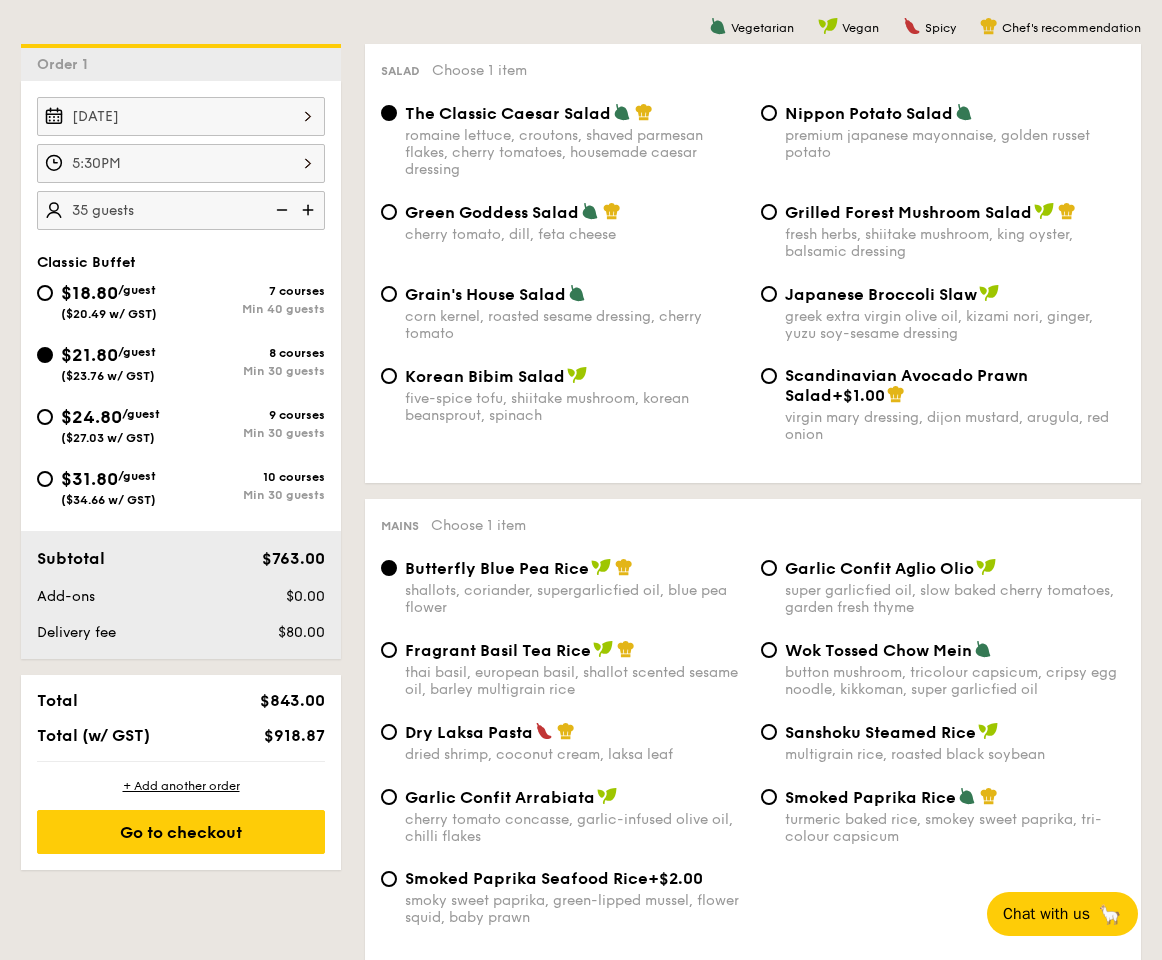 click on "Subtotal
$763.00
Add-ons
$0.00
Delivery fee
$80.00" at bounding box center [181, 595] 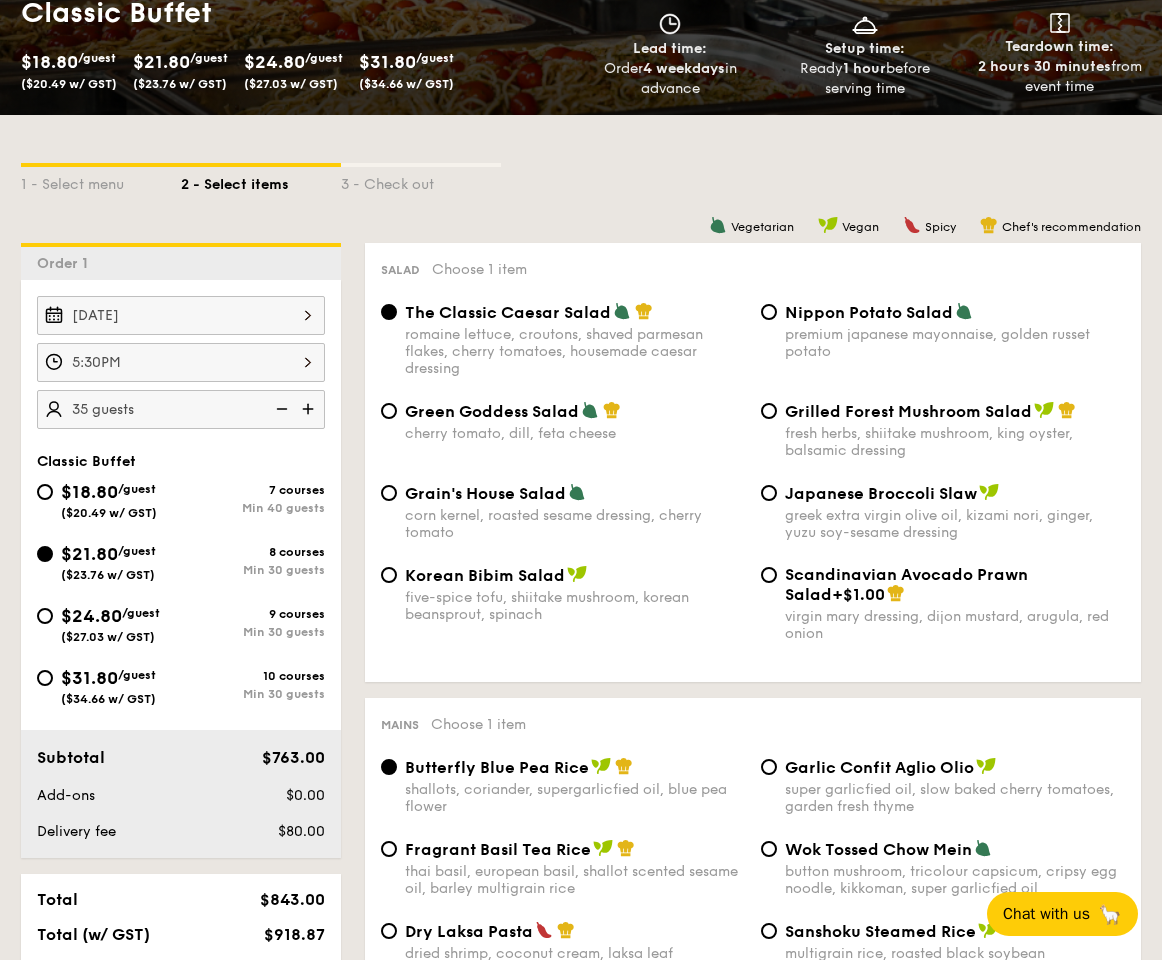 scroll, scrollTop: 364, scrollLeft: 0, axis: vertical 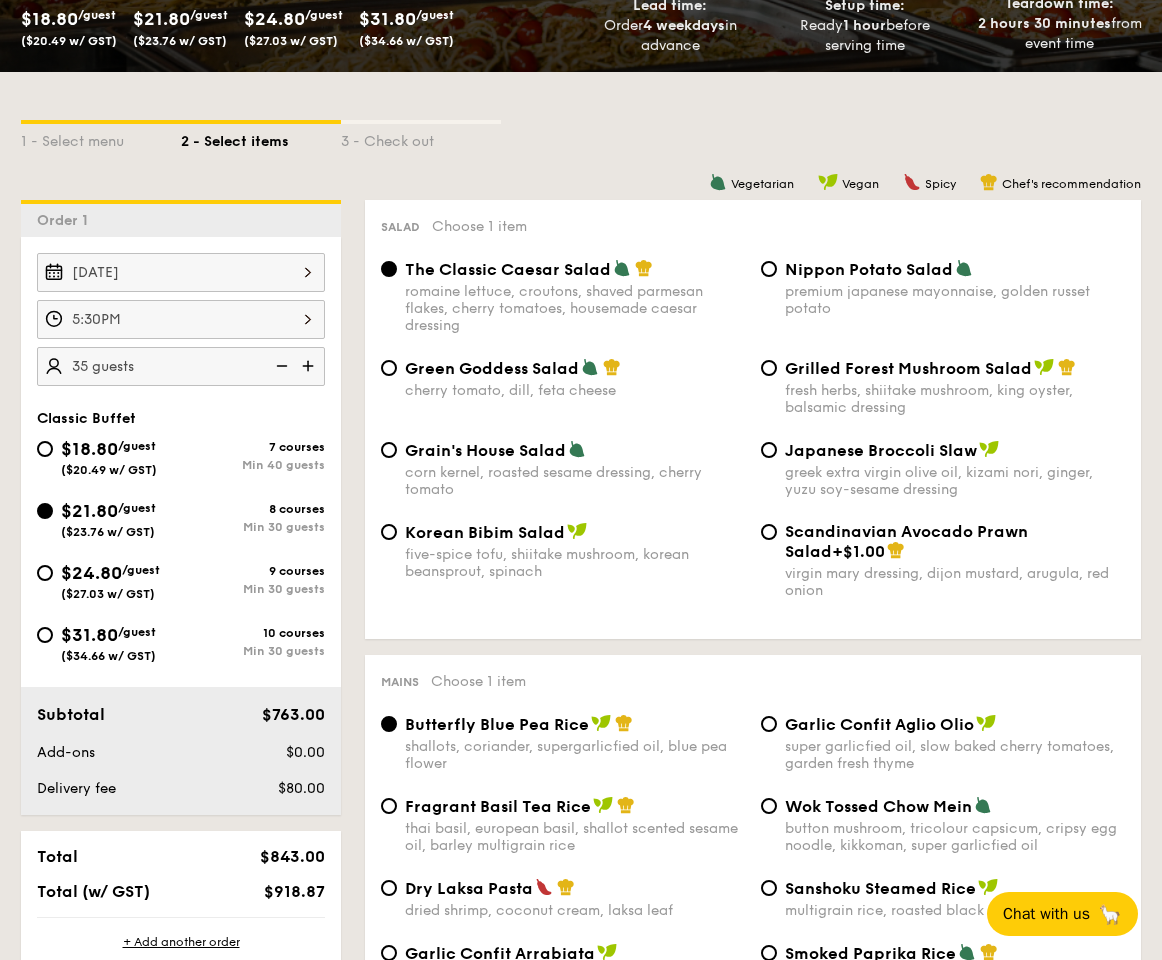 click on "Scandinavian Avocado Prawn Salad" at bounding box center (906, 541) 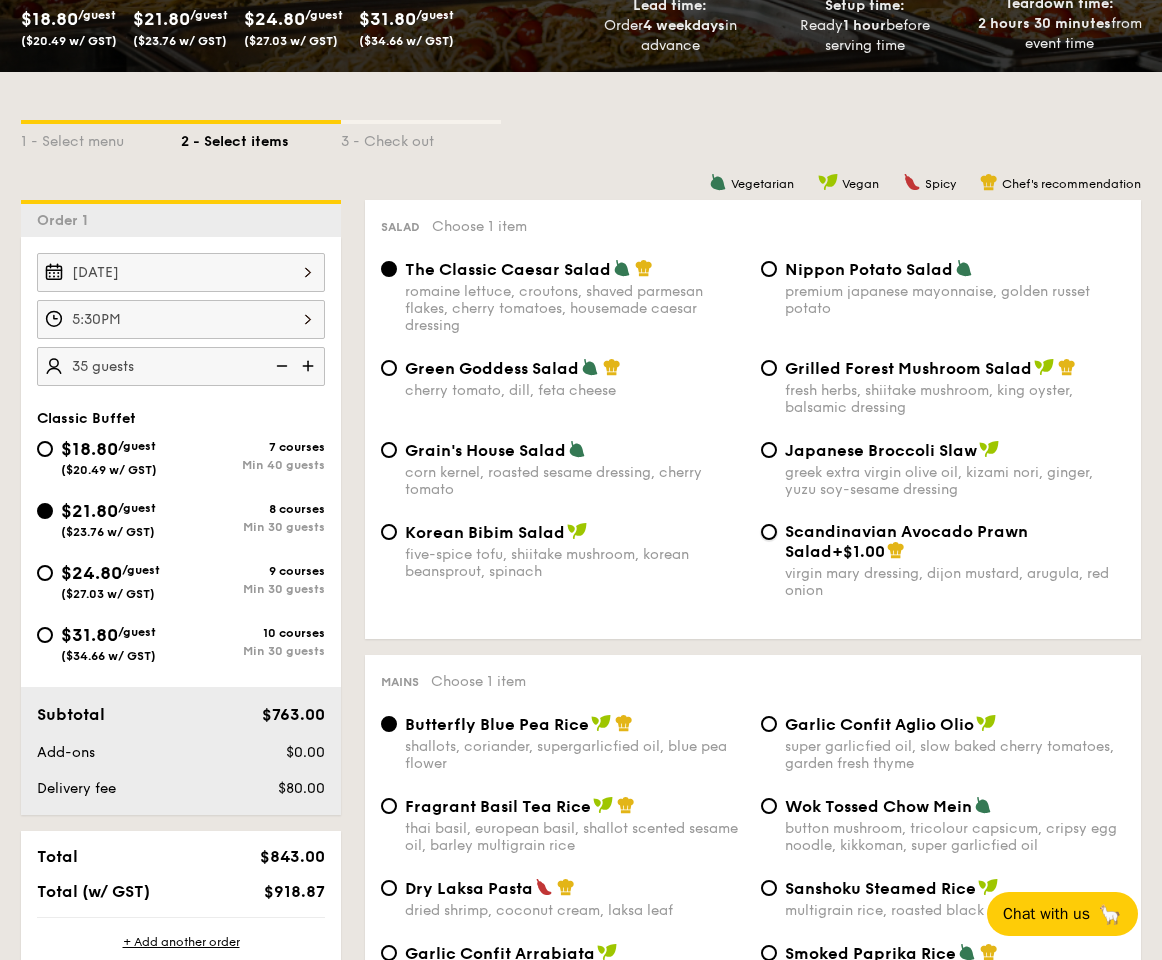 click on "Scandinavian Avocado Prawn Salad
+$1.00
virgin mary dressing, dijon mustard, arugula, red onion" at bounding box center [769, 532] 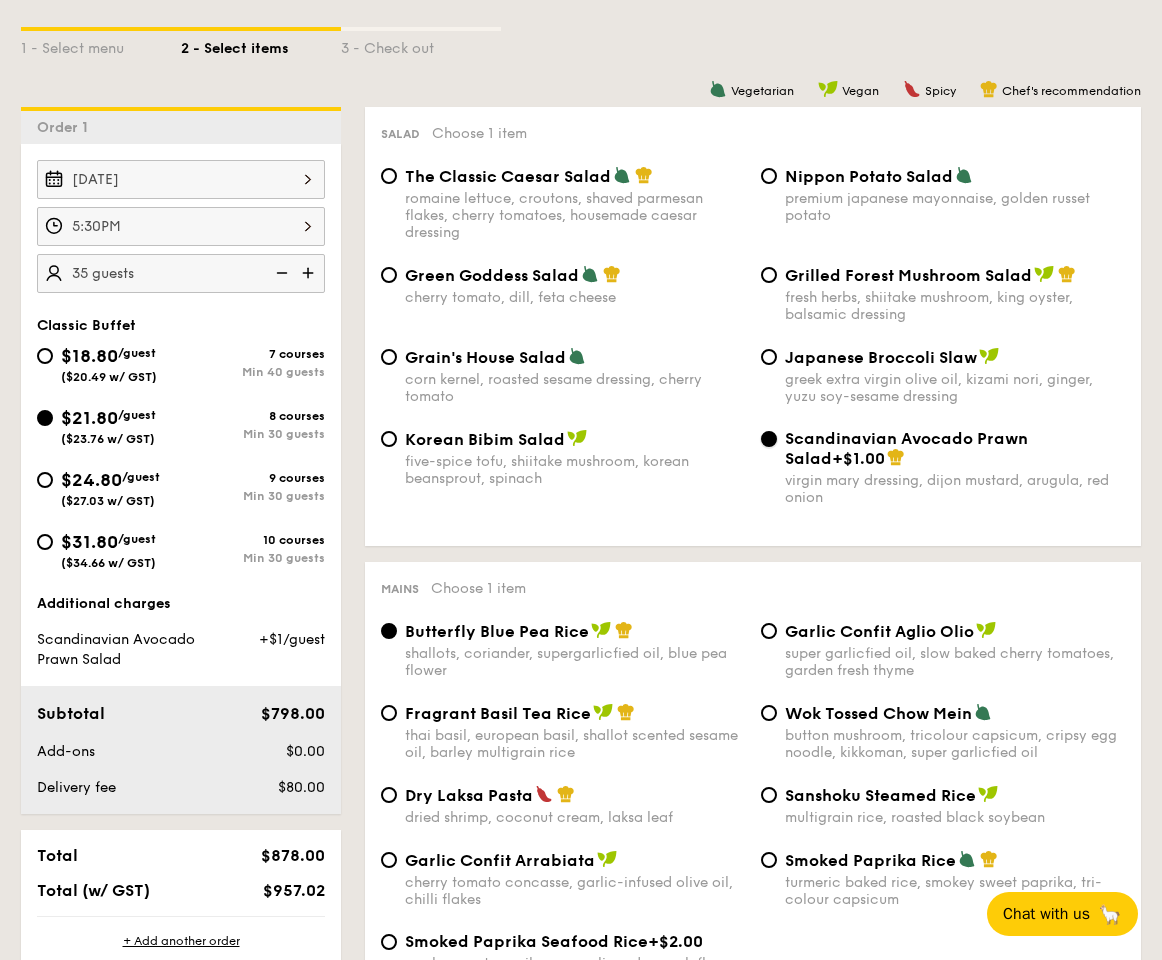 scroll, scrollTop: 460, scrollLeft: 0, axis: vertical 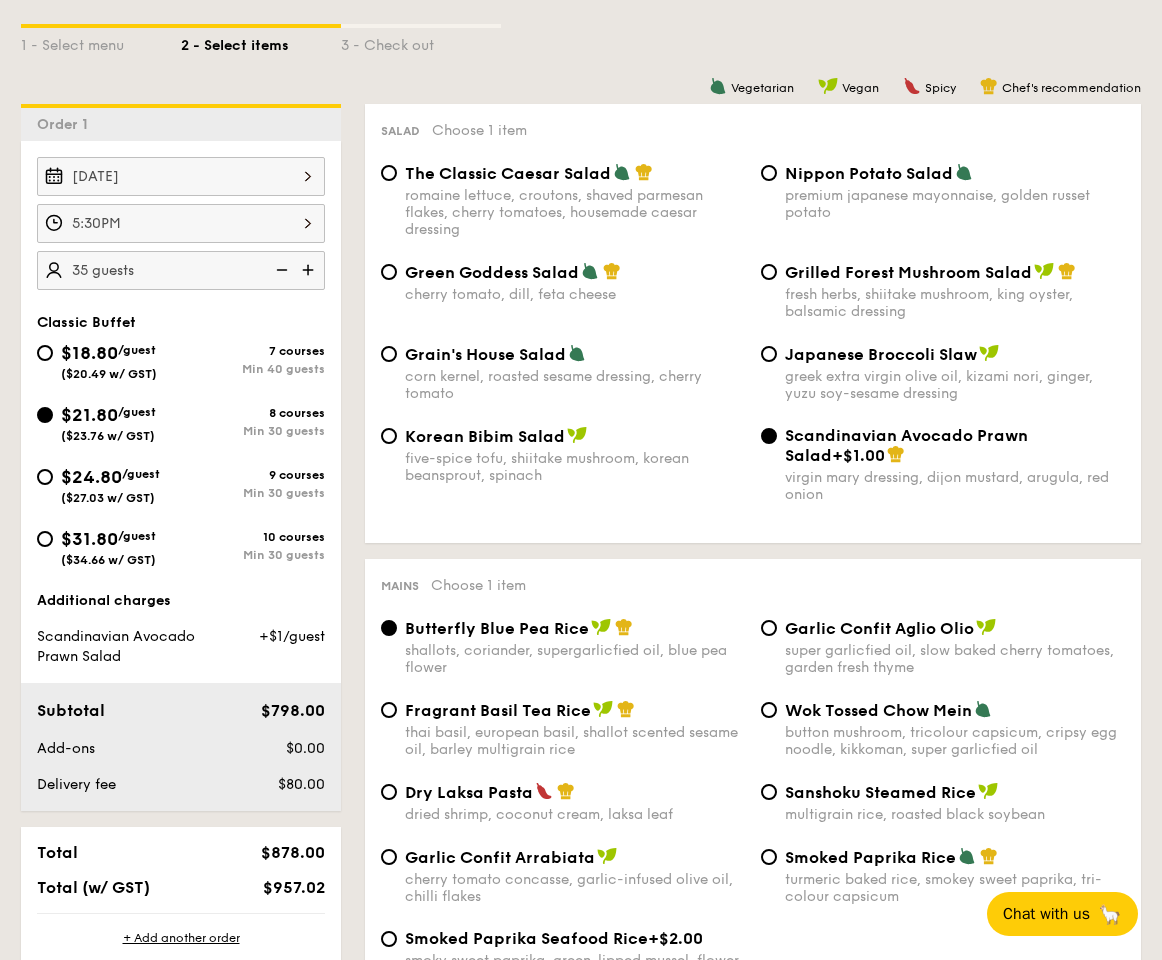 click on "Korean Bibim Salad" at bounding box center [575, 436] 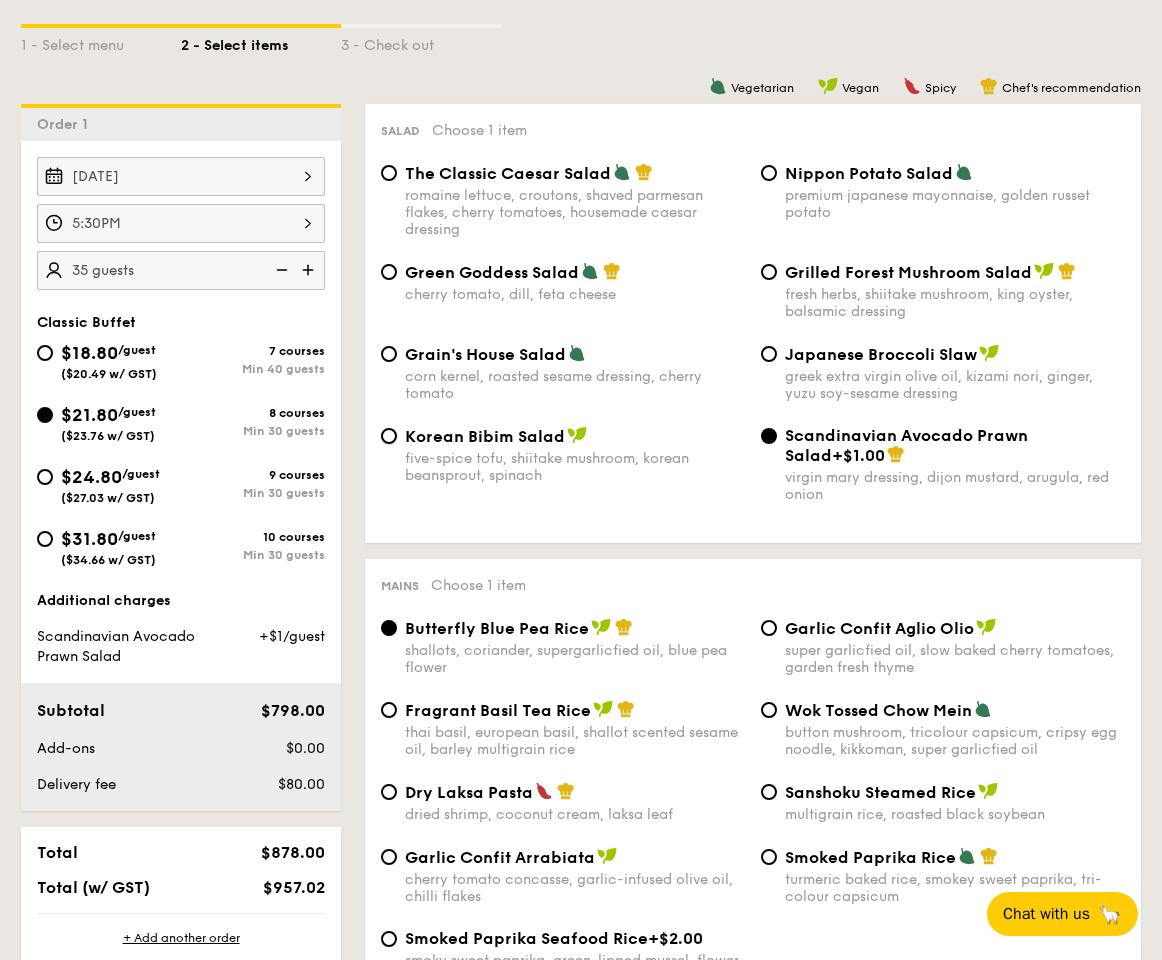 click on "Korean Bibim Salad five-spice tofu, shiitake mushroom, korean beansprout, spinach" at bounding box center [389, 436] 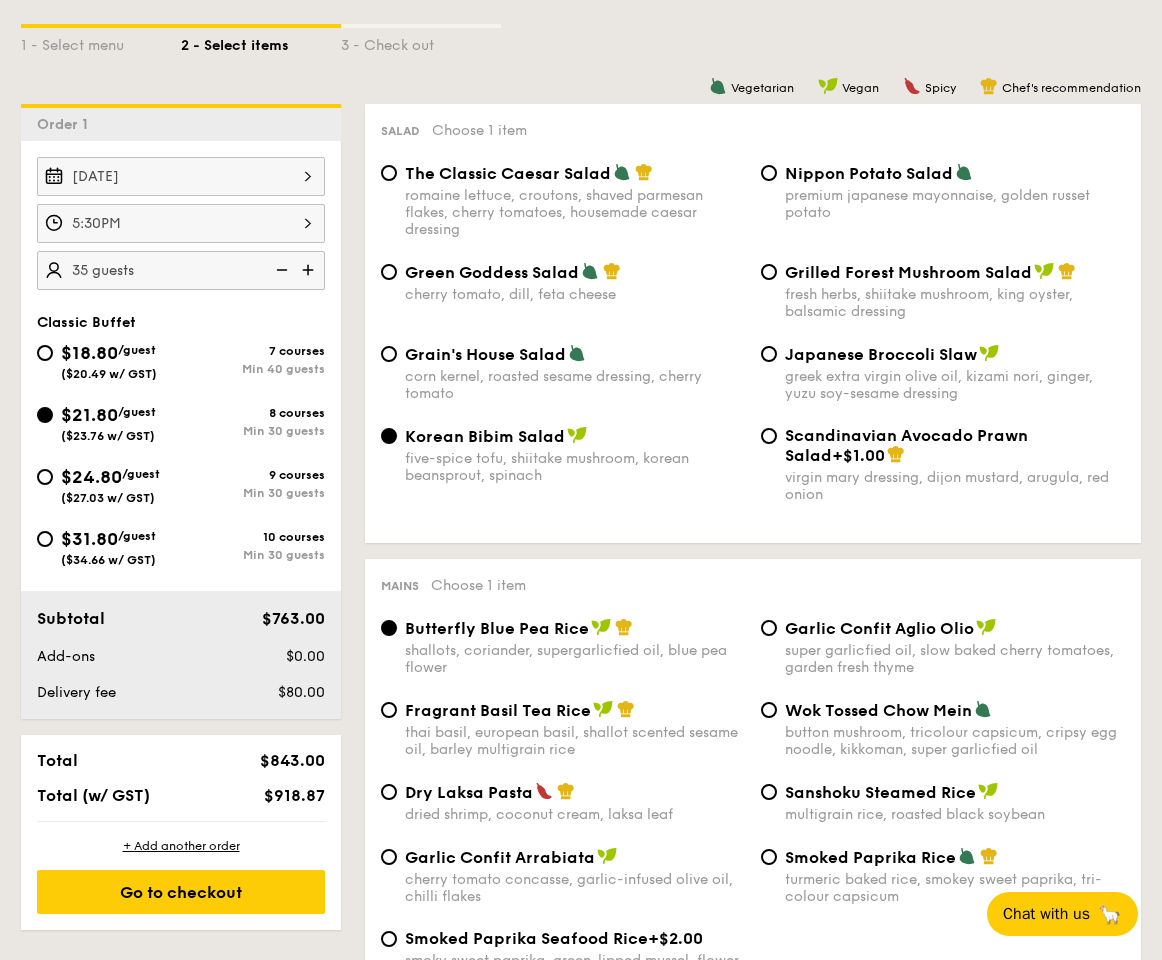 click on "corn kernel, roasted sesame dressing, cherry tomato" at bounding box center (575, 385) 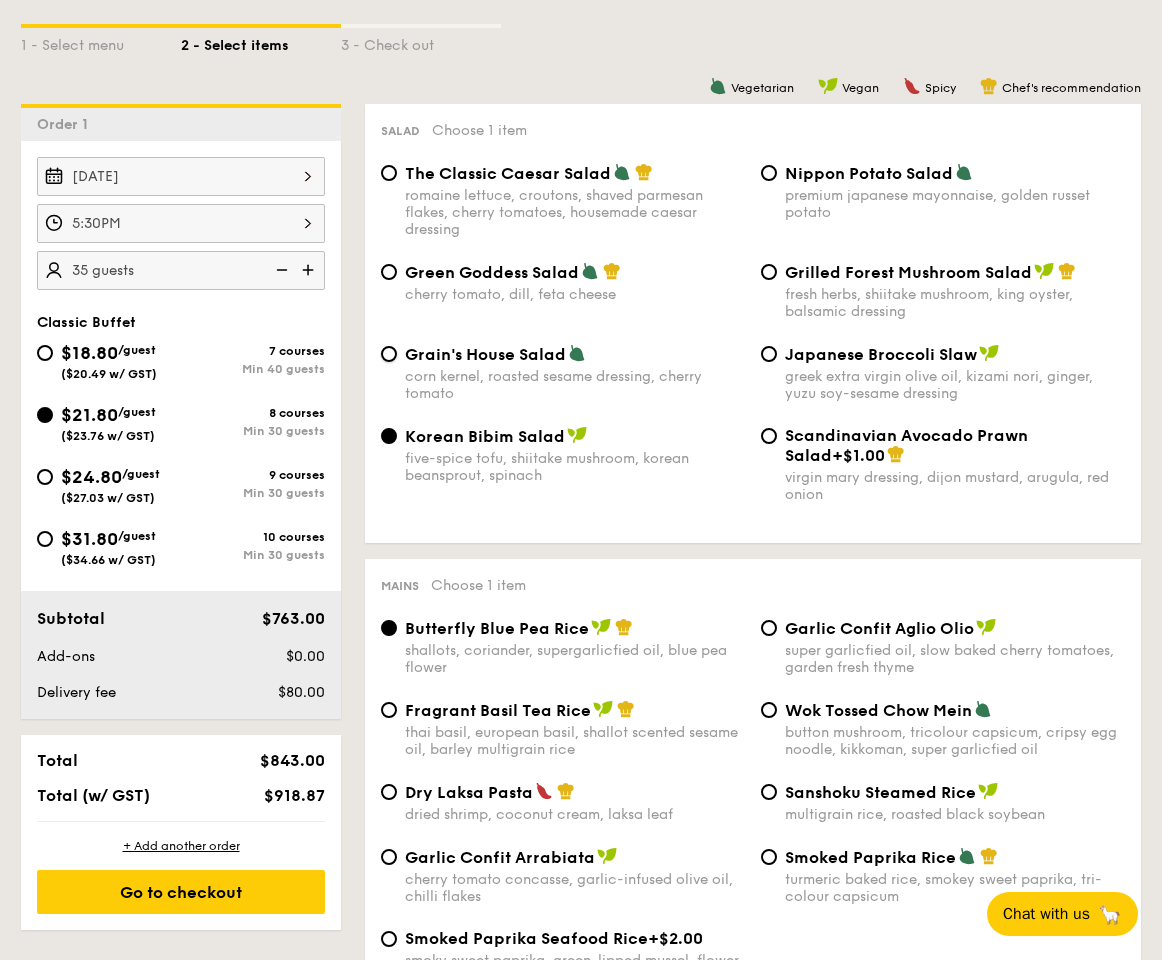 click on "Grain's House Salad corn kernel, roasted sesame dressing, cherry tomato" at bounding box center (389, 354) 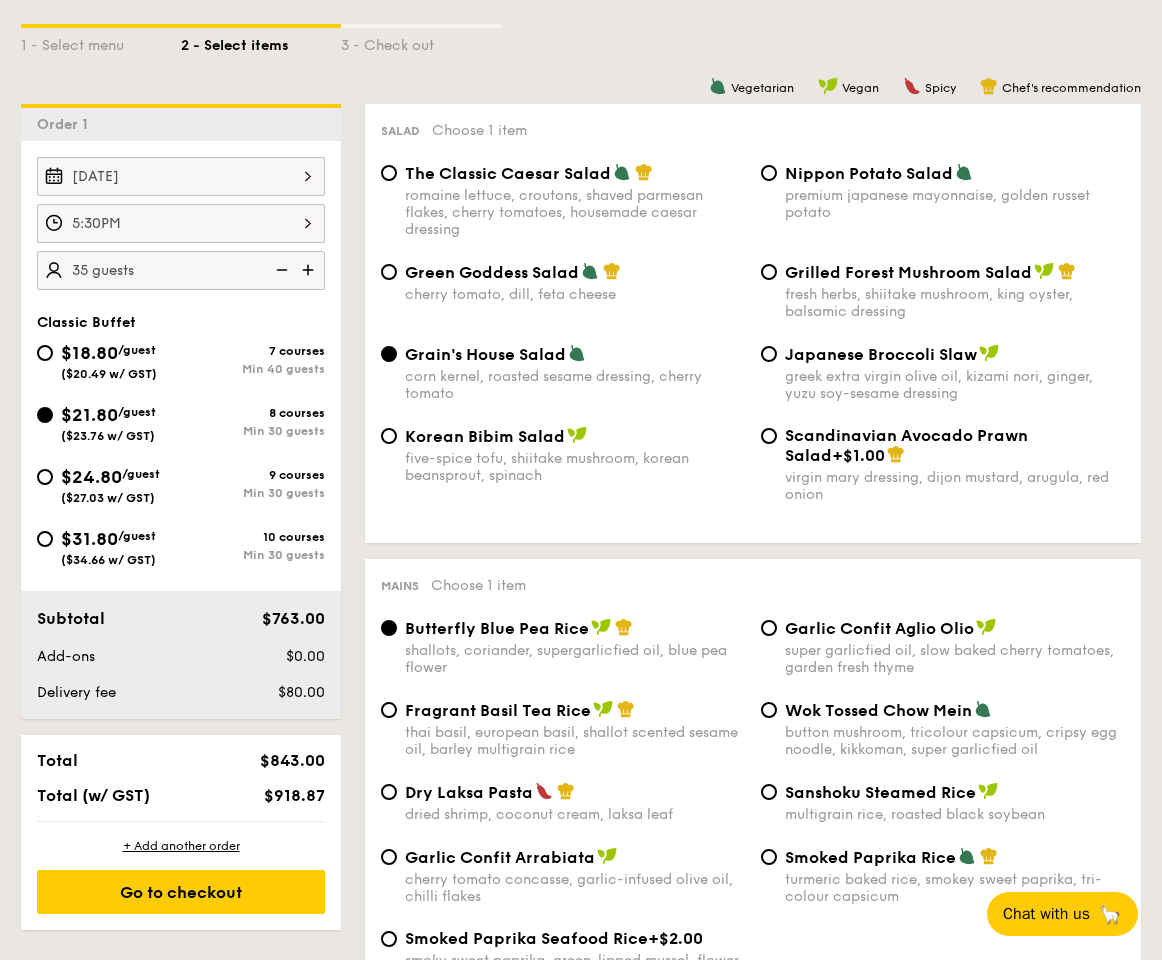 click on "five-spice tofu, shiitake mushroom, korean beansprout, spinach" at bounding box center [575, 467] 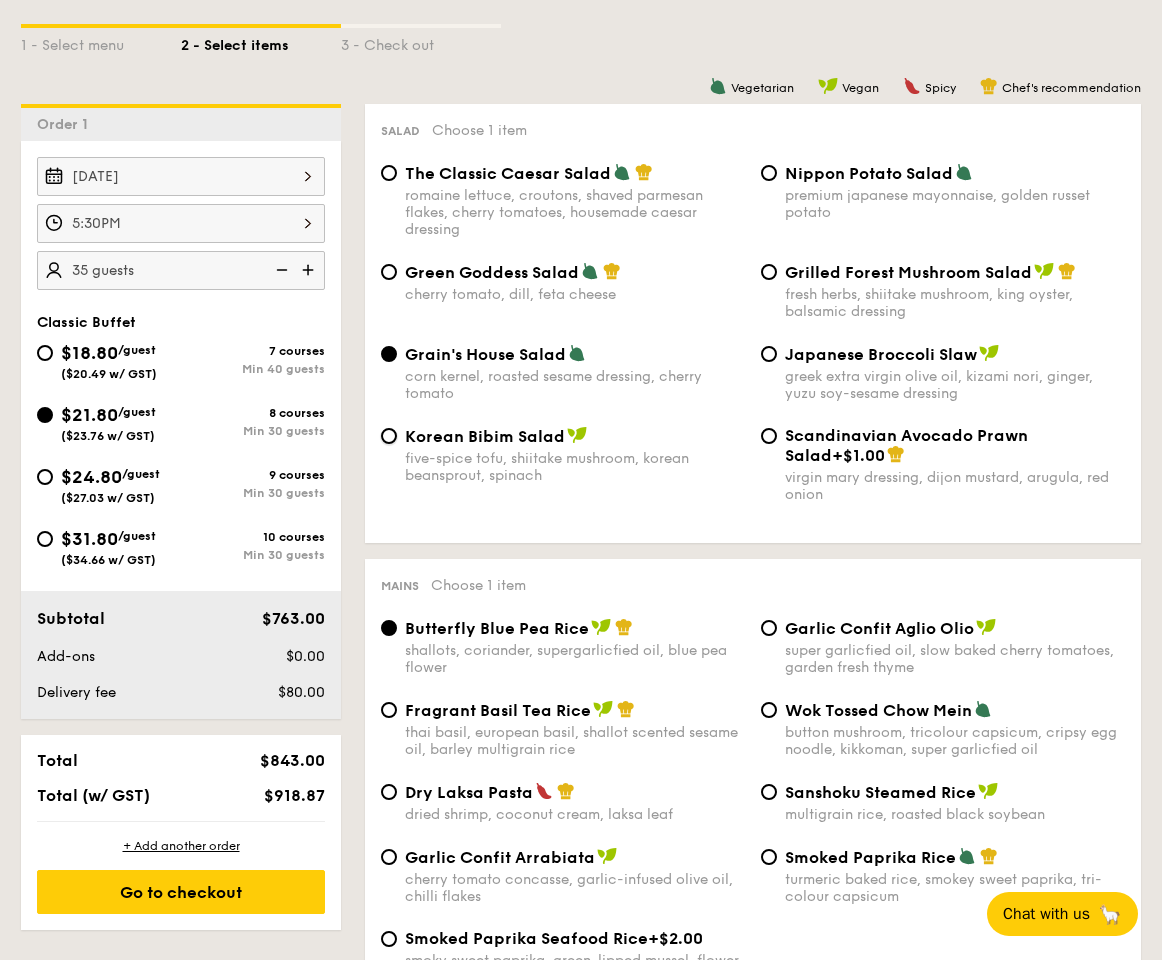 click on "Korean Bibim Salad five-spice tofu, shiitake mushroom, korean beansprout, spinach" at bounding box center [389, 436] 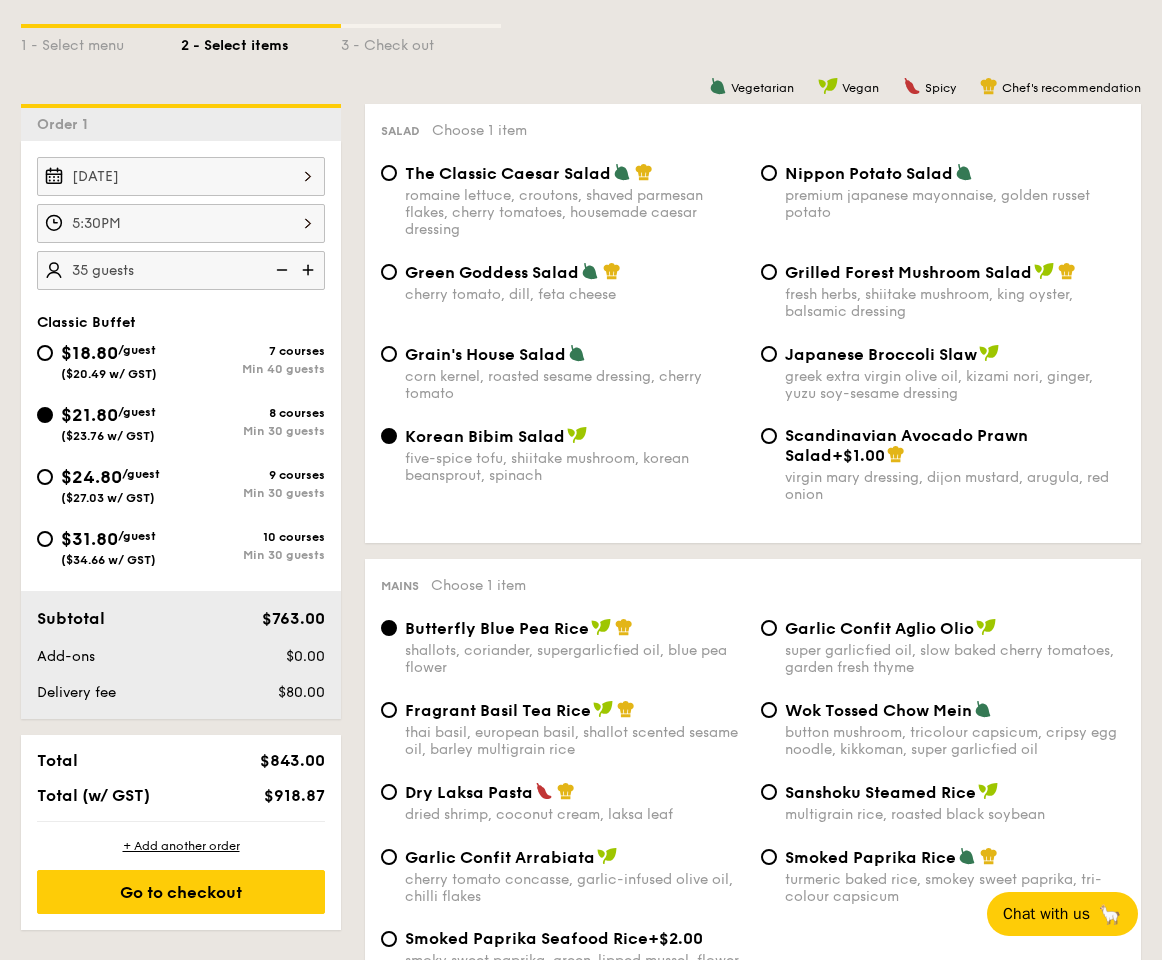 click on "cherry tomato, dill, feta cheese" at bounding box center [575, 294] 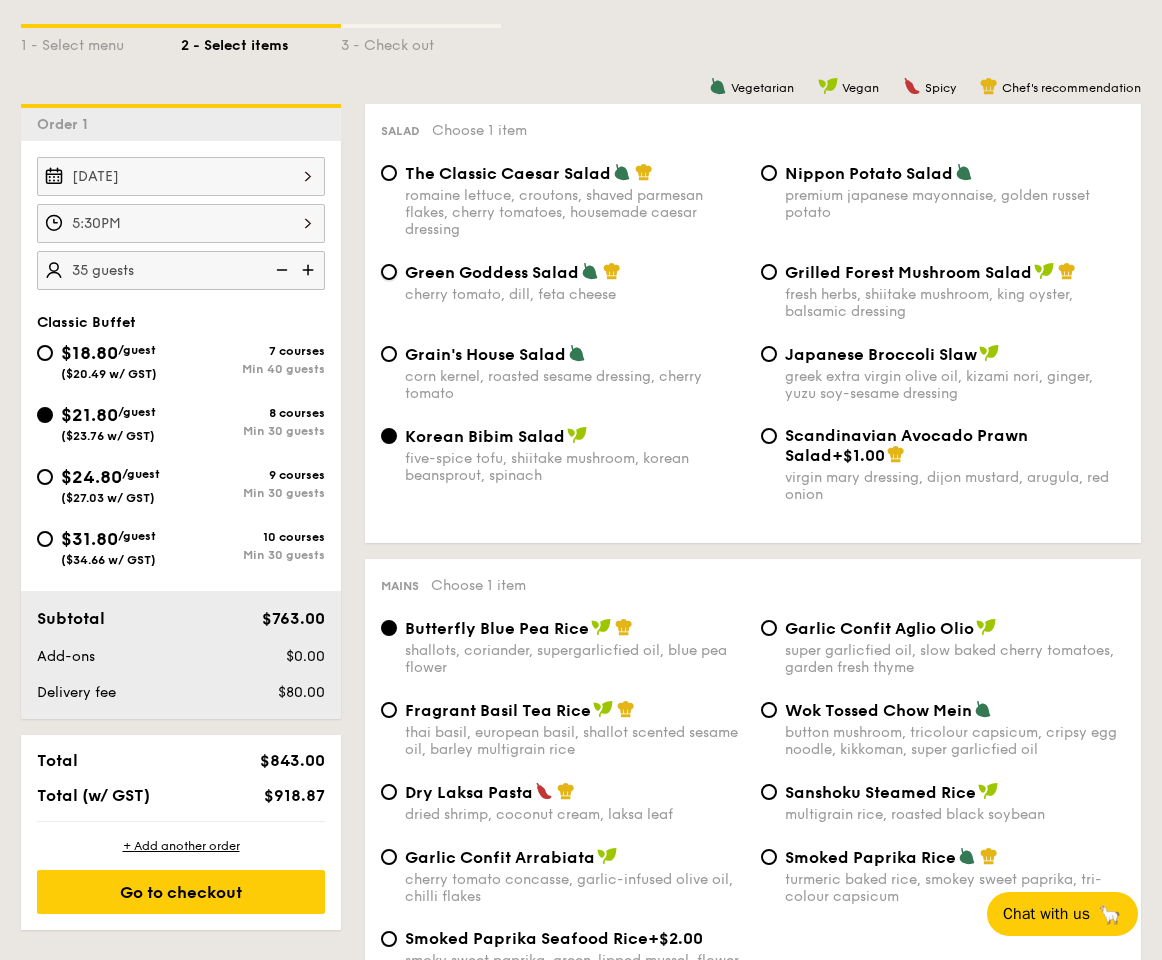 click on "Green Goddess Salad cherry tomato, dill, feta cheese" at bounding box center [389, 272] 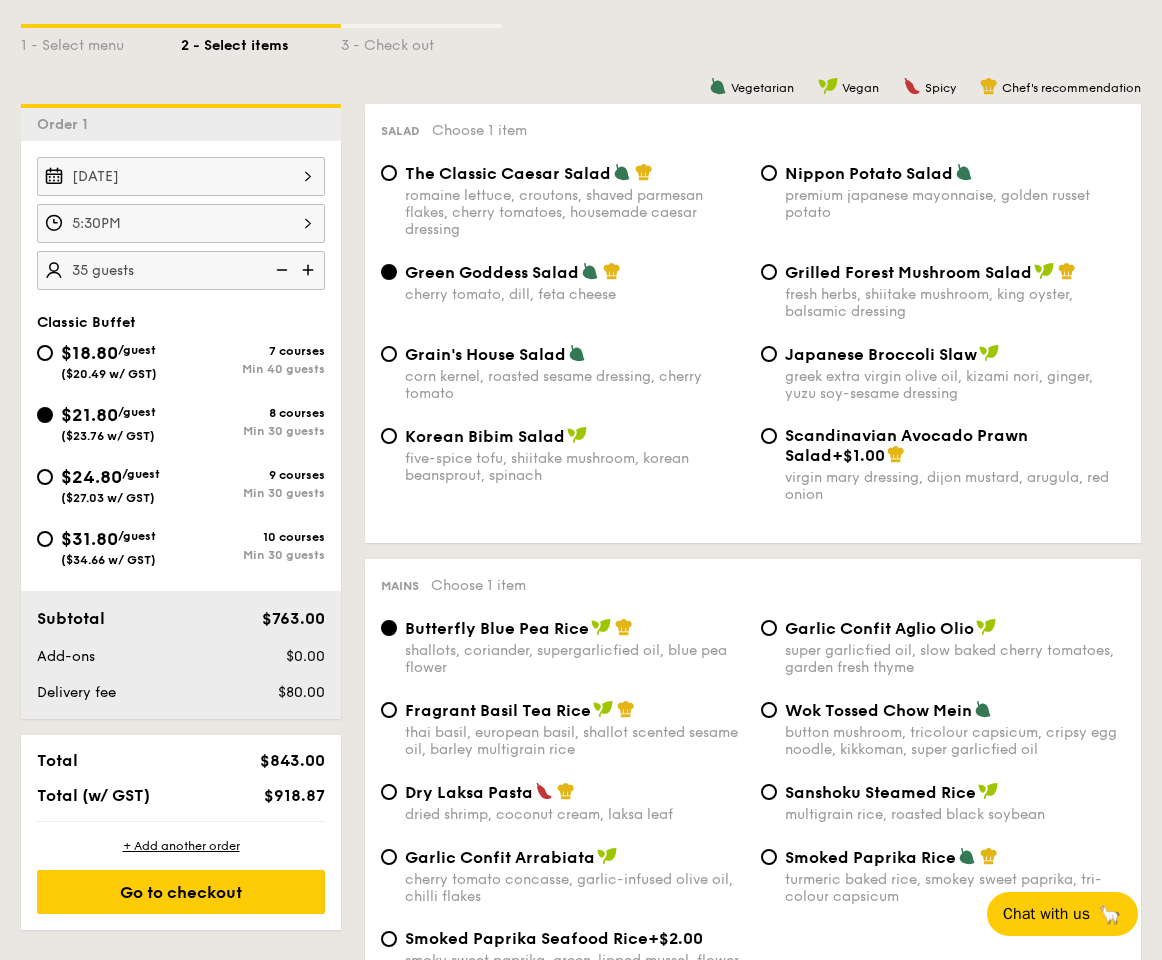 click on "Grain's House Salad" at bounding box center (485, 354) 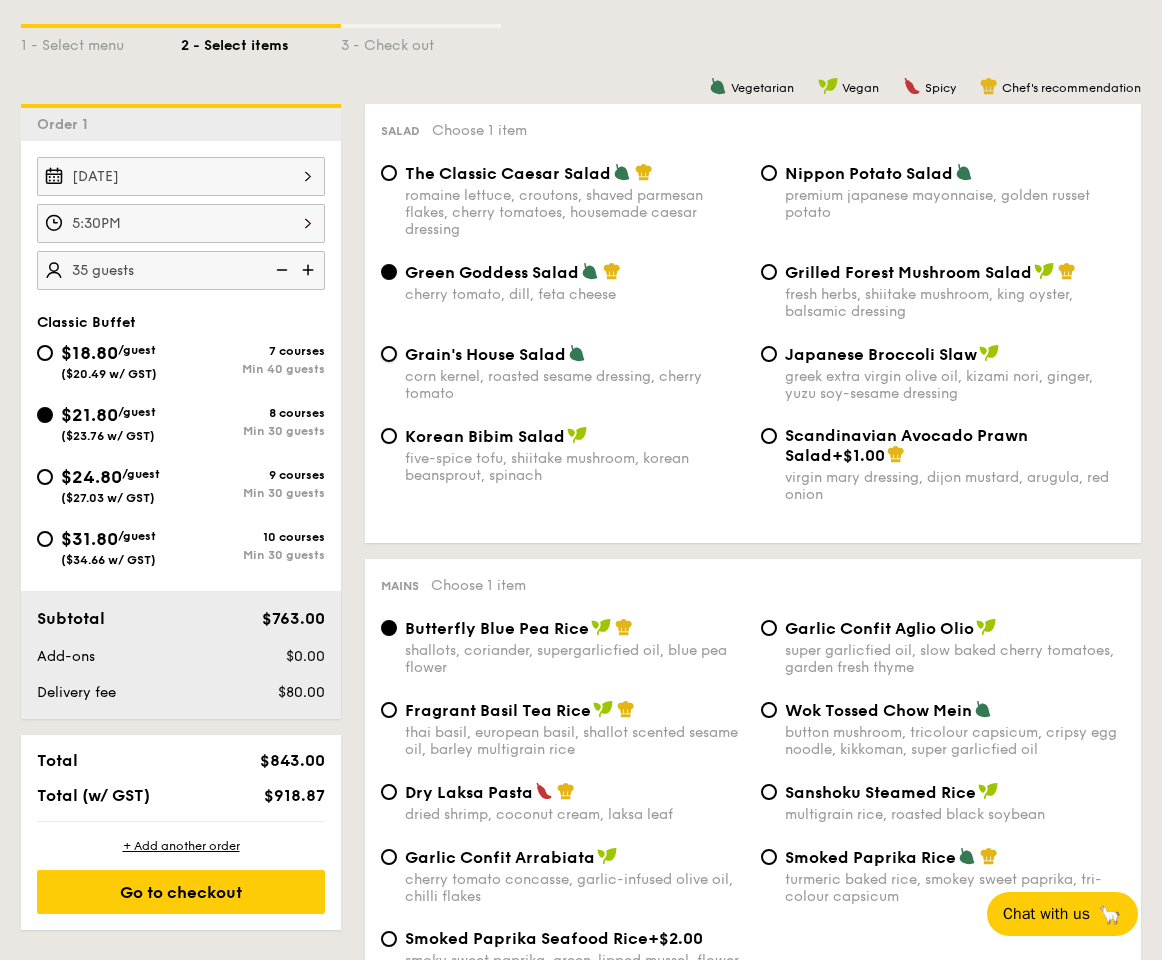 click on "Grain's House Salad corn kernel, roasted sesame dressing, cherry tomato" at bounding box center [389, 354] 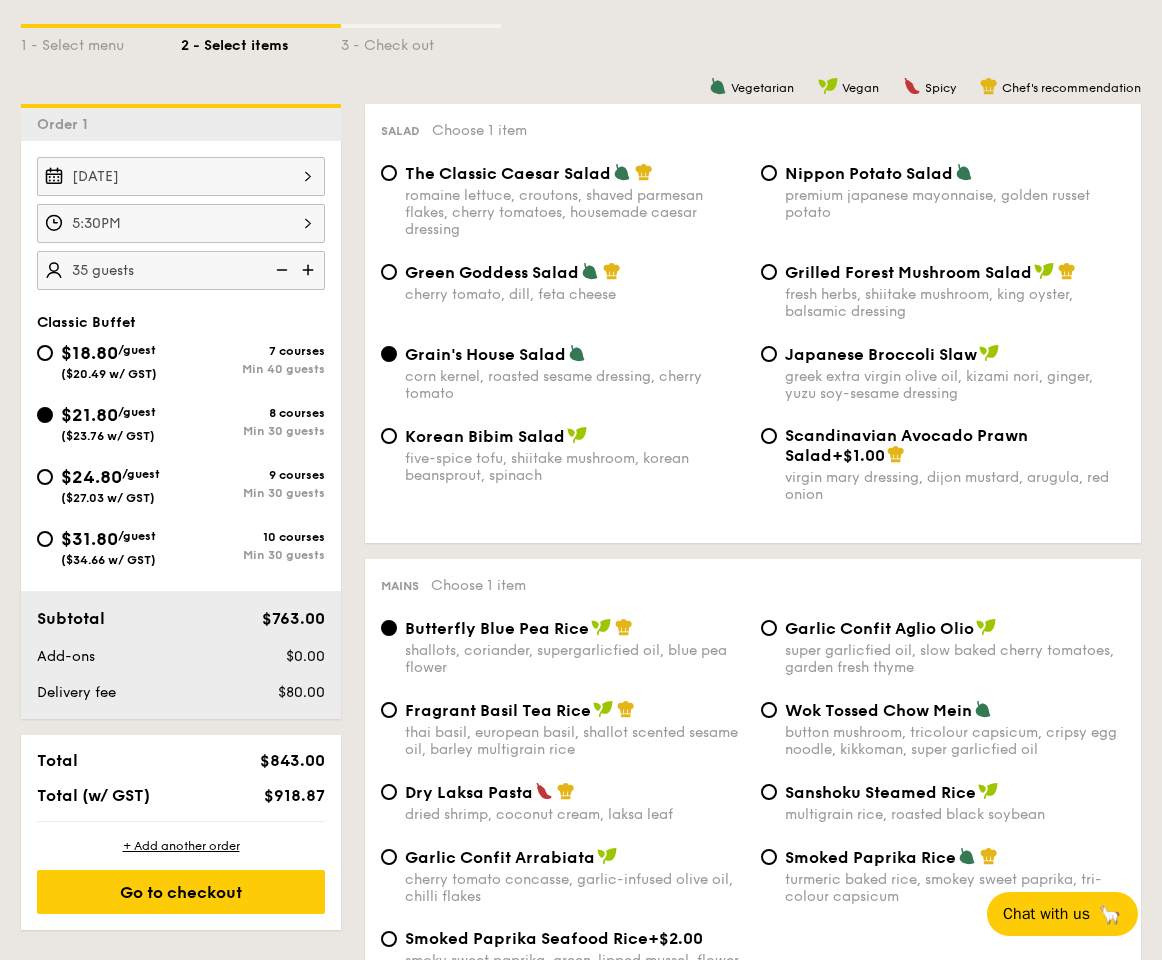 click on "romaine lettuce, croutons, shaved parmesan flakes, cherry tomatoes, housemade caesar dressing" at bounding box center [575, 212] 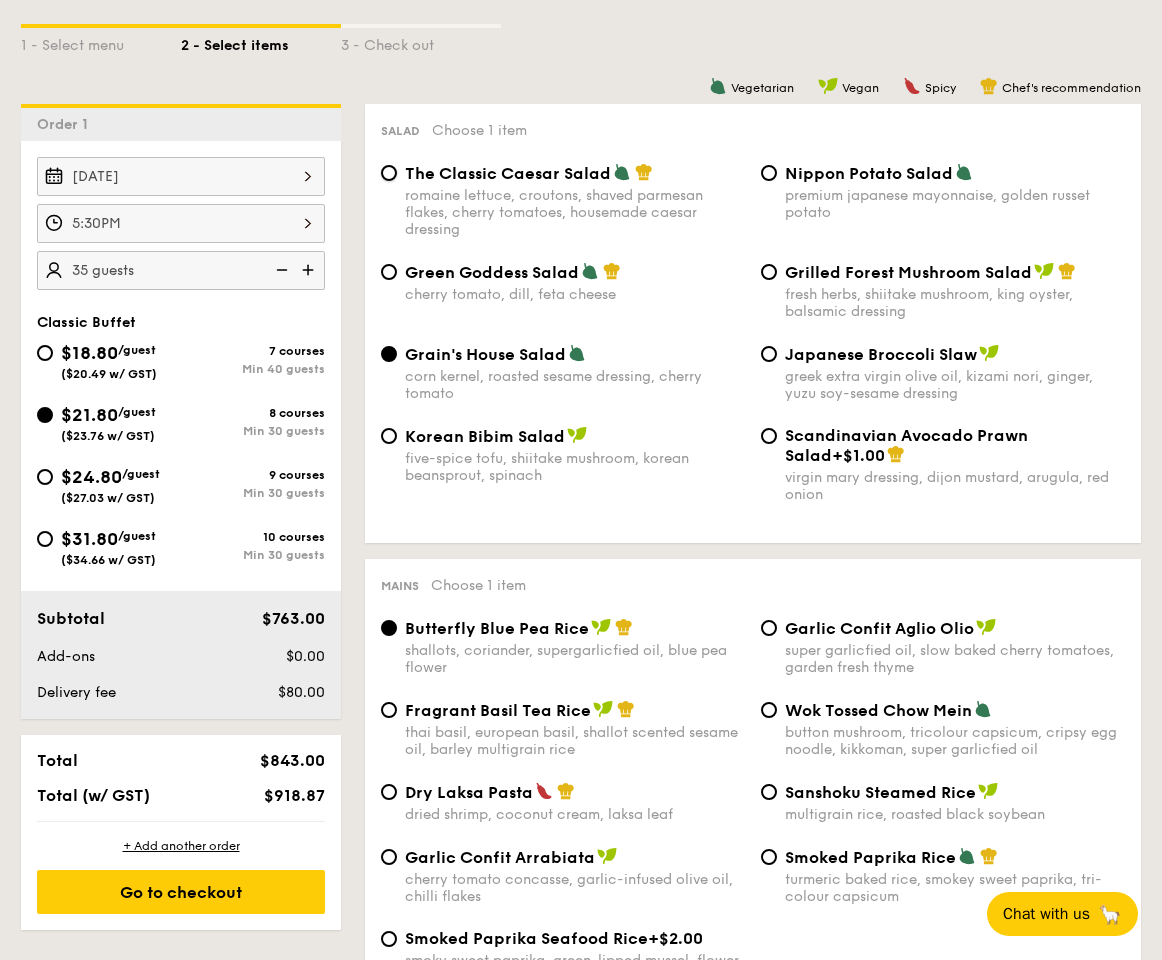click on "The Classic Caesar Salad romaine lettuce, croutons, shaved parmesan flakes, cherry tomatoes, housemade caesar dressing" at bounding box center (389, 173) 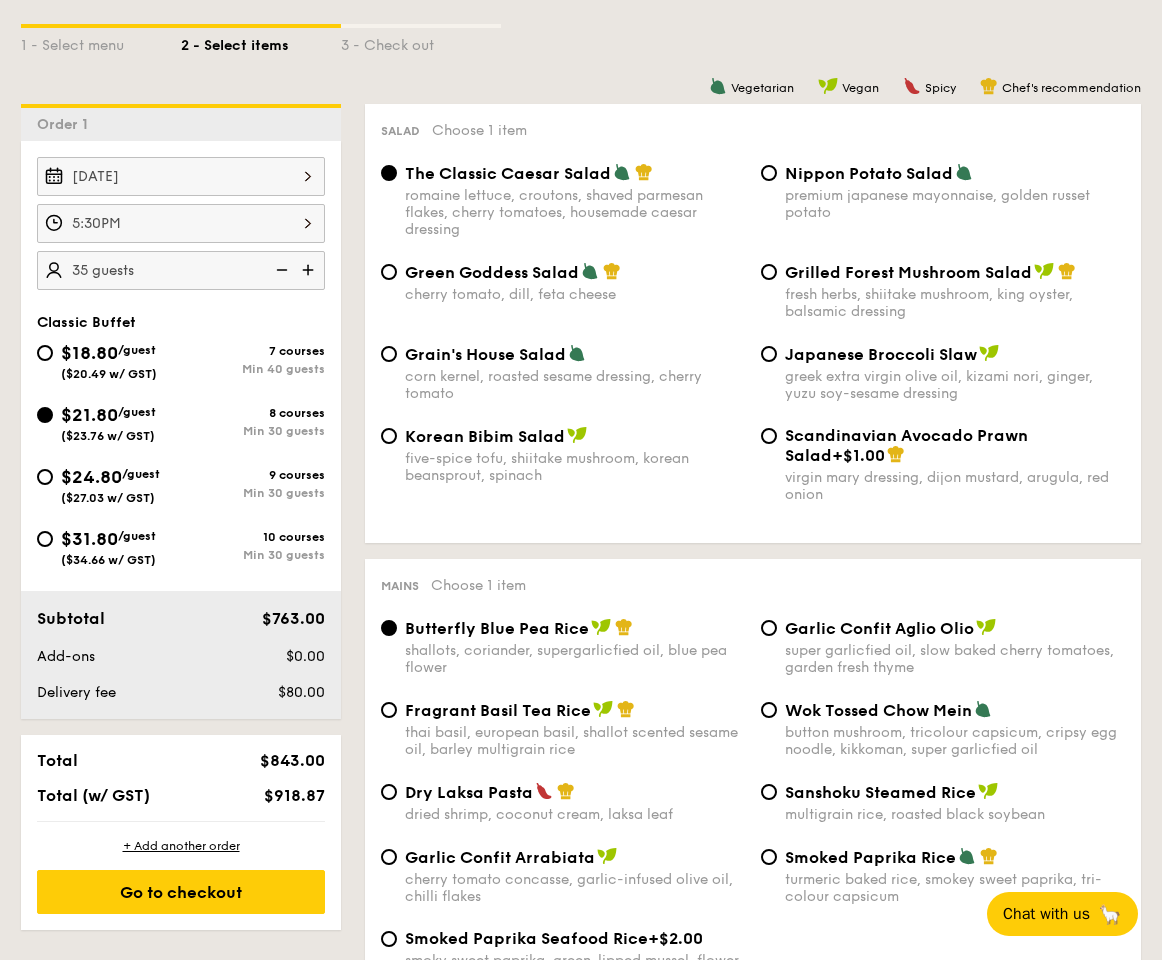 click on "Nippon Potato Salad" at bounding box center [869, 173] 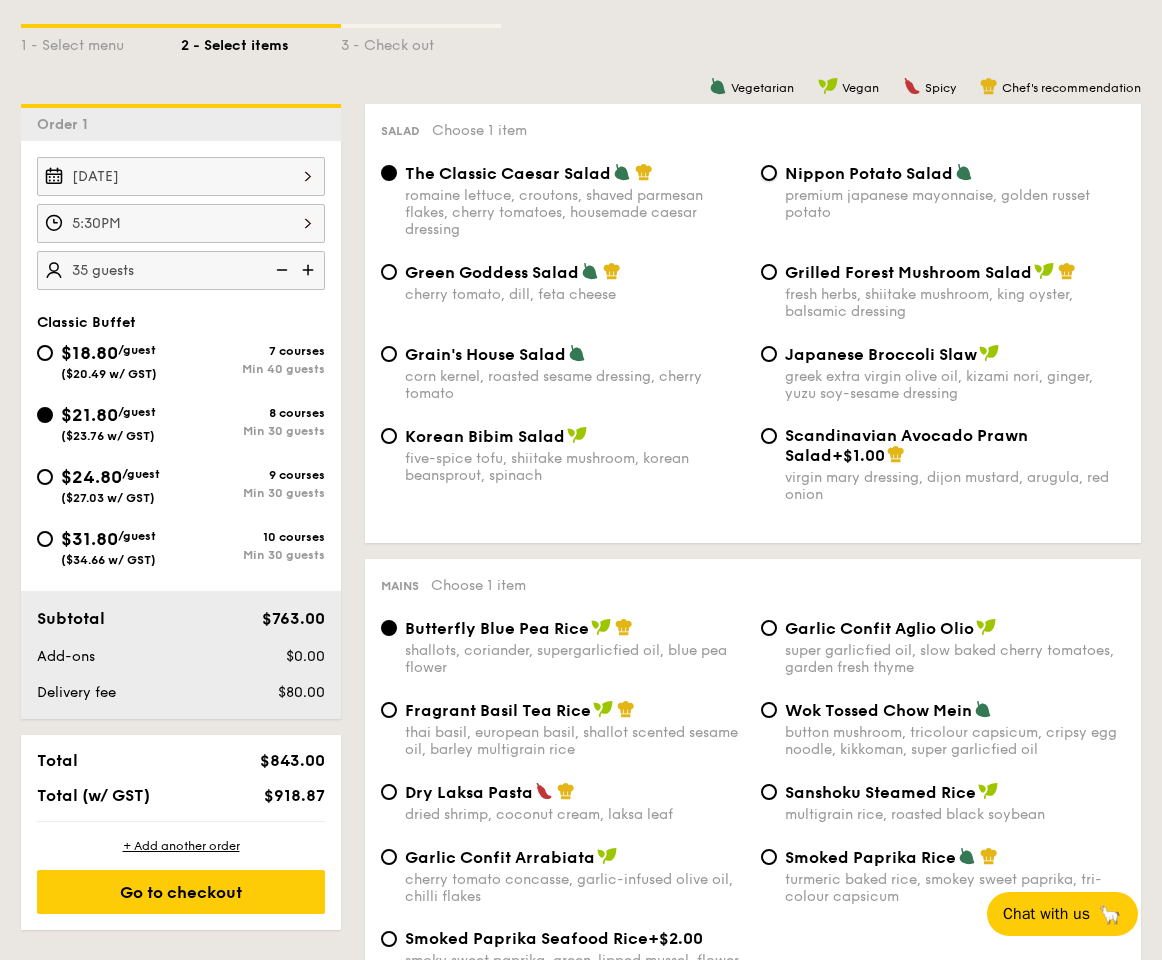 click on "Nippon Potato Salad premium japanese mayonnaise, golden russet potato" at bounding box center [769, 173] 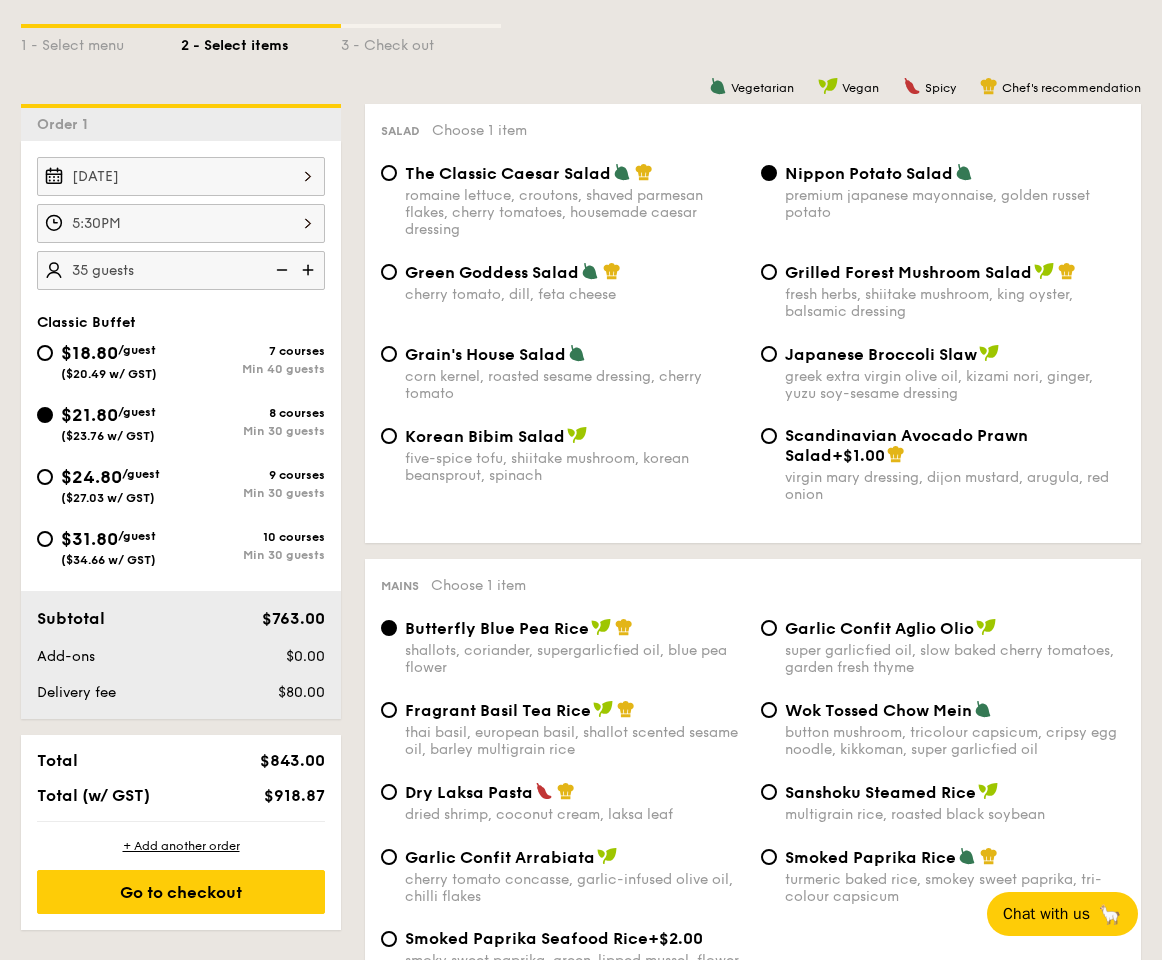 click on "fresh herbs, shiitake mushroom, king oyster, balsamic dressing" at bounding box center (955, 303) 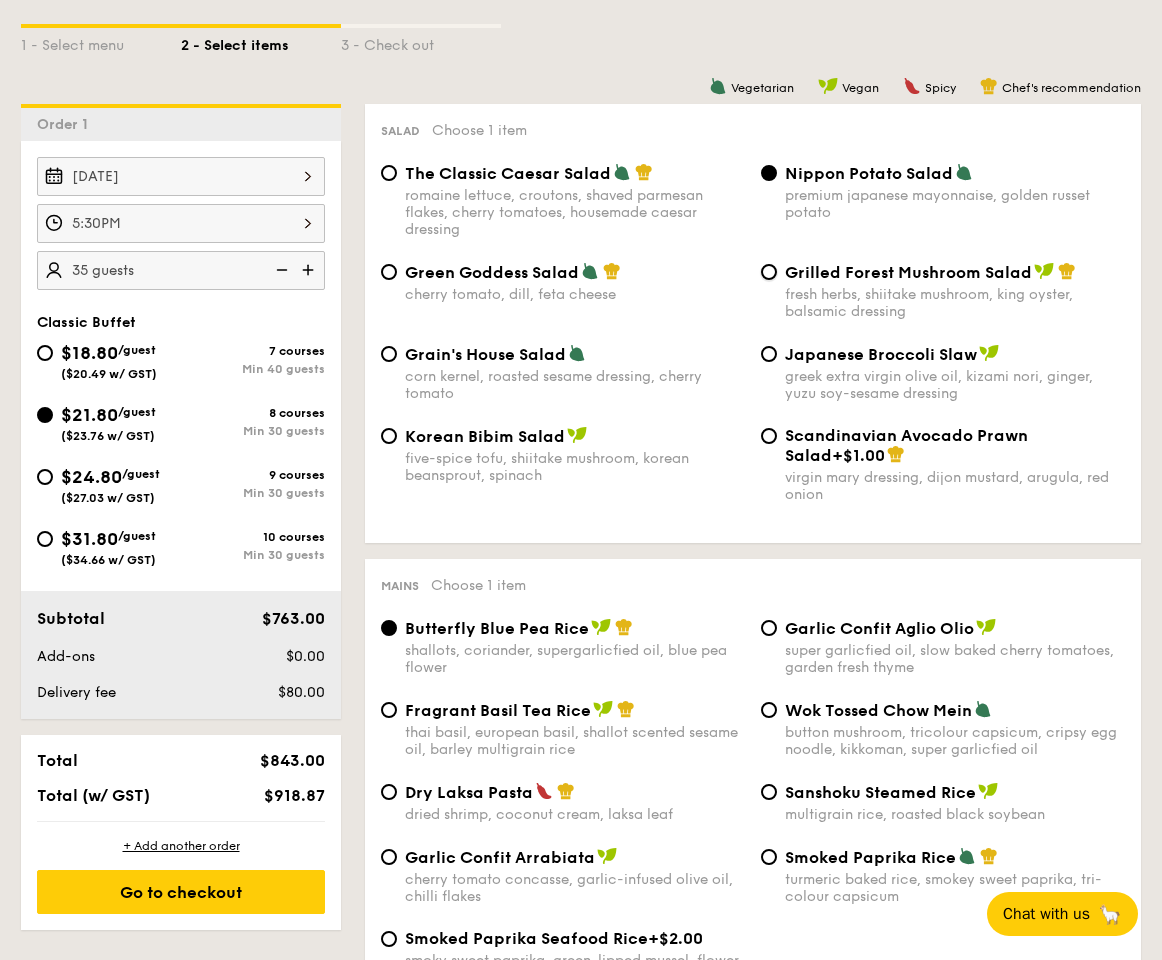 click on "Grilled Forest Mushroom Salad fresh herbs, shiitake mushroom, king oyster, balsamic dressing" at bounding box center [769, 272] 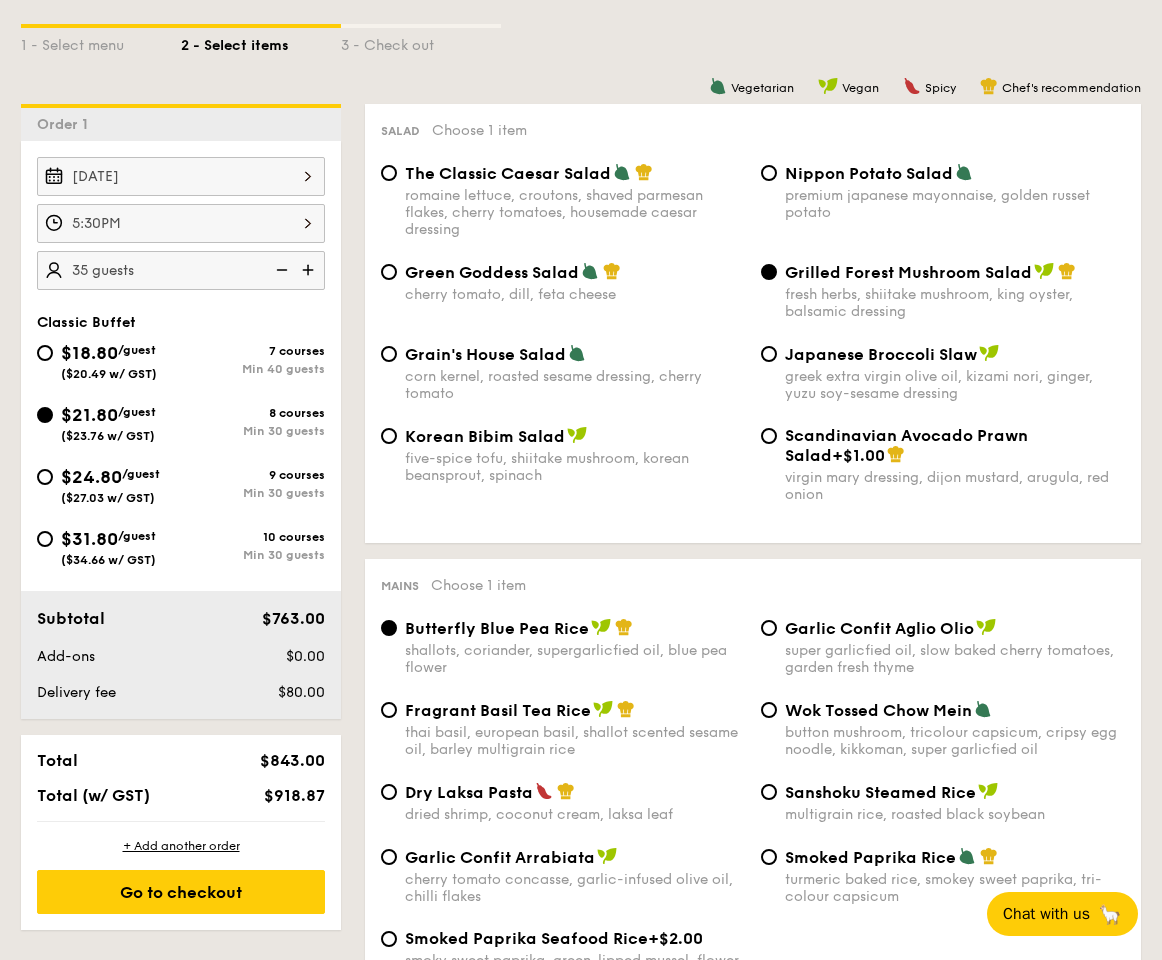 click on "Nippon Potato Salad premium japanese mayonnaise, golden russet potato" at bounding box center (955, 192) 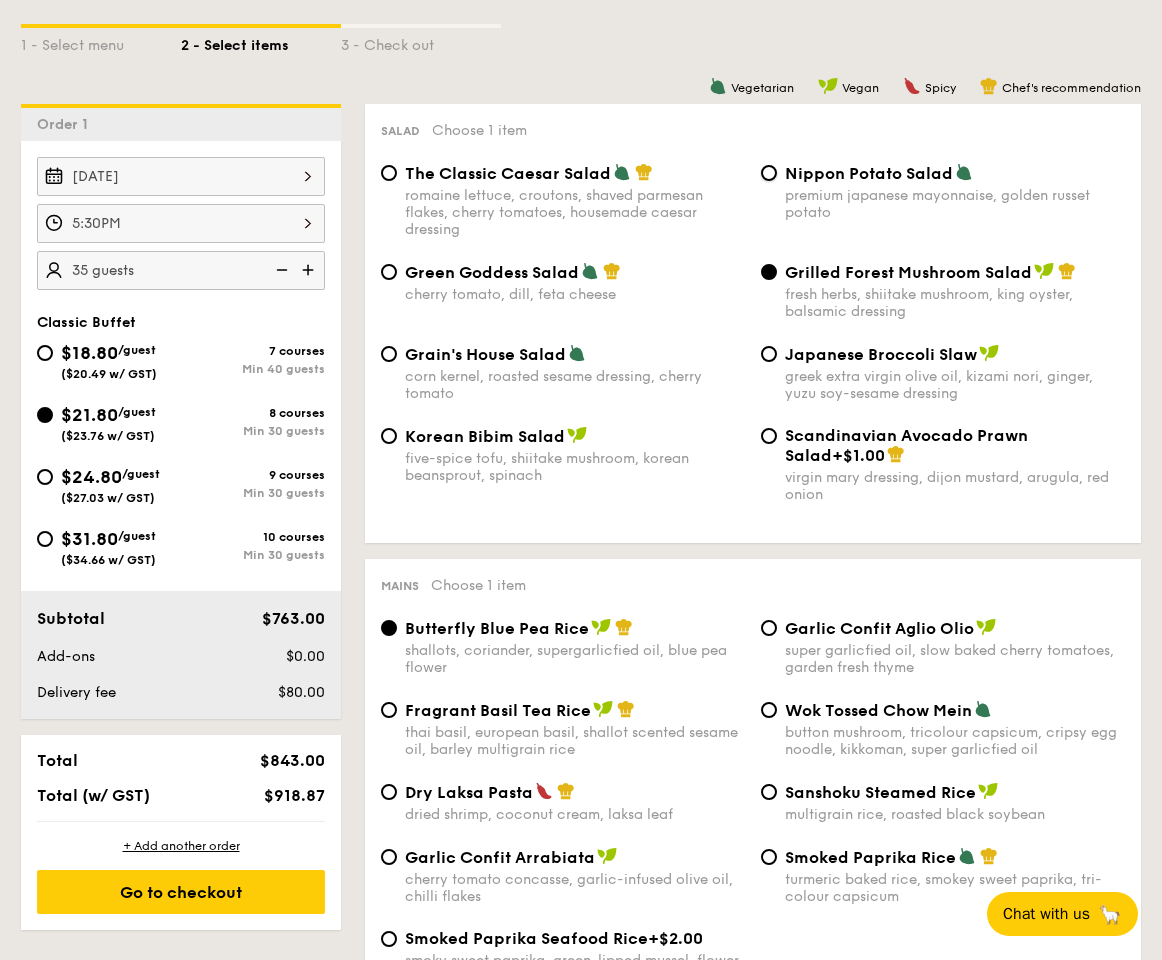 click on "Nippon Potato Salad premium japanese mayonnaise, golden russet potato" at bounding box center (769, 173) 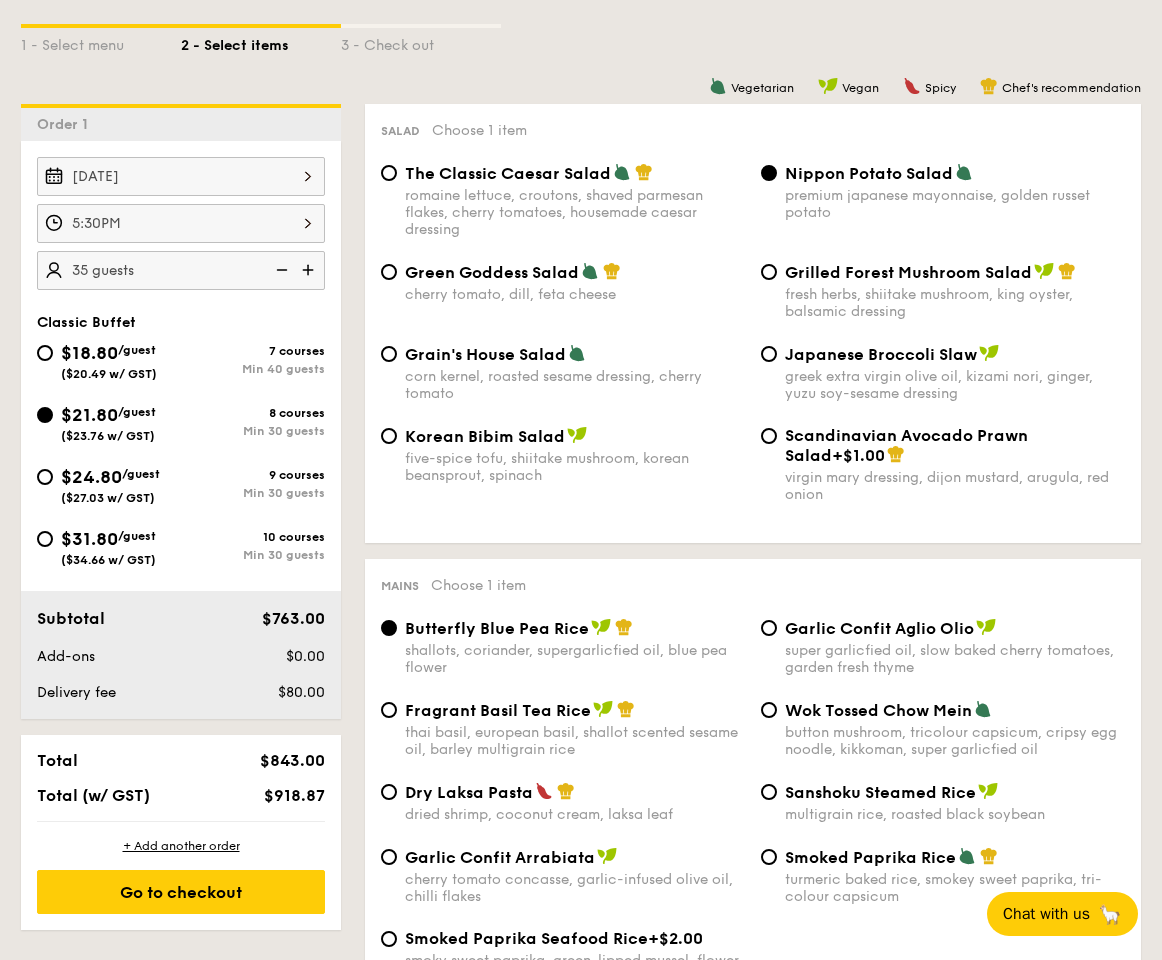 click on "fresh herbs, shiitake mushroom, king oyster, balsamic dressing" at bounding box center [955, 303] 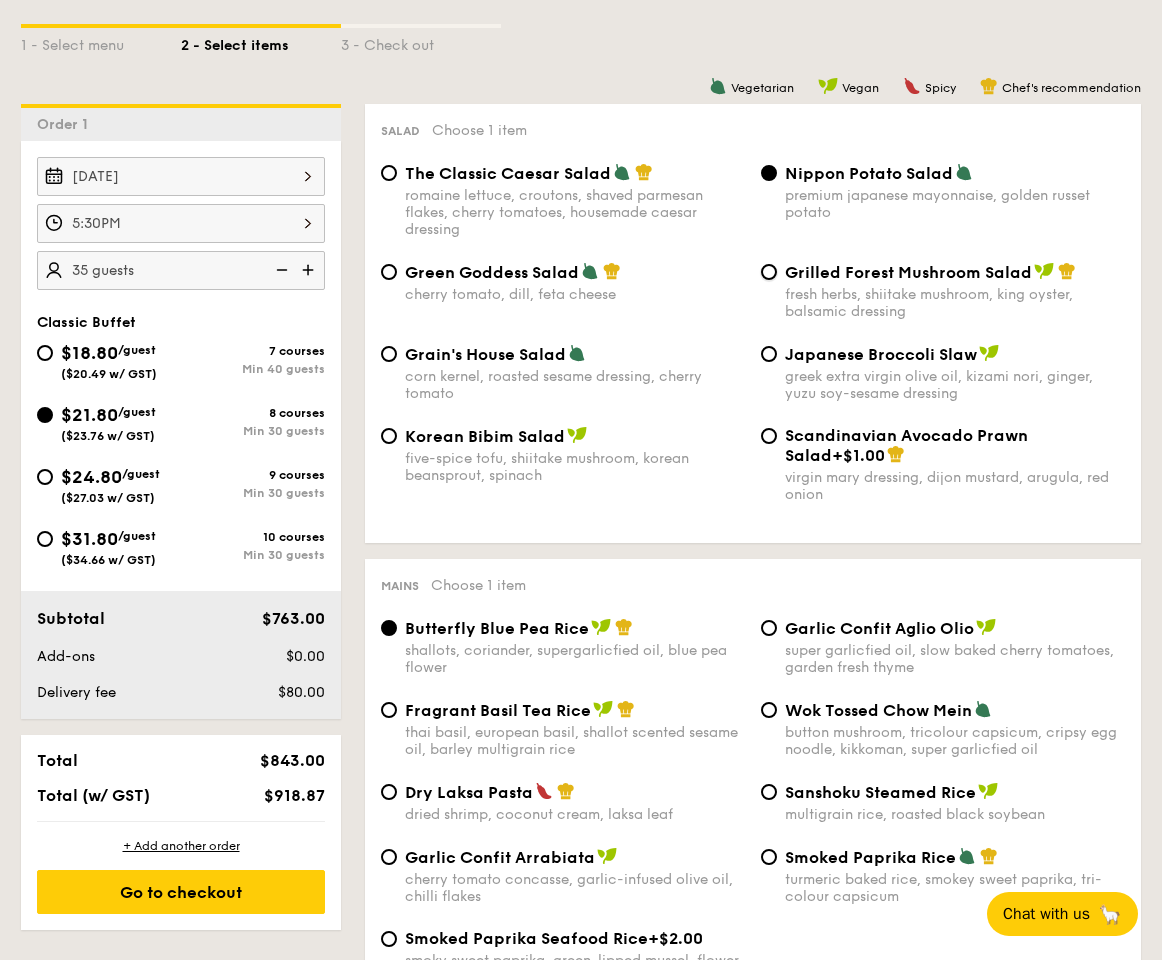 click on "Grilled Forest Mushroom Salad fresh herbs, shiitake mushroom, king oyster, balsamic dressing" at bounding box center [769, 272] 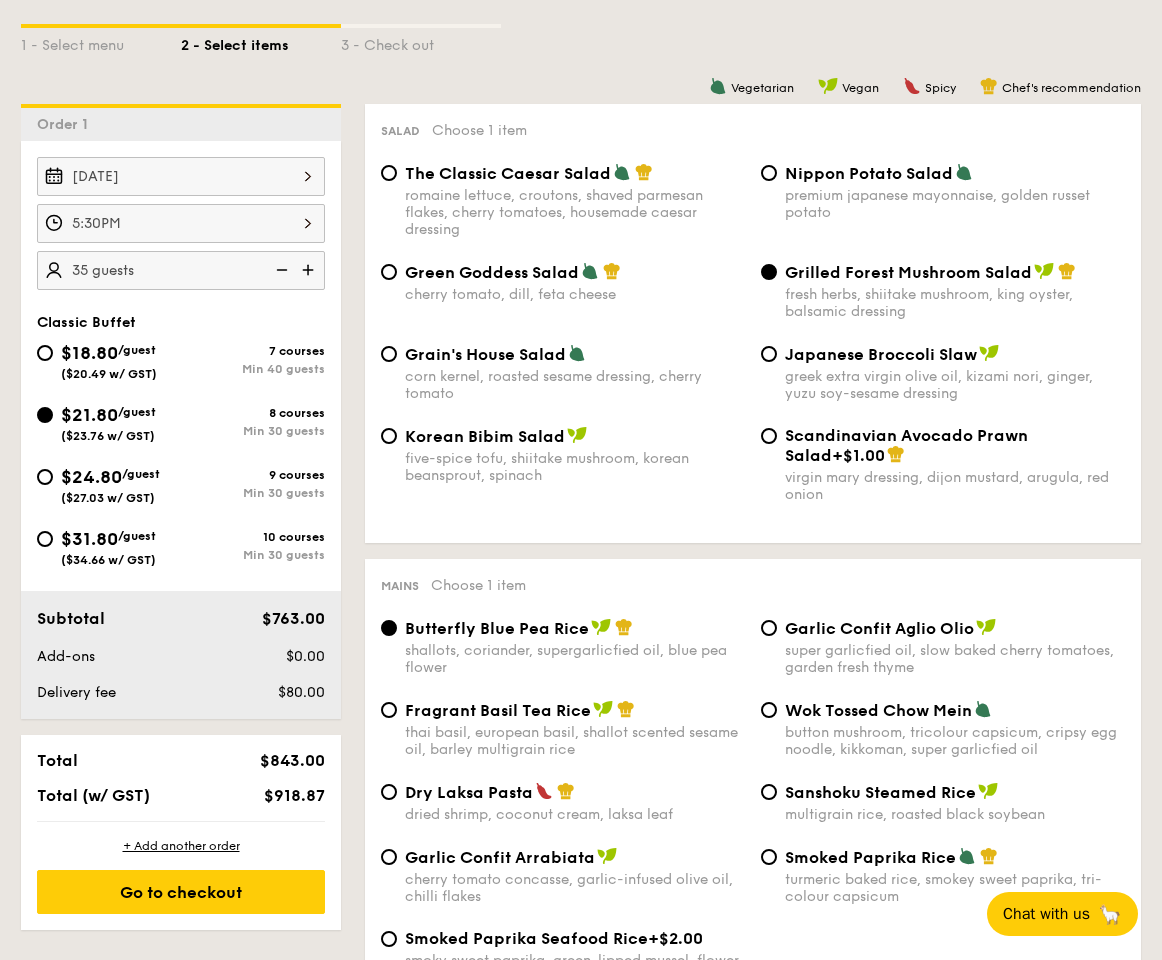 click on "greek extra virgin olive oil, kizami nori, ginger, yuzu soy-sesame dressing" at bounding box center (955, 385) 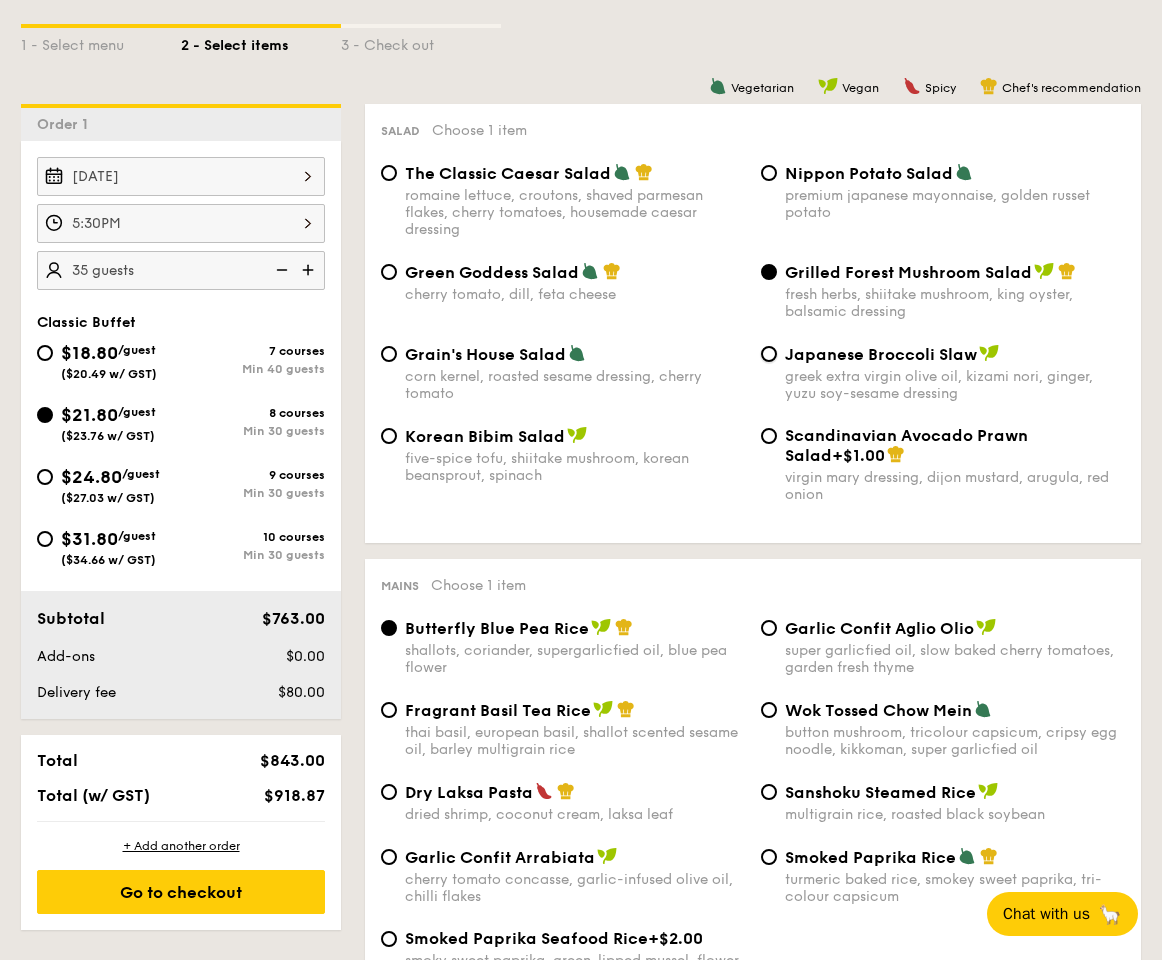 click on "Japanese Broccoli Slaw greek extra virgin olive oil, kizami nori, ginger, yuzu soy-sesame dressing" at bounding box center [769, 354] 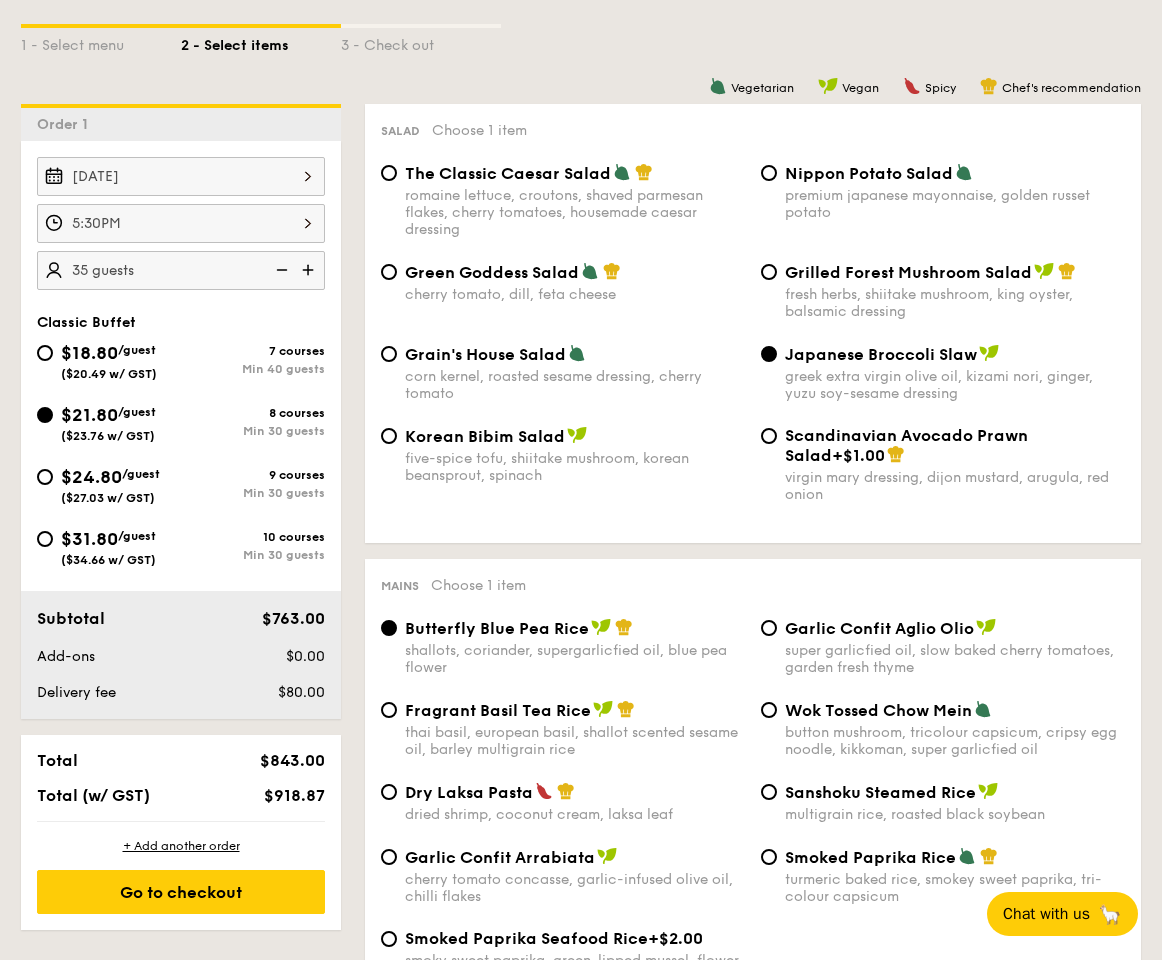 click on "Nippon Potato Salad" at bounding box center (869, 173) 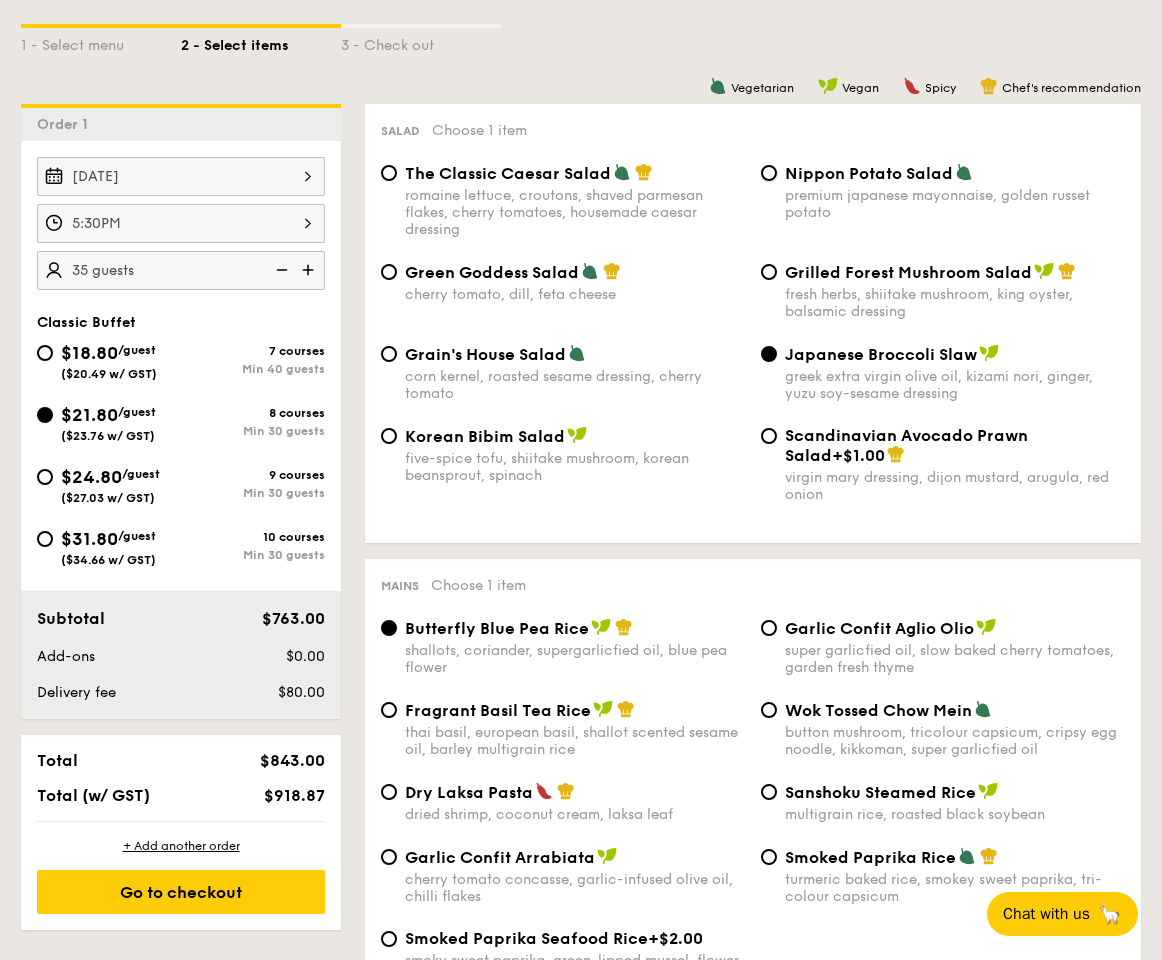 click on "Nippon Potato Salad premium japanese mayonnaise, golden russet potato" at bounding box center [769, 173] 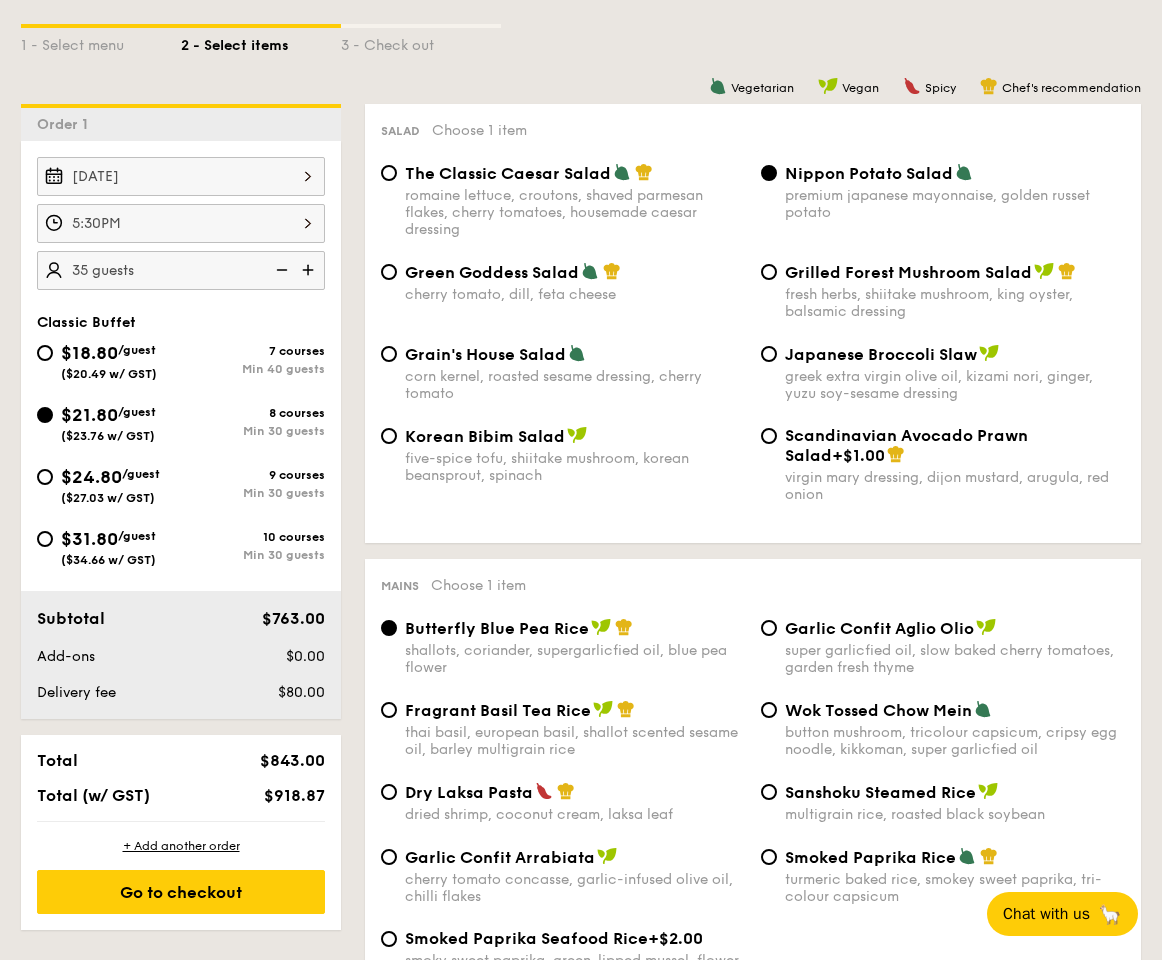 click on "virgin mary dressing, dijon mustard, arugula, red onion" at bounding box center (955, 486) 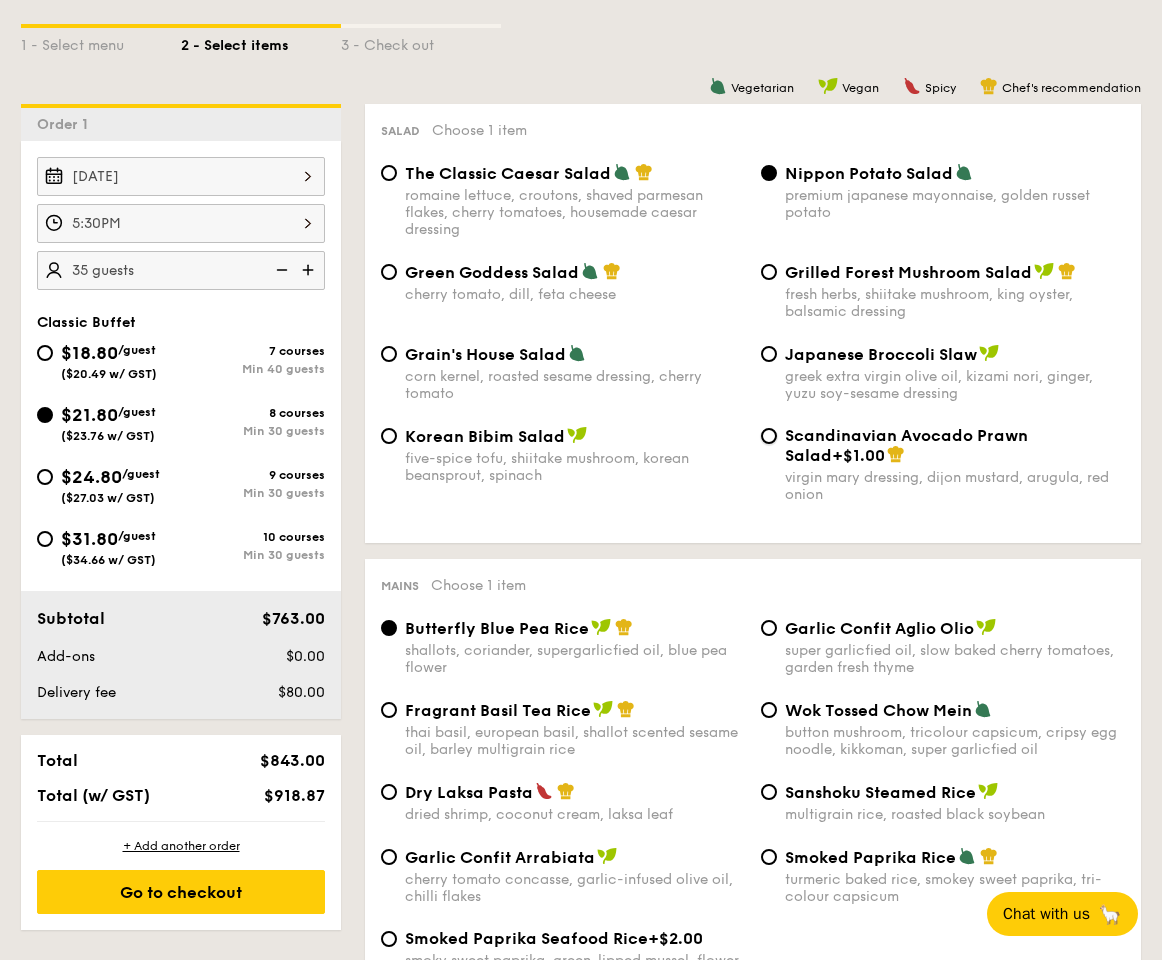 click on "Scandinavian Avocado Prawn Salad
+$1.00
virgin mary dressing, dijon mustard, arugula, red onion" at bounding box center (769, 436) 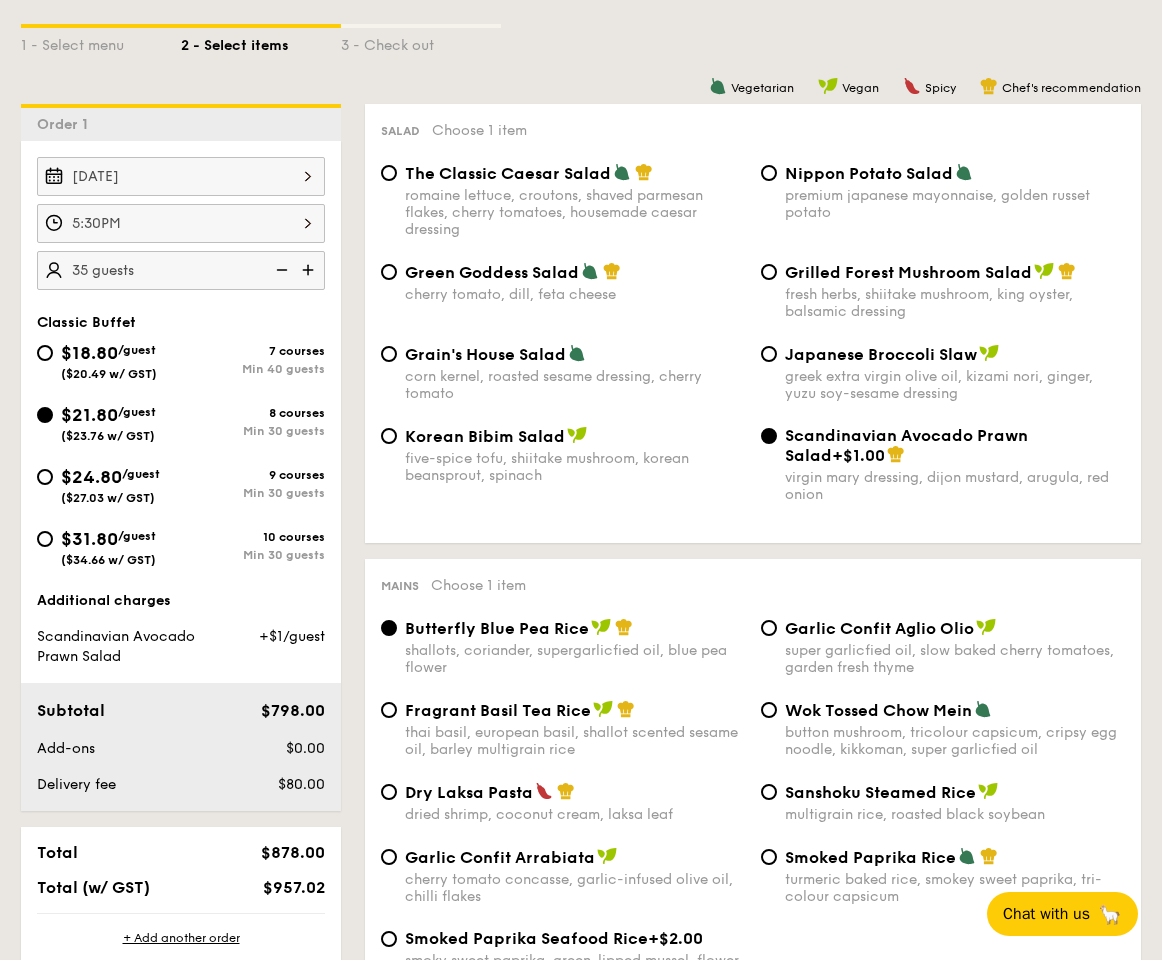 click on "Salad
Choose 1 item
The Classic Caesar Salad romaine lettuce, croutons, shaved parmesan flakes, cherry tomatoes, housemade caesar dressing Nippon Potato Salad premium japanese mayonnaise, golden russet potato Green Goddess Salad cherry tomato, dill, feta cheese Grilled Forest Mushroom Salad fresh herbs, shiitake mushroom, king oyster, balsamic dressing Grain's House Salad corn kernel, roasted sesame dressing, cherry tomato Japanese Broccoli Slaw greek extra virgin olive oil, kizami nori, ginger, yuzu soy-sesame dressing Korean Bibim Salad five-spice tofu, shiitake mushroom, korean beansprout, spinach Scandinavian Avocado Prawn Salad
+$1.00
virgin mary dressing, dijon mustard, arugula, red onion" at bounding box center [753, 323] 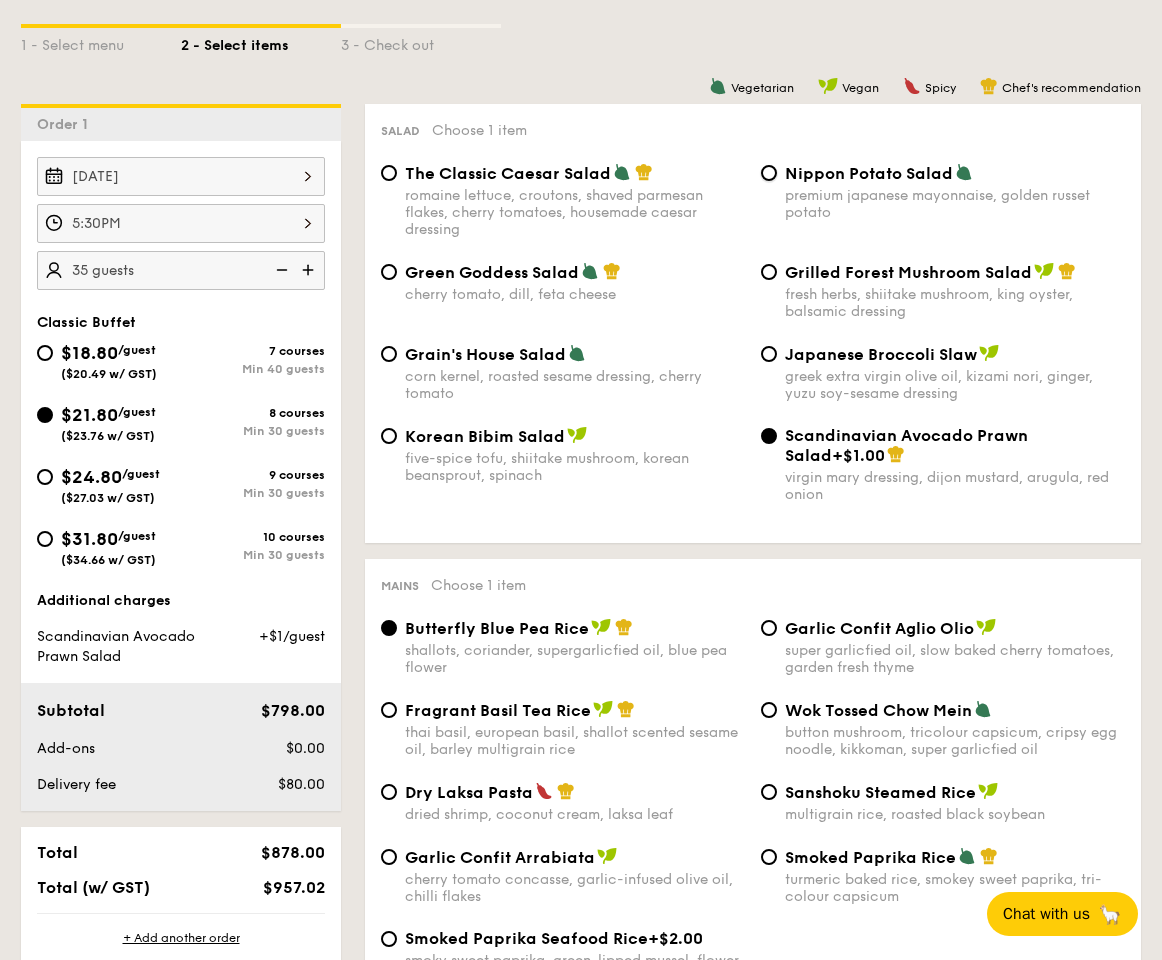 click on "Nippon Potato Salad premium japanese mayonnaise, golden russet potato" at bounding box center (769, 173) 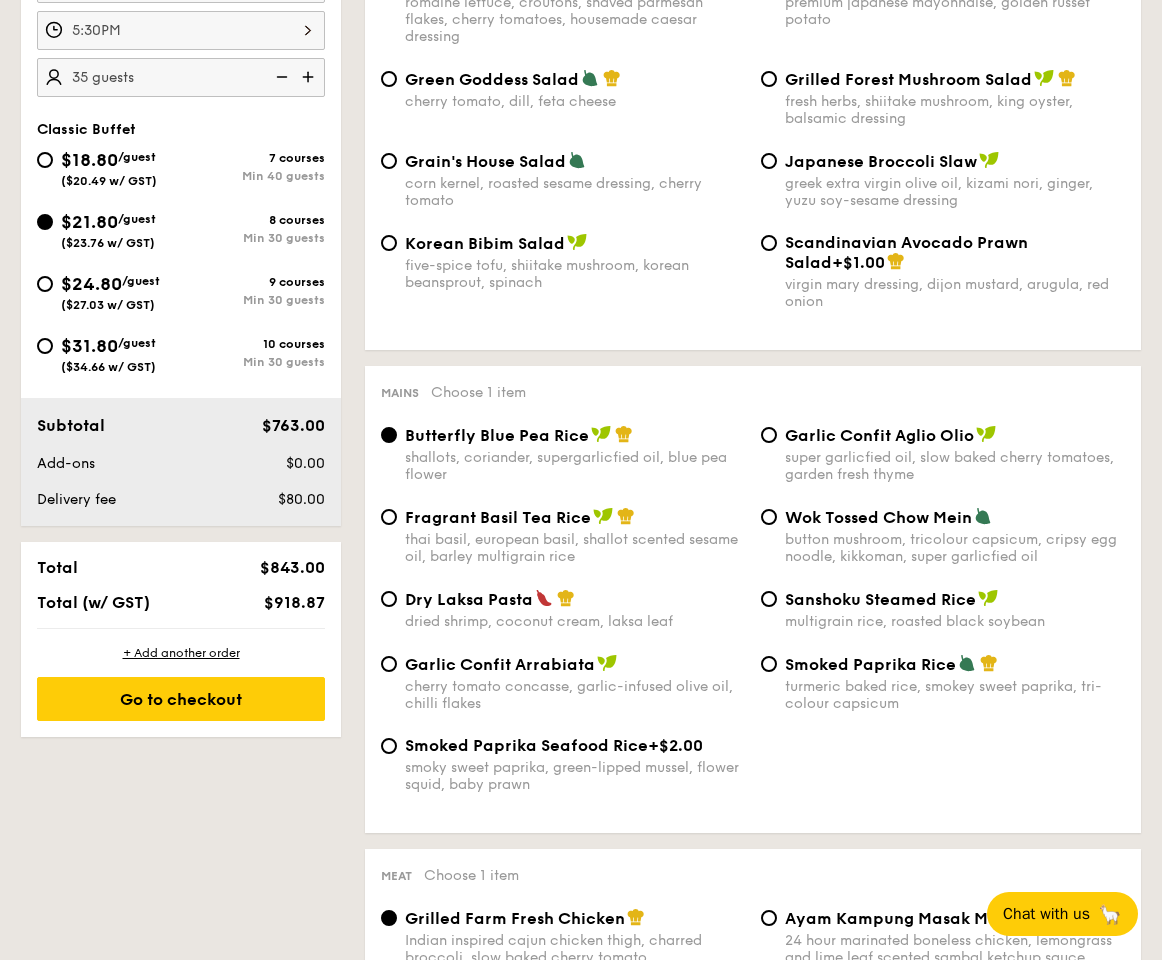 scroll, scrollTop: 660, scrollLeft: 0, axis: vertical 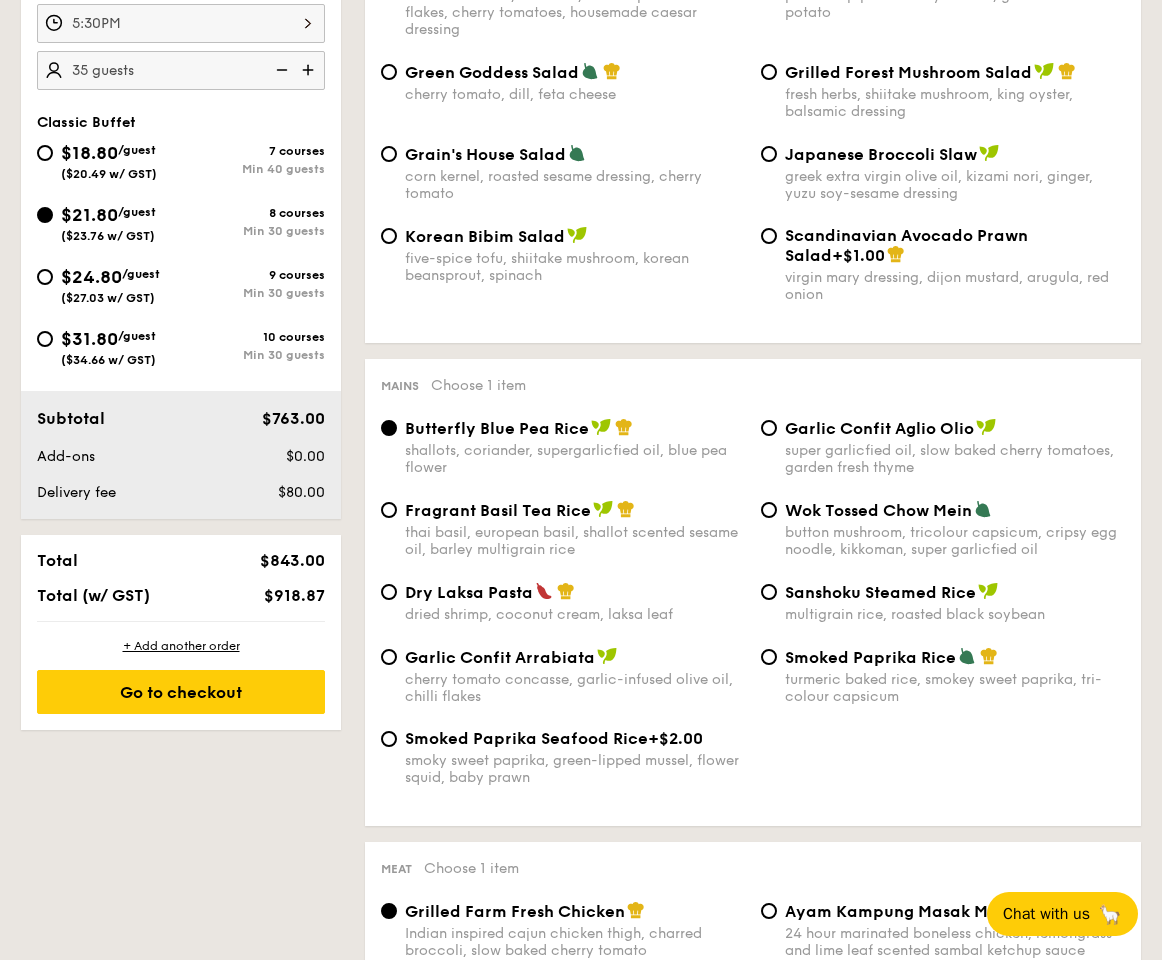 click on "dried shrimp, coconut cream, laksa leaf" at bounding box center [575, 614] 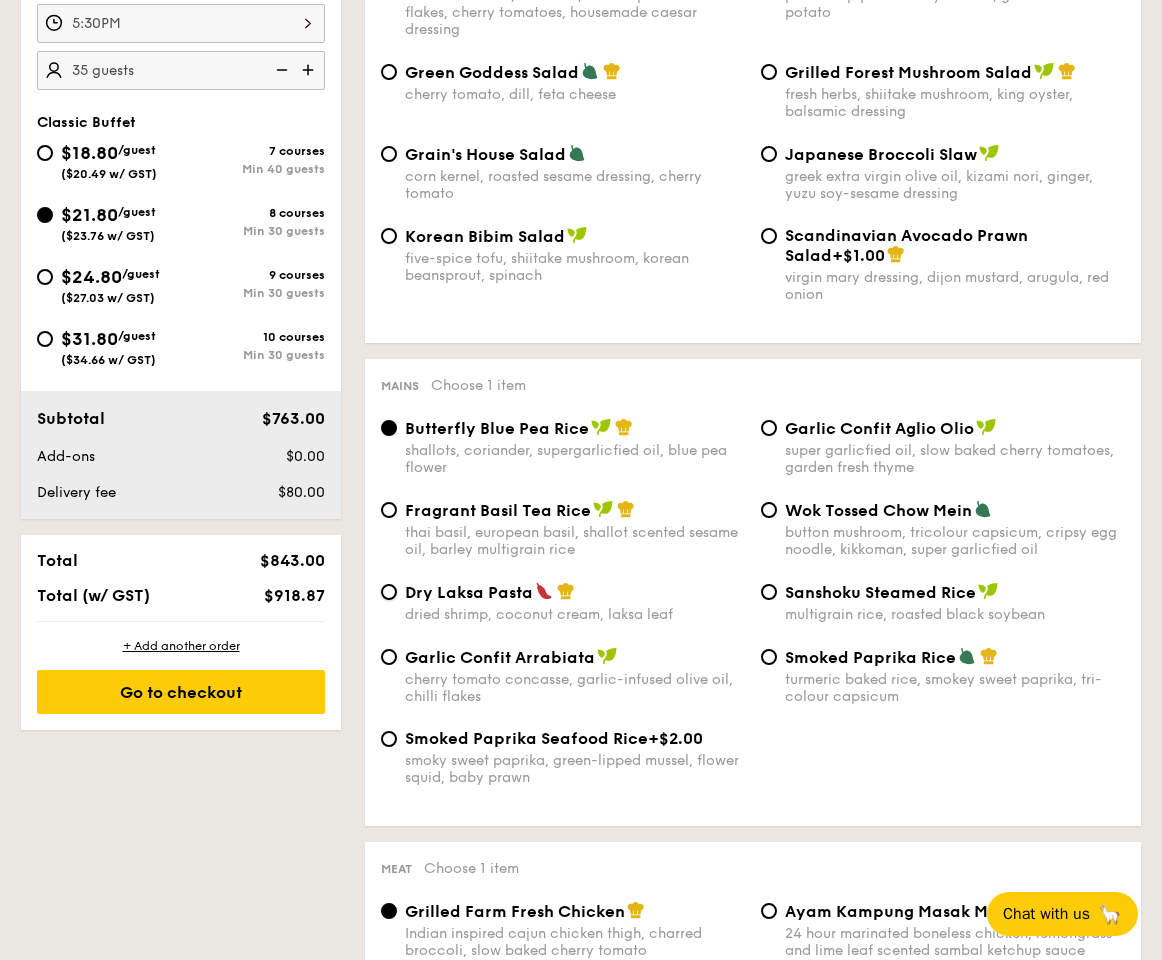click on "Dry Laksa Pasta dried shrimp, coconut cream, laksa leaf" at bounding box center (389, 592) 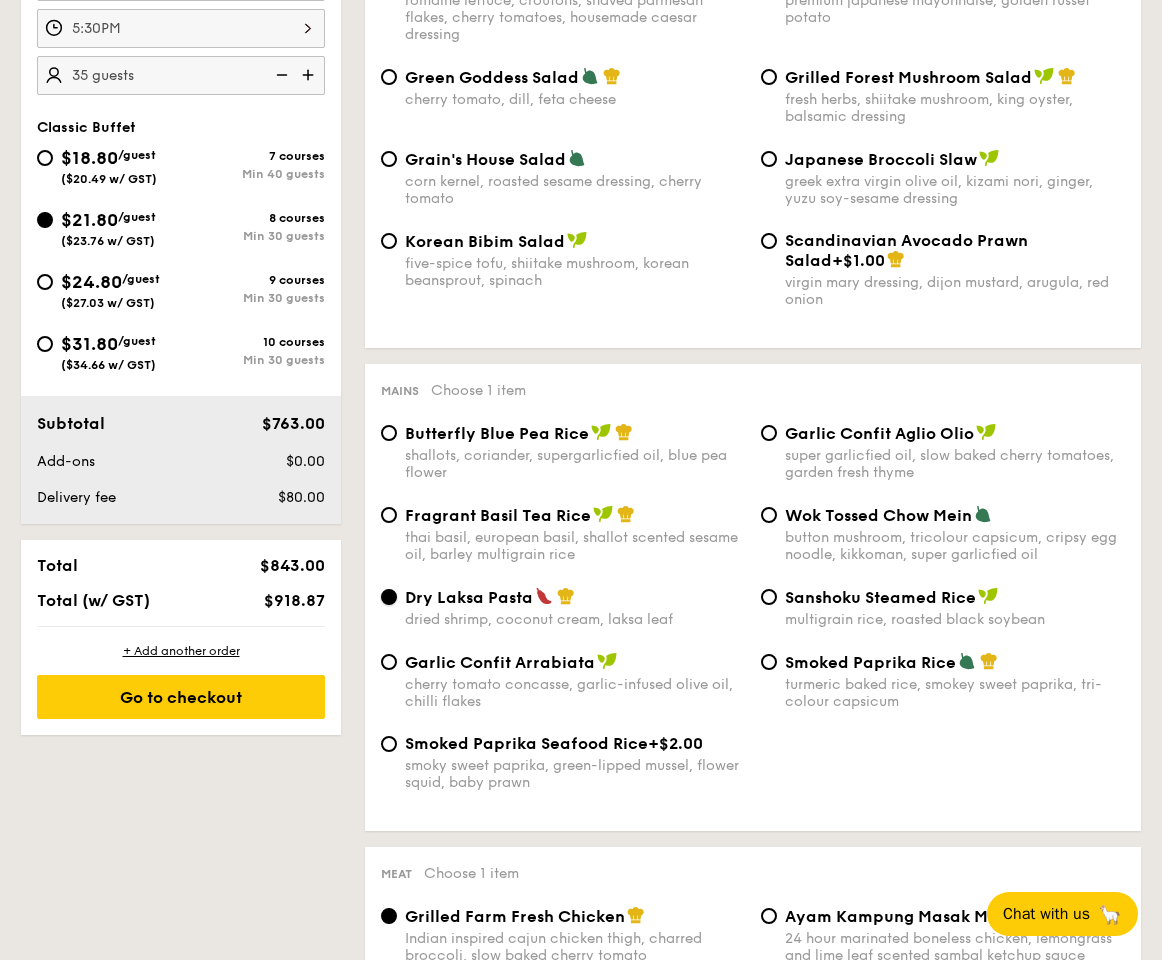 scroll, scrollTop: 769, scrollLeft: 0, axis: vertical 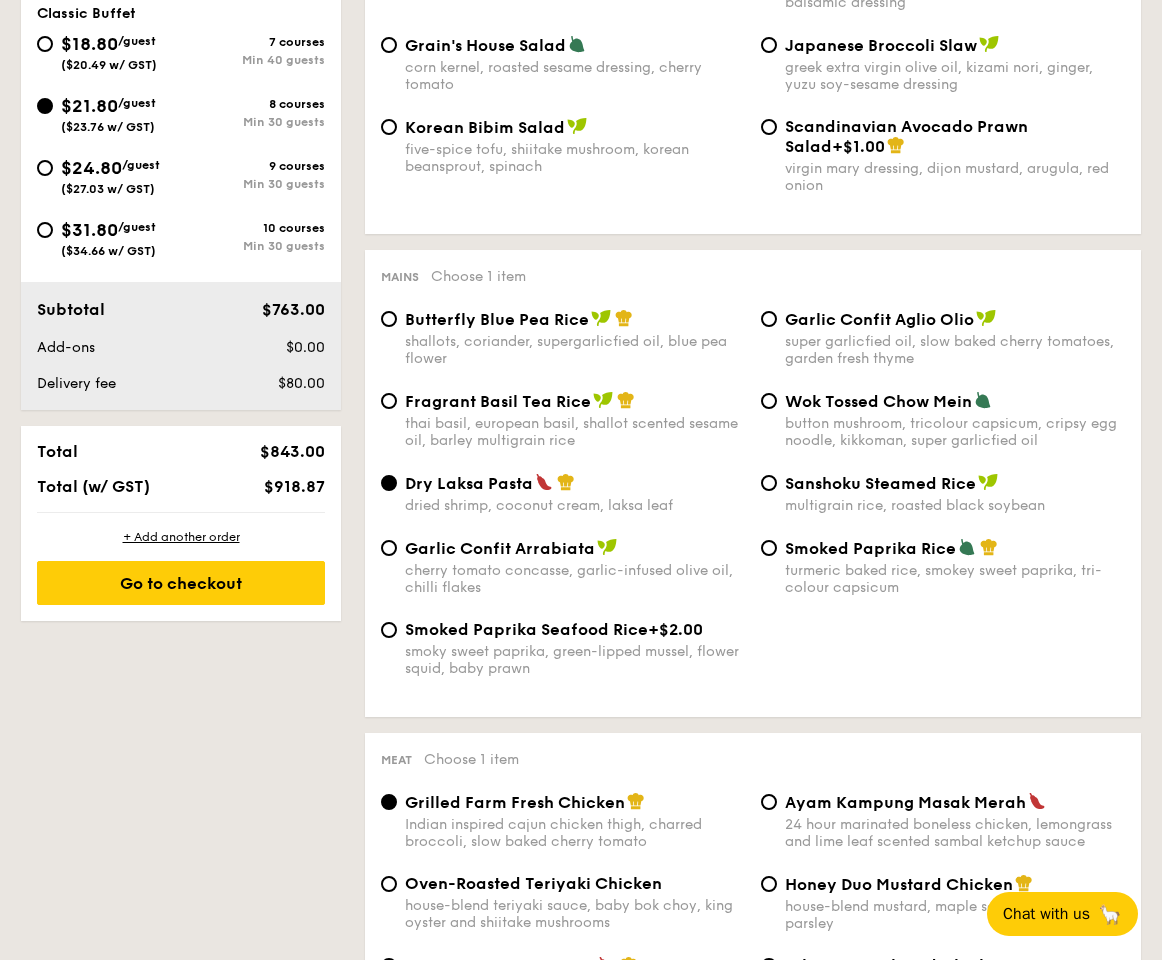 click on "Fragrant Basil Tea Rice" at bounding box center (498, 401) 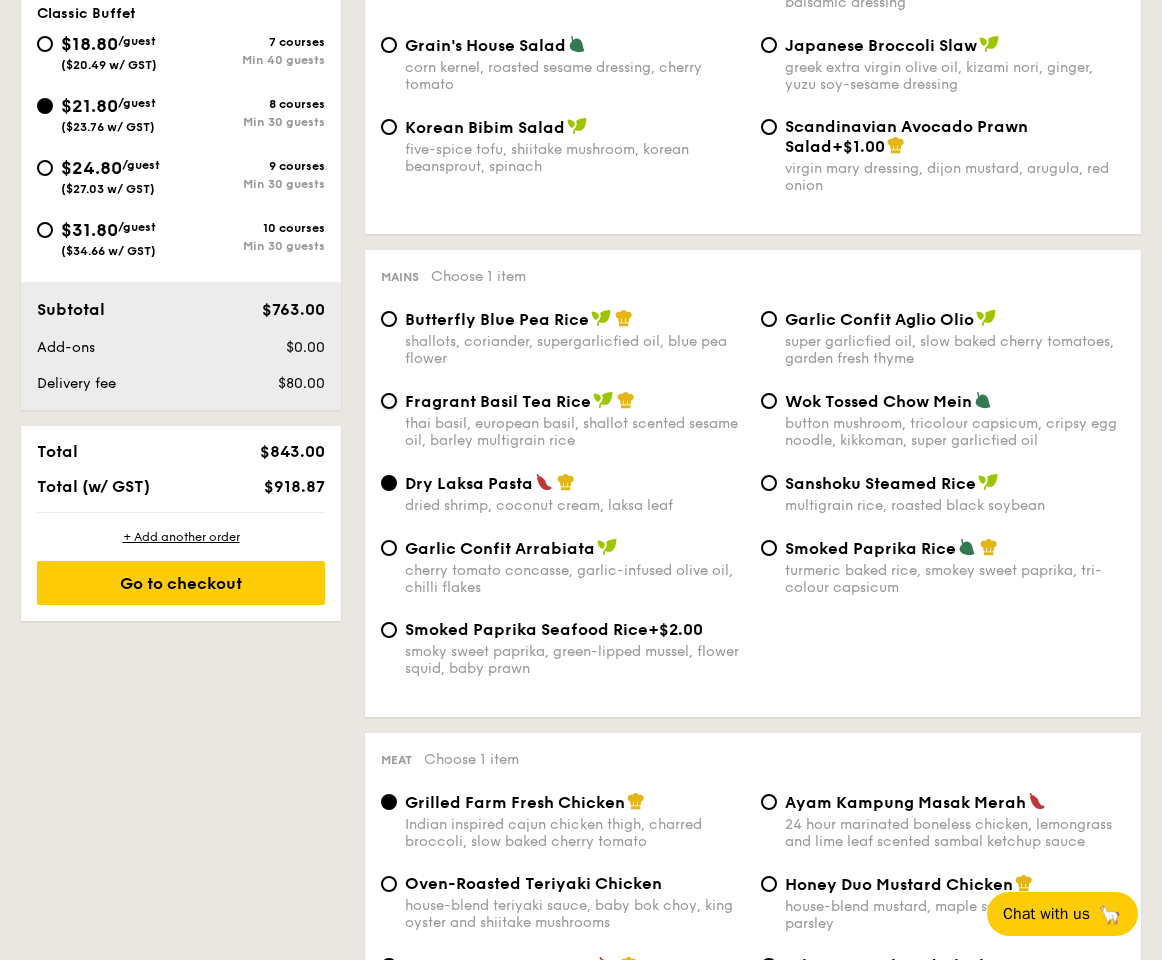 click on "Fragrant Basil Tea Rice thai basil, european basil, shallot scented sesame oil, barley multigrain rice" at bounding box center (389, 401) 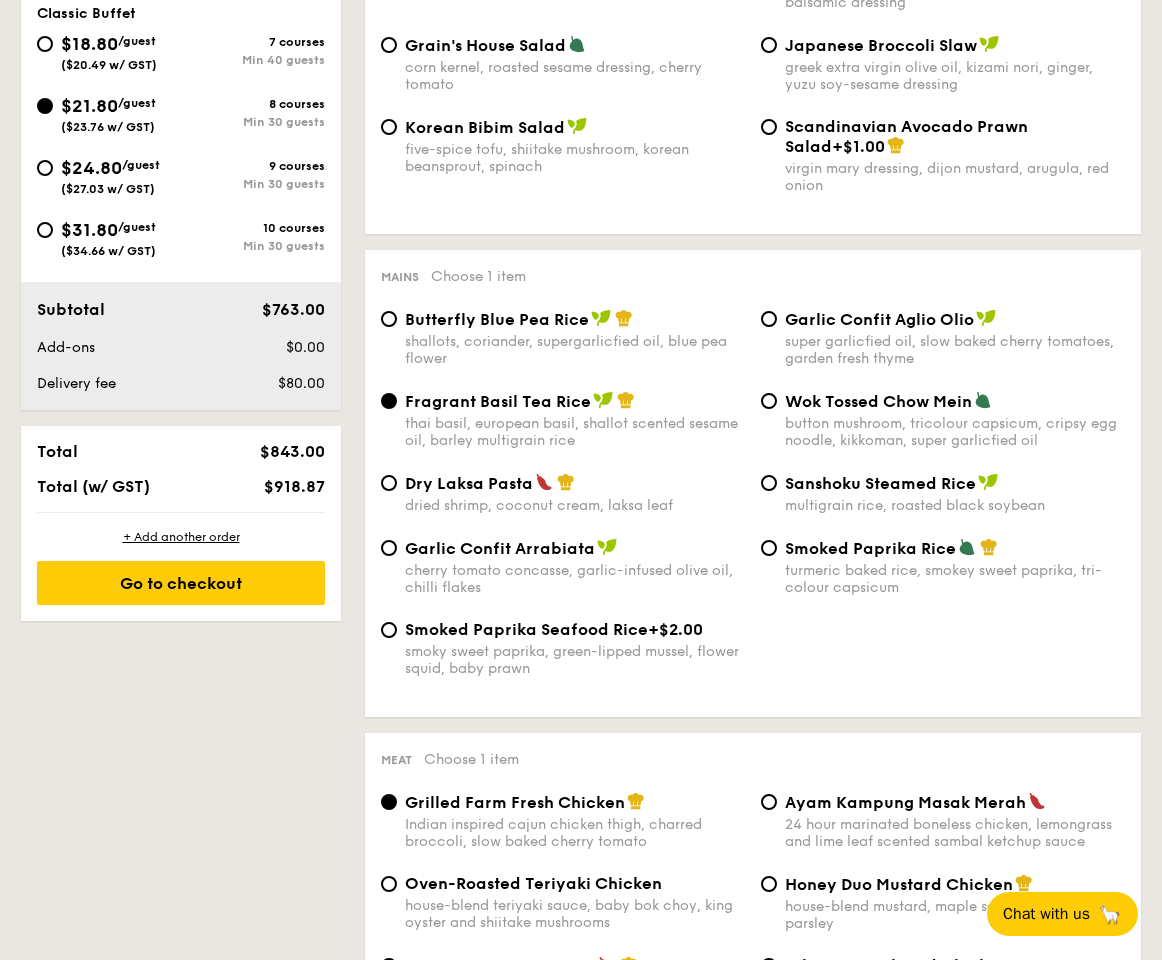 click on "shallots, coriander, supergarlicfied oil, blue pea flower" at bounding box center [575, 350] 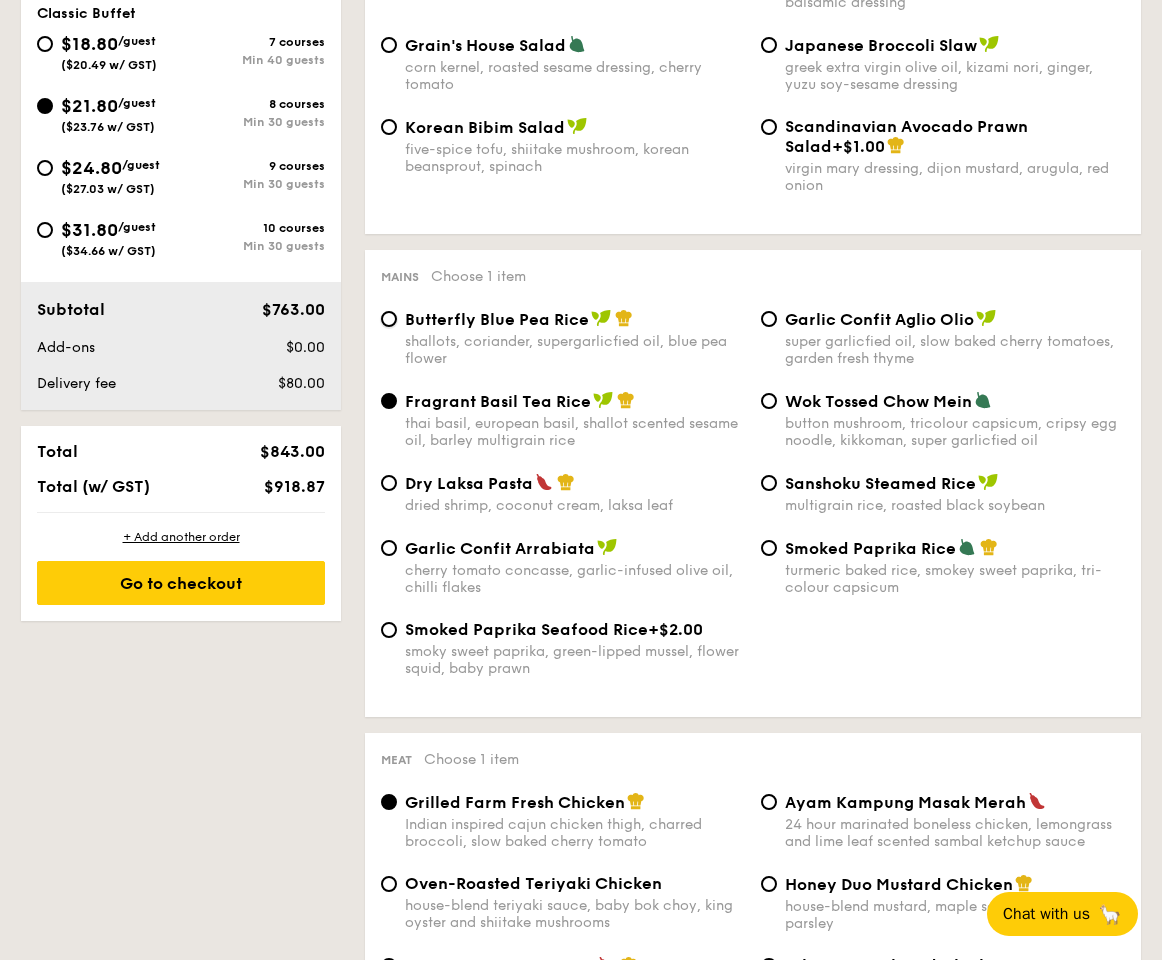 click on "Butterfly Blue Pea Rice shallots, coriander, supergarlicfied oil, blue pea flower" at bounding box center (389, 319) 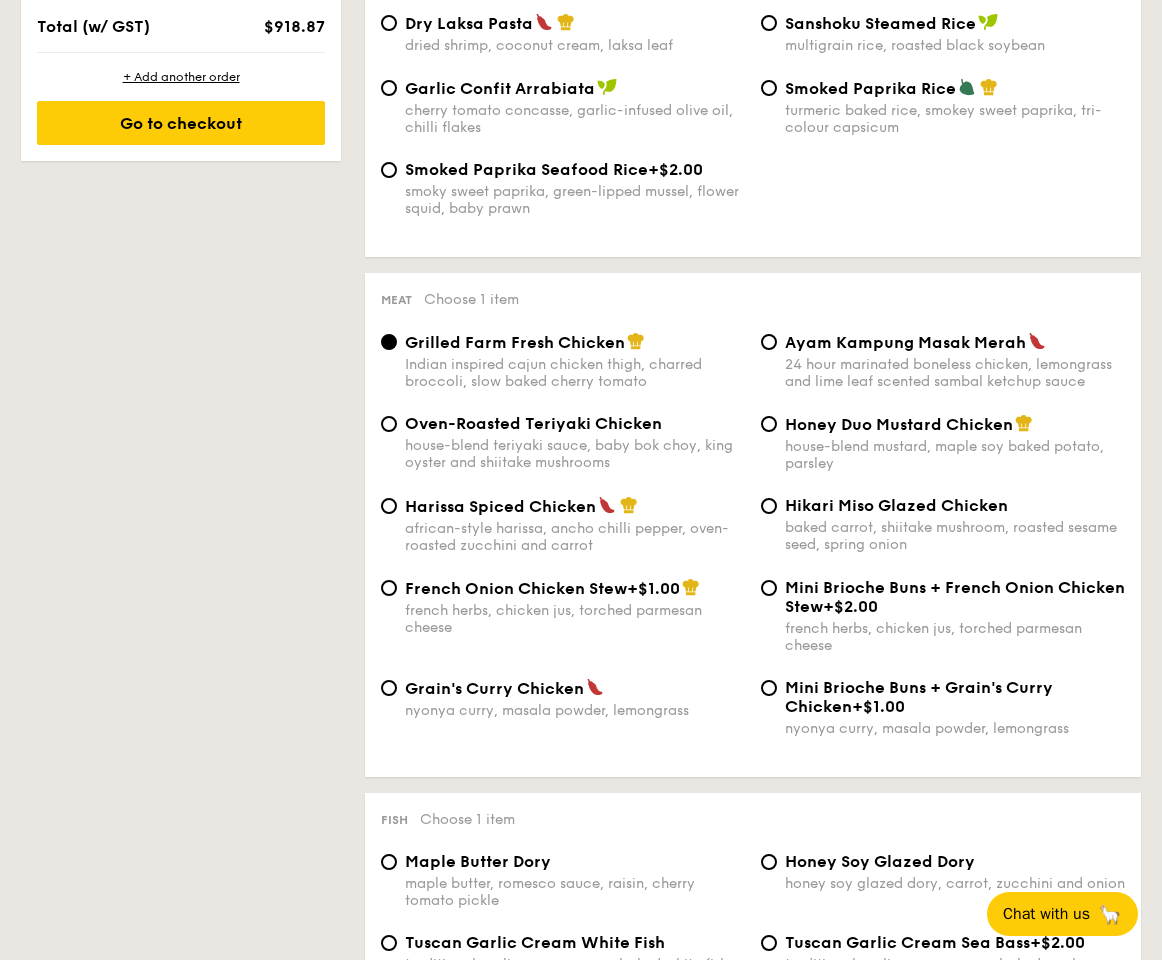 scroll, scrollTop: 1245, scrollLeft: 0, axis: vertical 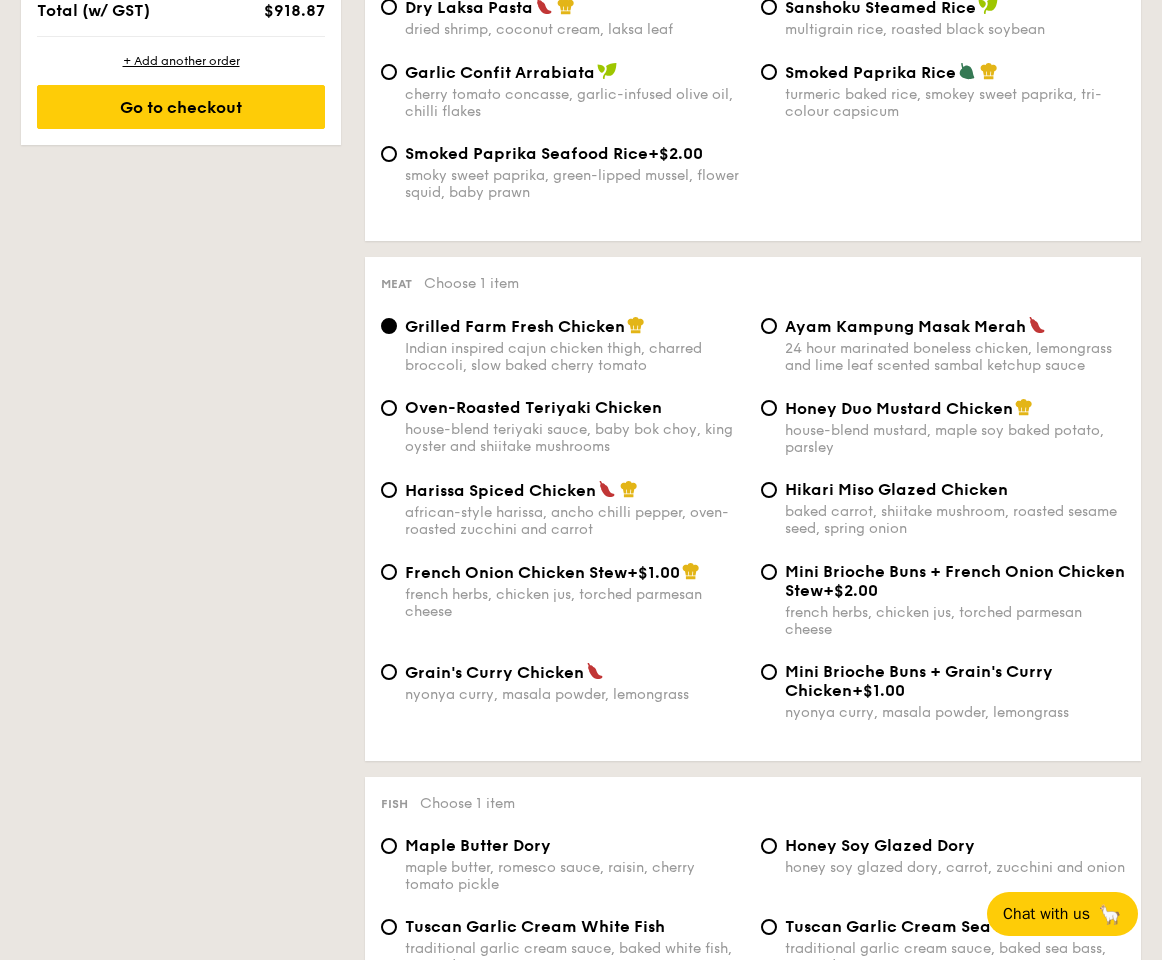 click on "Grain's Curry Chicken nyonya curry, masala powder, lemongrass" at bounding box center [575, 682] 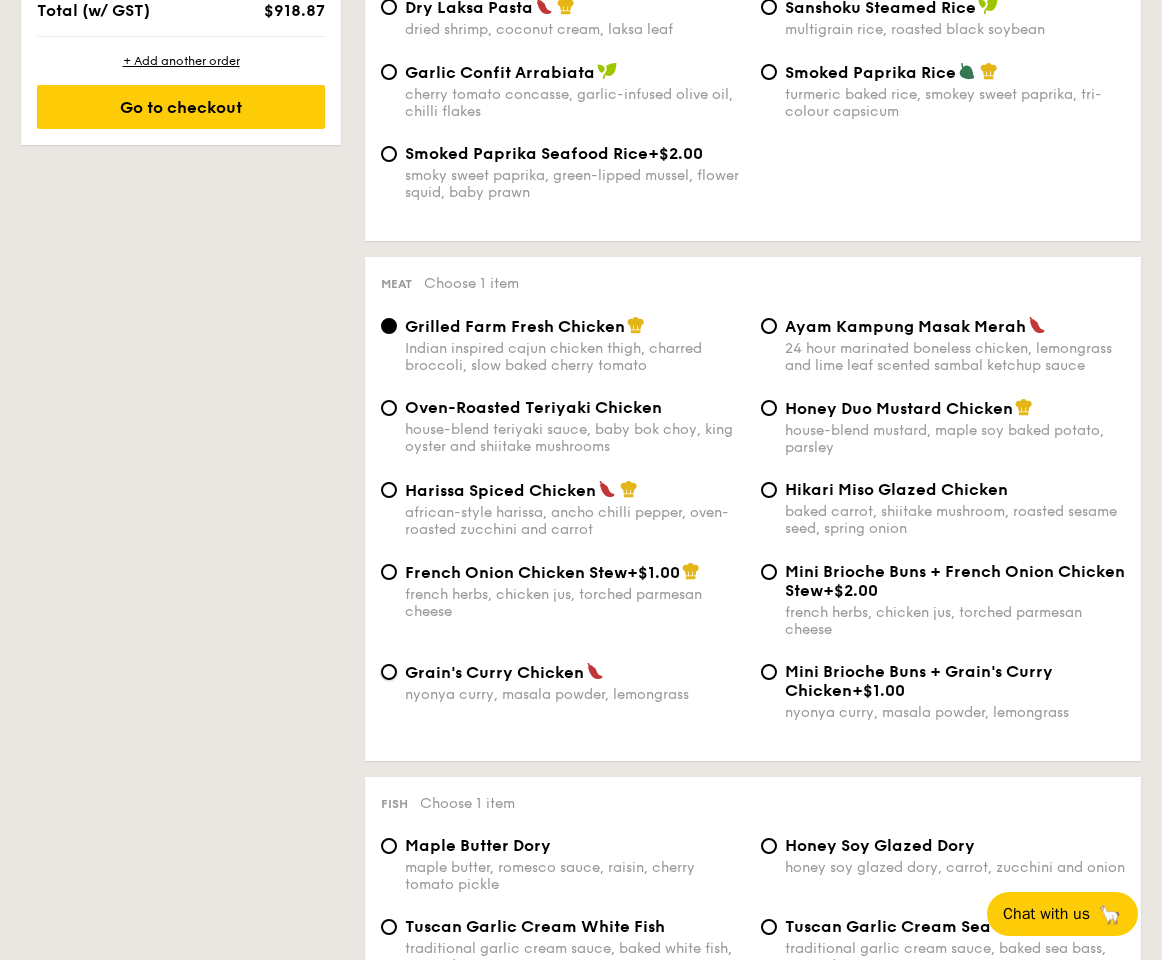 click on "Grain's Curry Chicken nyonya curry, masala powder, lemongrass" at bounding box center [389, 672] 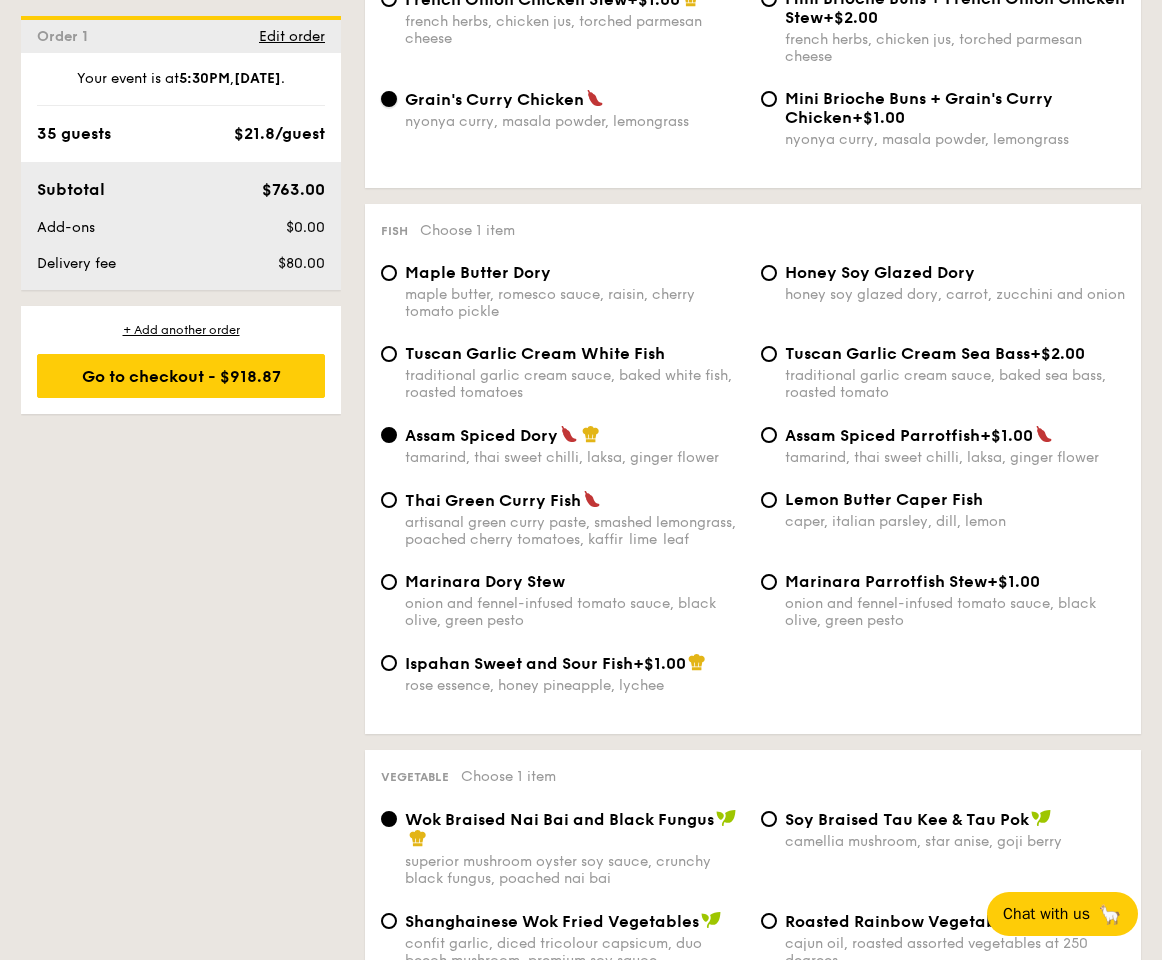scroll, scrollTop: 1820, scrollLeft: 0, axis: vertical 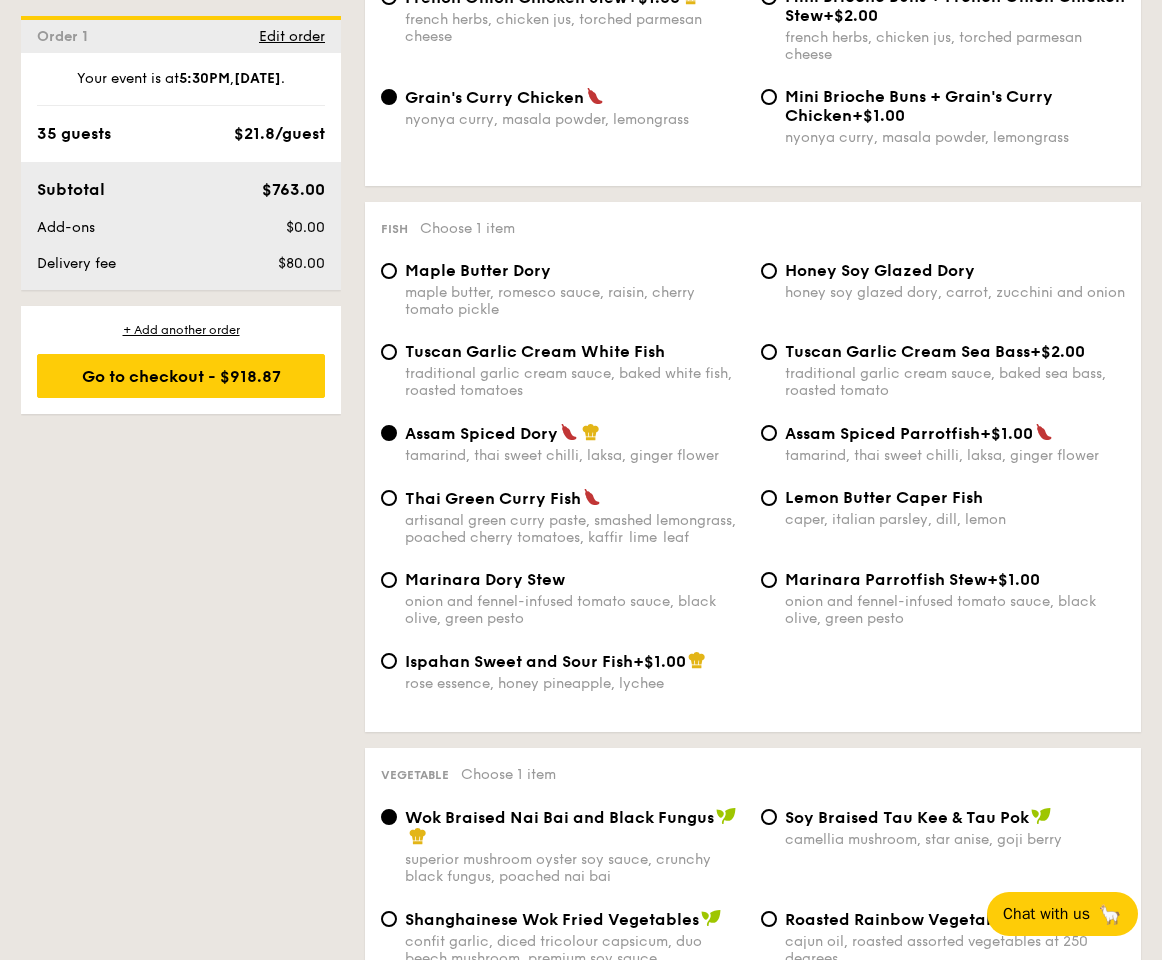 click on "caper, italian parsley, dill, lemon" at bounding box center (955, 519) 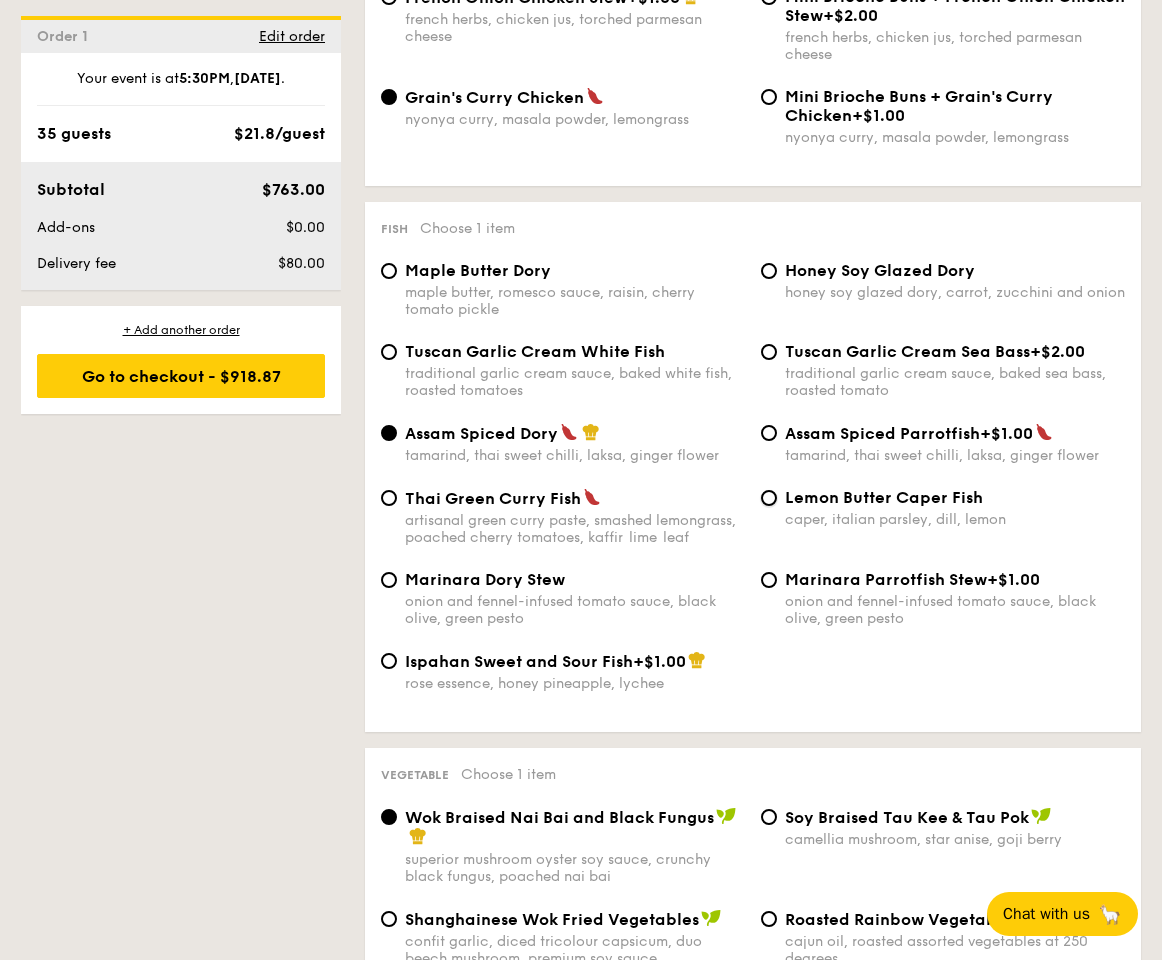 click on "Lemon Butter Caper Fish caper, italian parsley, dill, lemon" at bounding box center [769, 498] 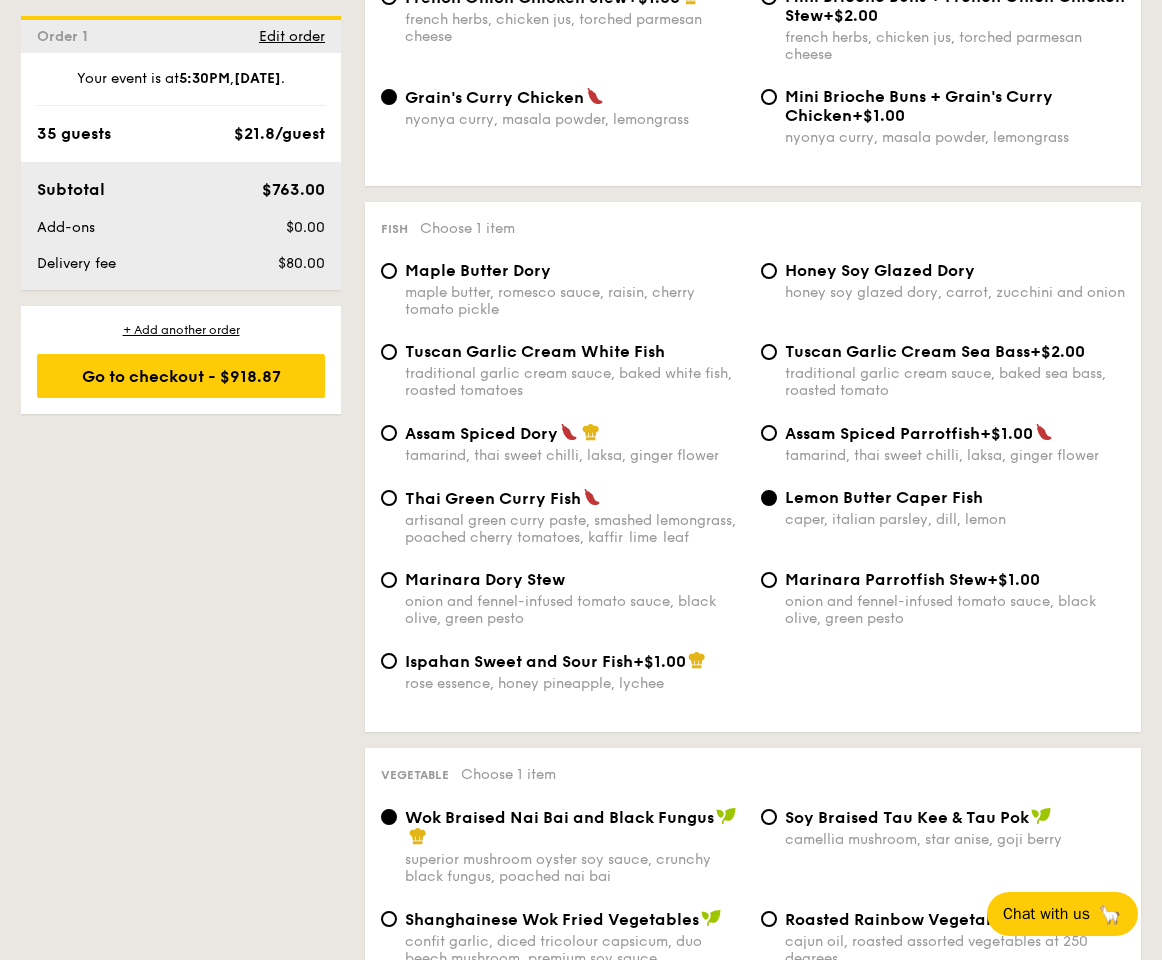 click on "maple butter, romesco sauce, raisin, cherry tomato pickle" at bounding box center [575, 301] 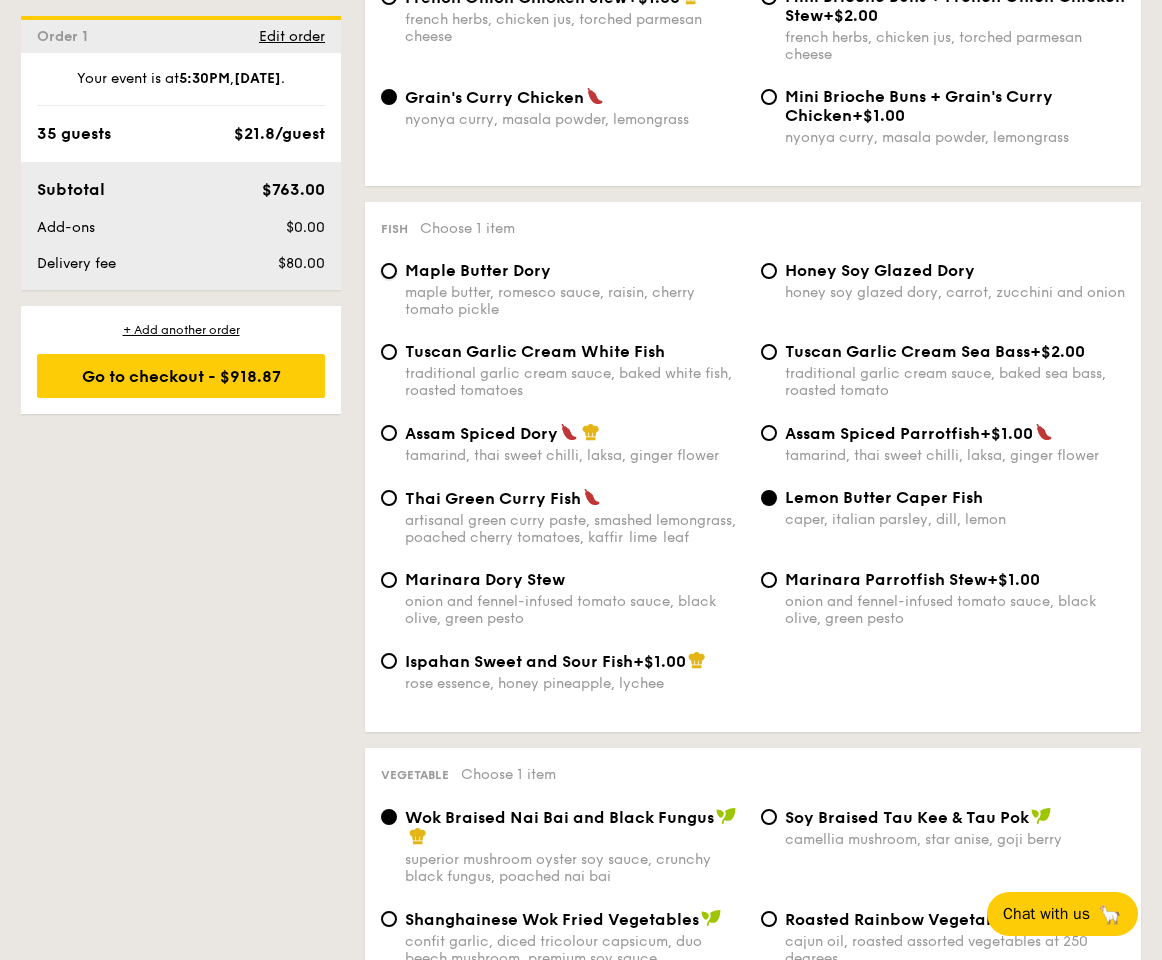 click on "Maple Butter Dory maple butter, romesco sauce, raisin, cherry tomato pickle" at bounding box center [389, 271] 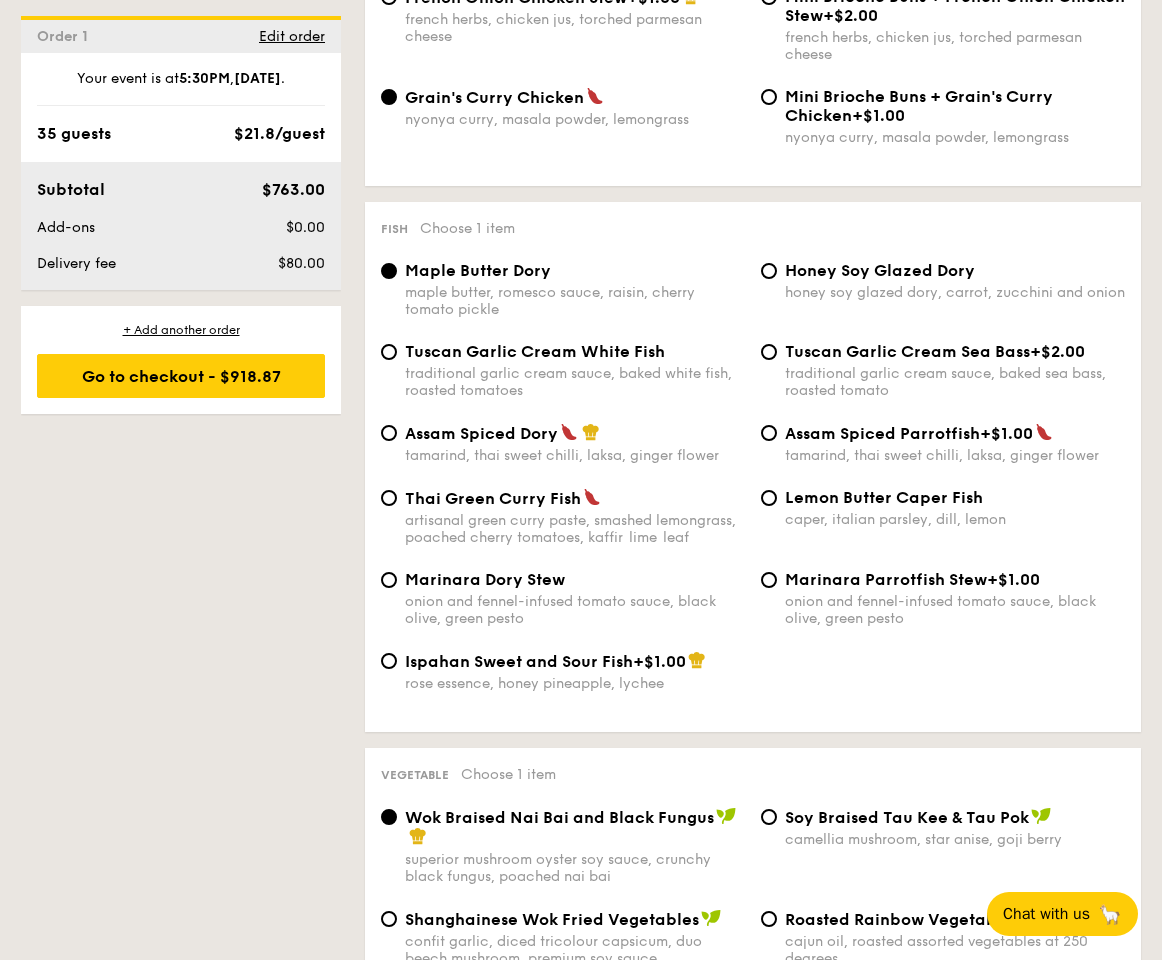 click on "traditional garlic cream sauce, baked sea bass, roasted tomato" at bounding box center [955, 382] 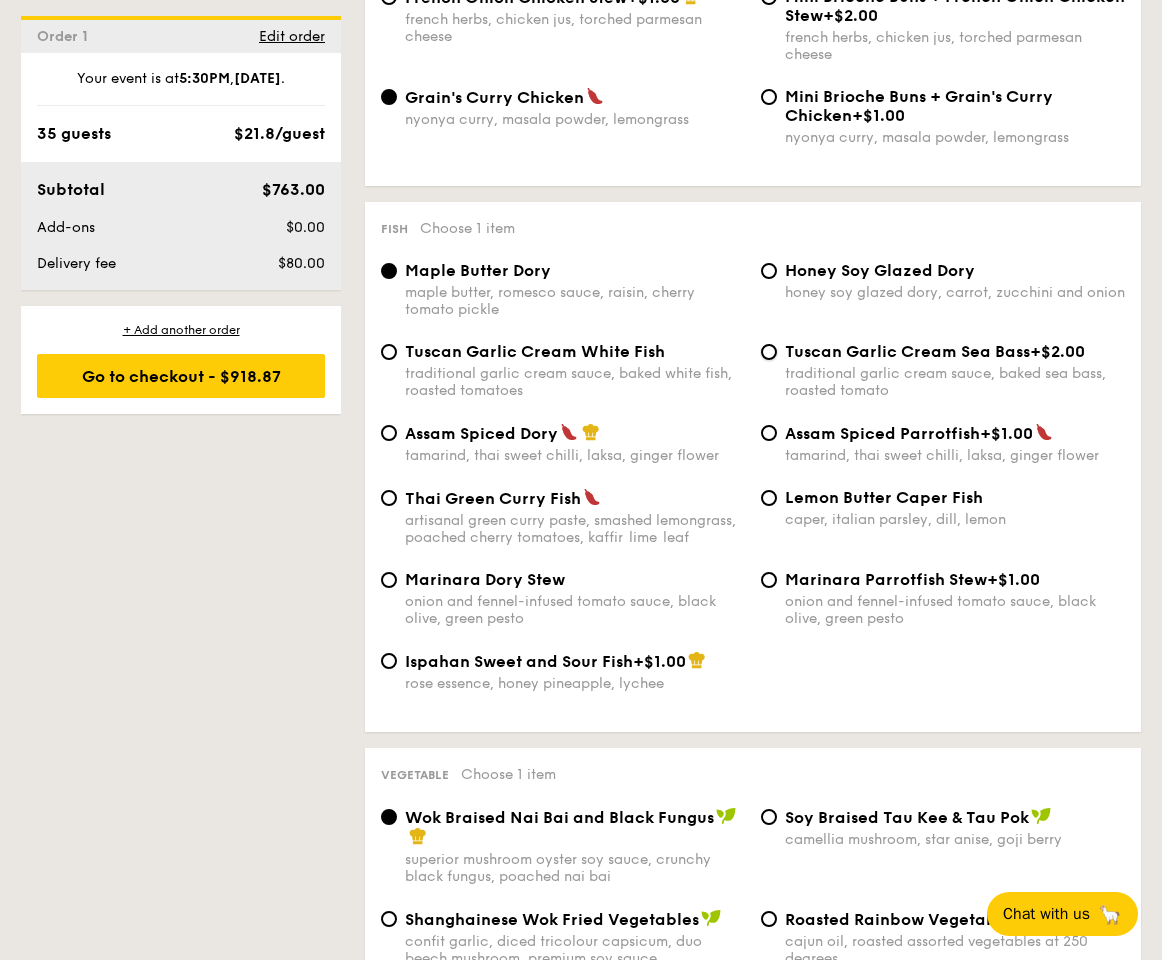 click on "Tuscan Garlic Cream Sea Bass
+$2.00
traditional garlic cream sauce, baked sea bass, roasted tomato" at bounding box center [769, 352] 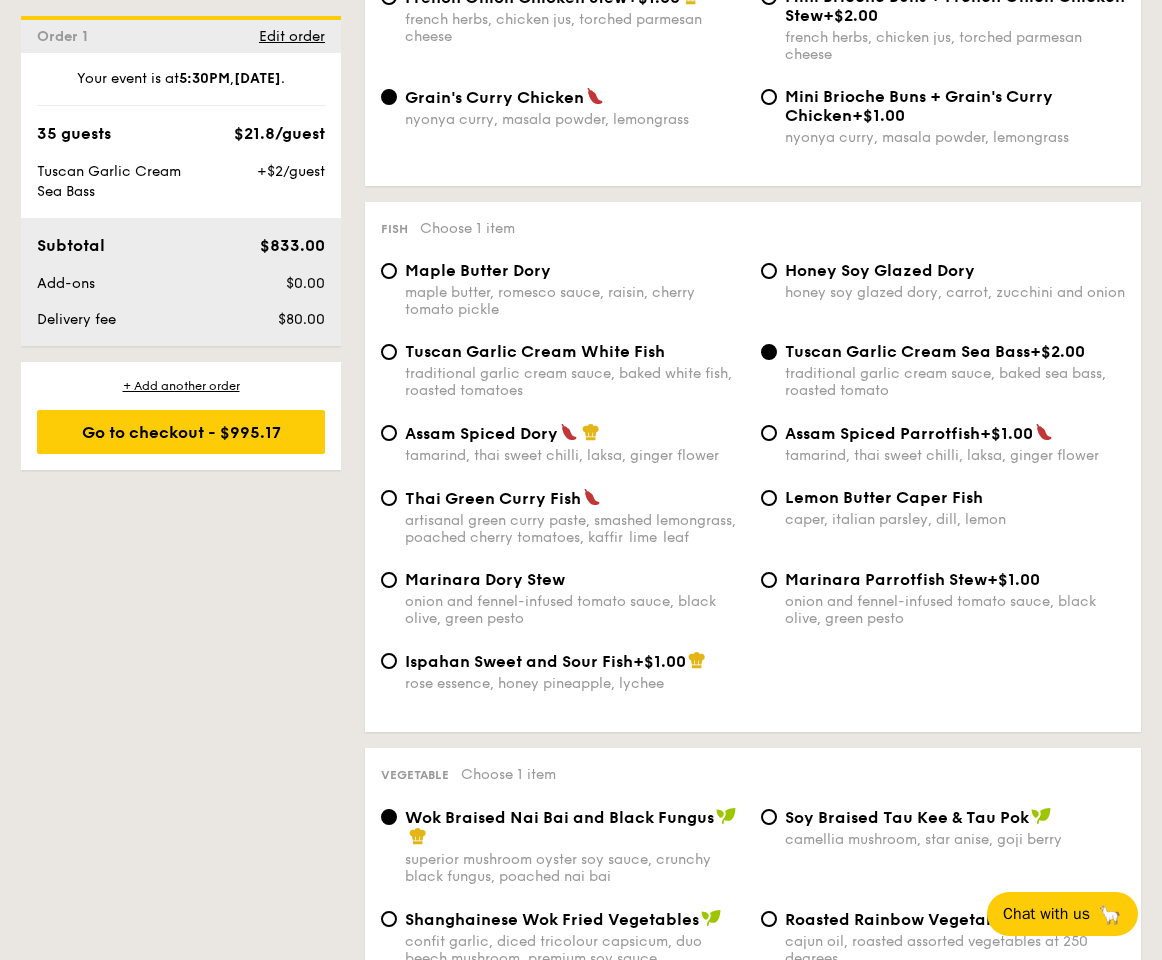 click on "tamarind, thai sweet chilli, laksa, ginger flower" at bounding box center [955, 455] 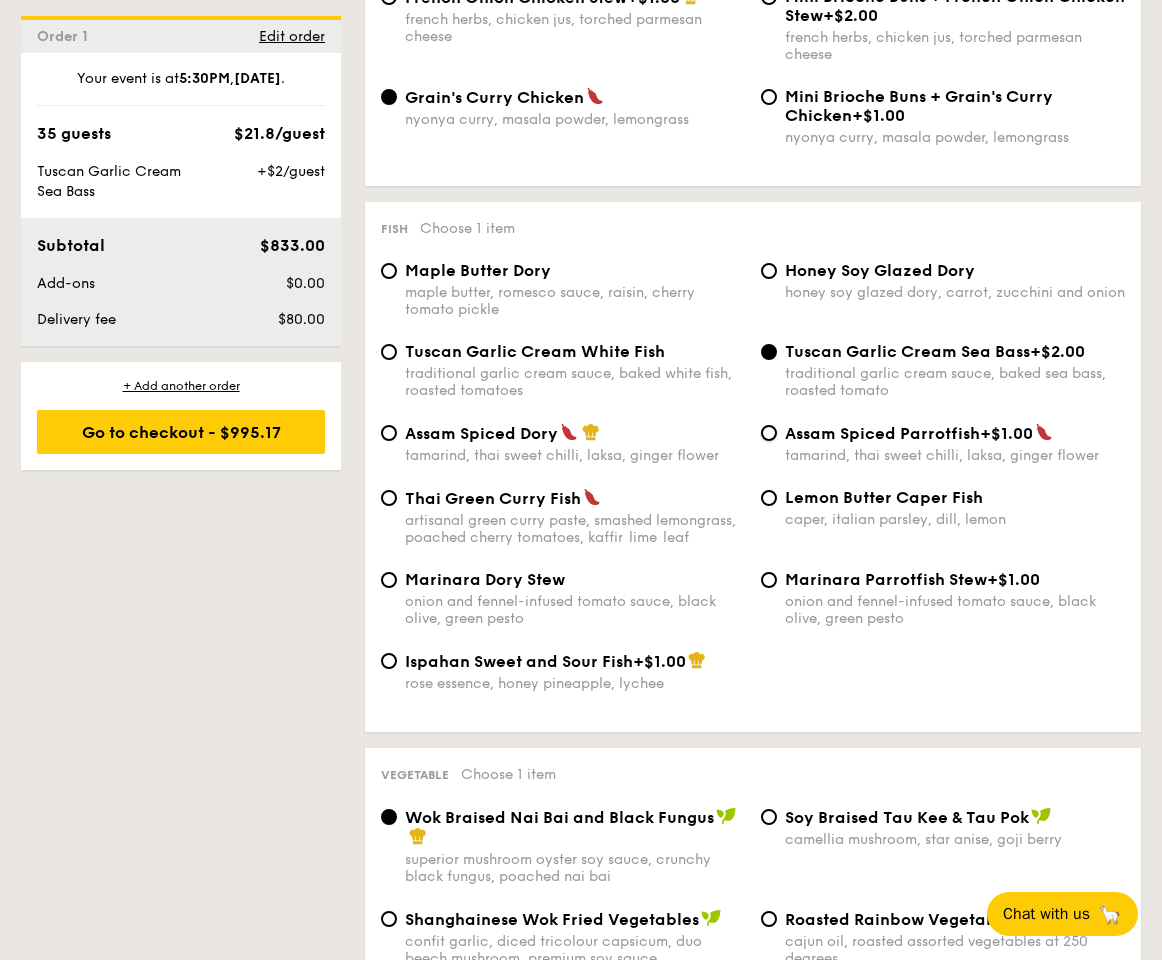 click on "Assam Spiced Parrotfish
+$1.00
tamarind, thai sweet chilli, laksa, ginger flower" at bounding box center (769, 433) 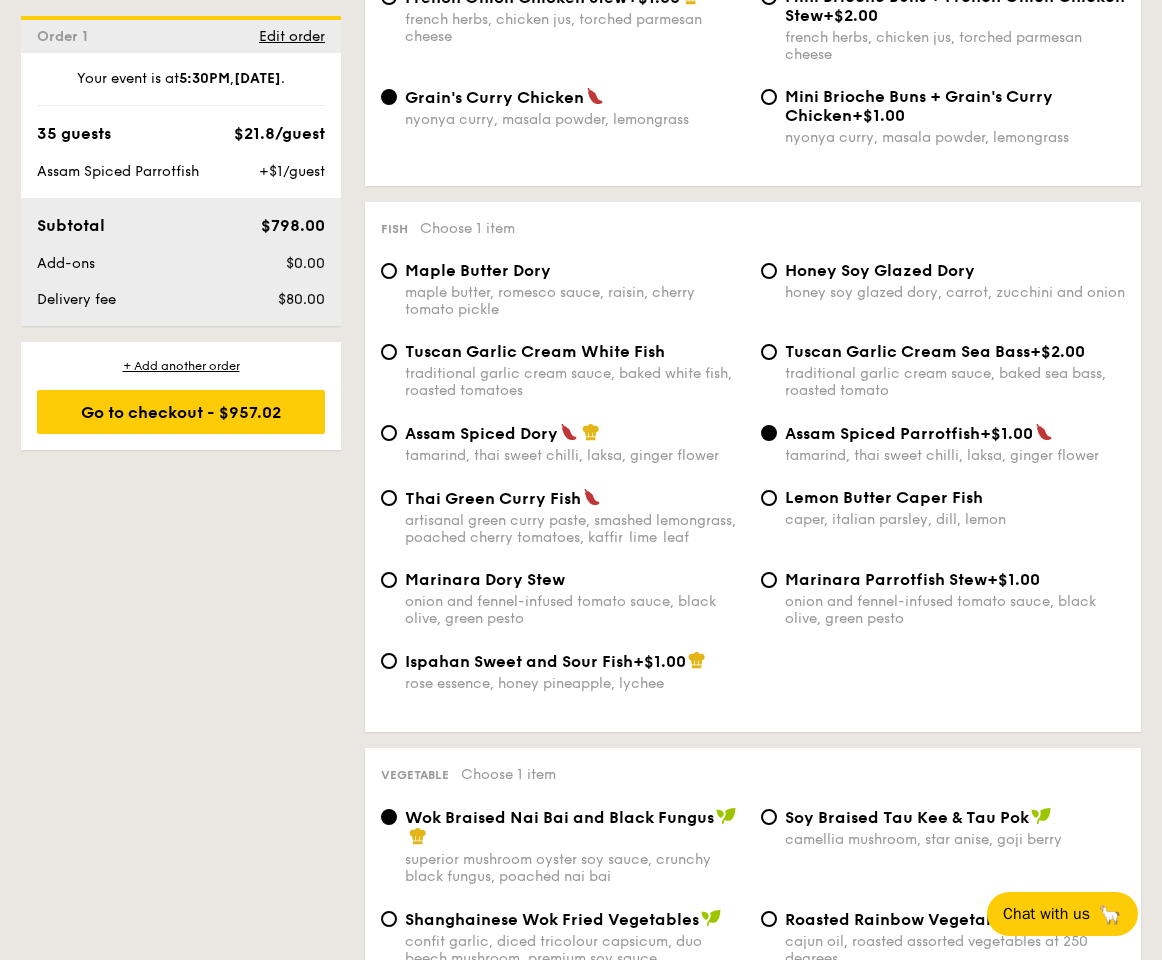 click on "Thai Green Curry Fish artisanal green curry paste, smashed lemongrass, poached cherry tomatoes, kaffir lime leaf Lemon Butter Caper Fish caper, italian parsley, dill, lemon" at bounding box center (753, 529) 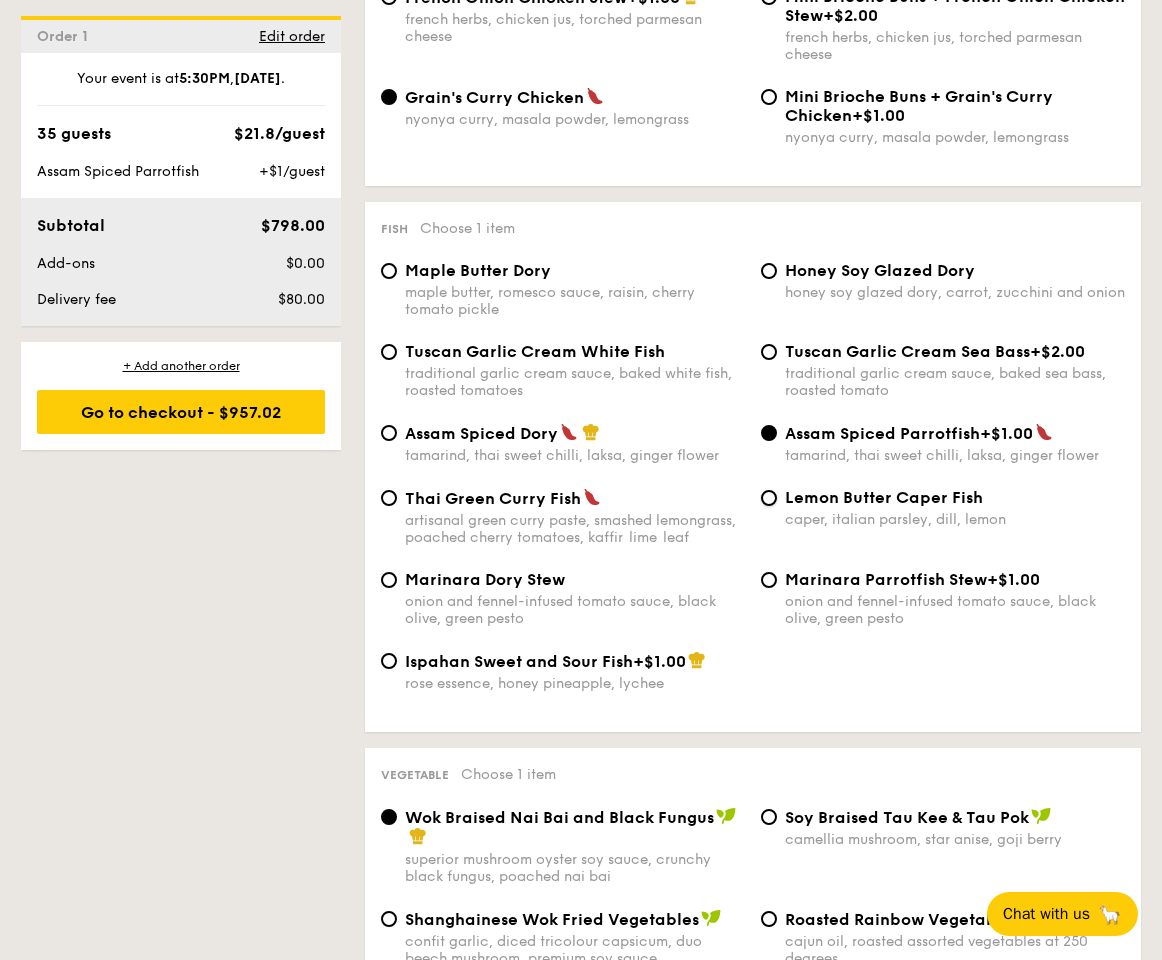 click on "Lemon Butter Caper Fish caper, italian parsley, dill, lemon" at bounding box center [769, 498] 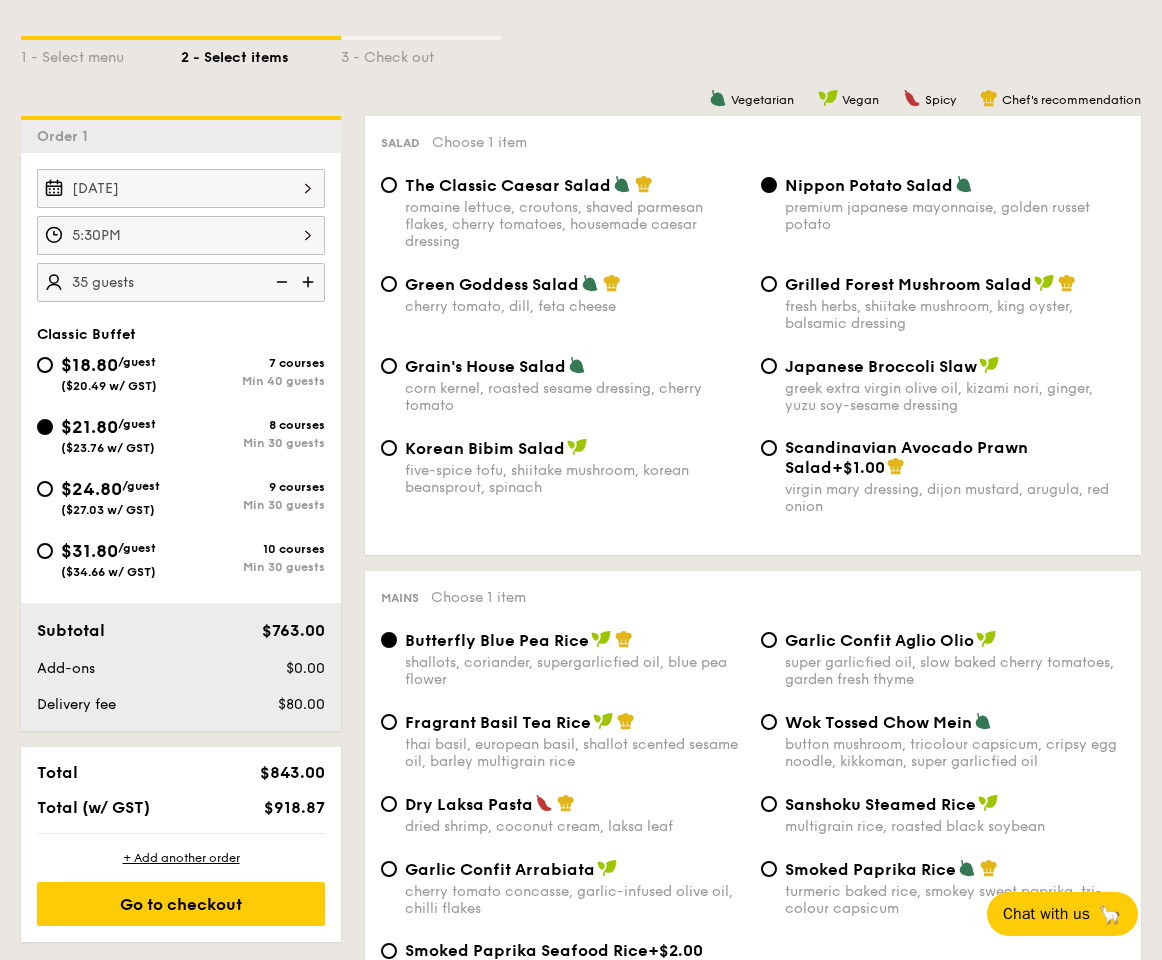 scroll, scrollTop: 115, scrollLeft: 0, axis: vertical 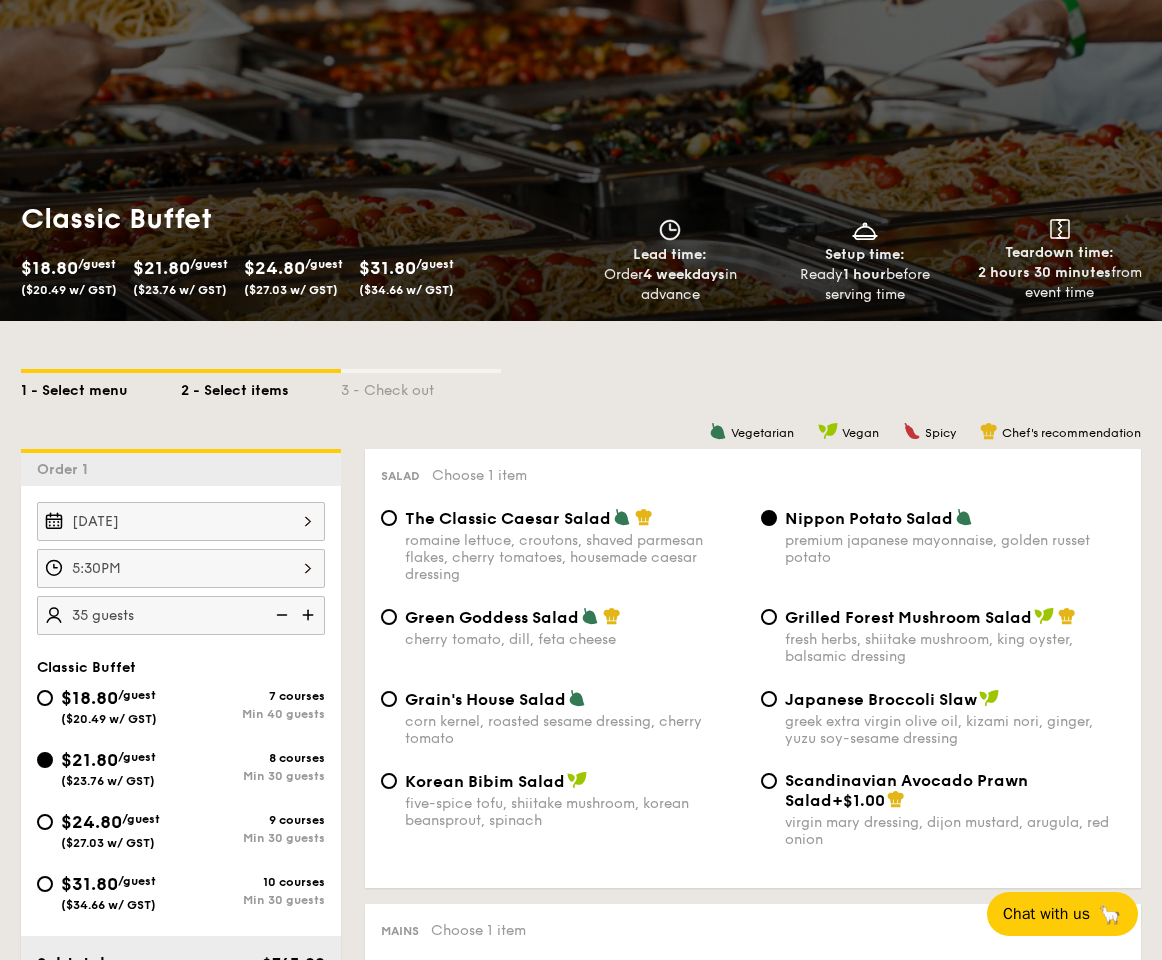 click on "1 - Select menu" at bounding box center (101, 387) 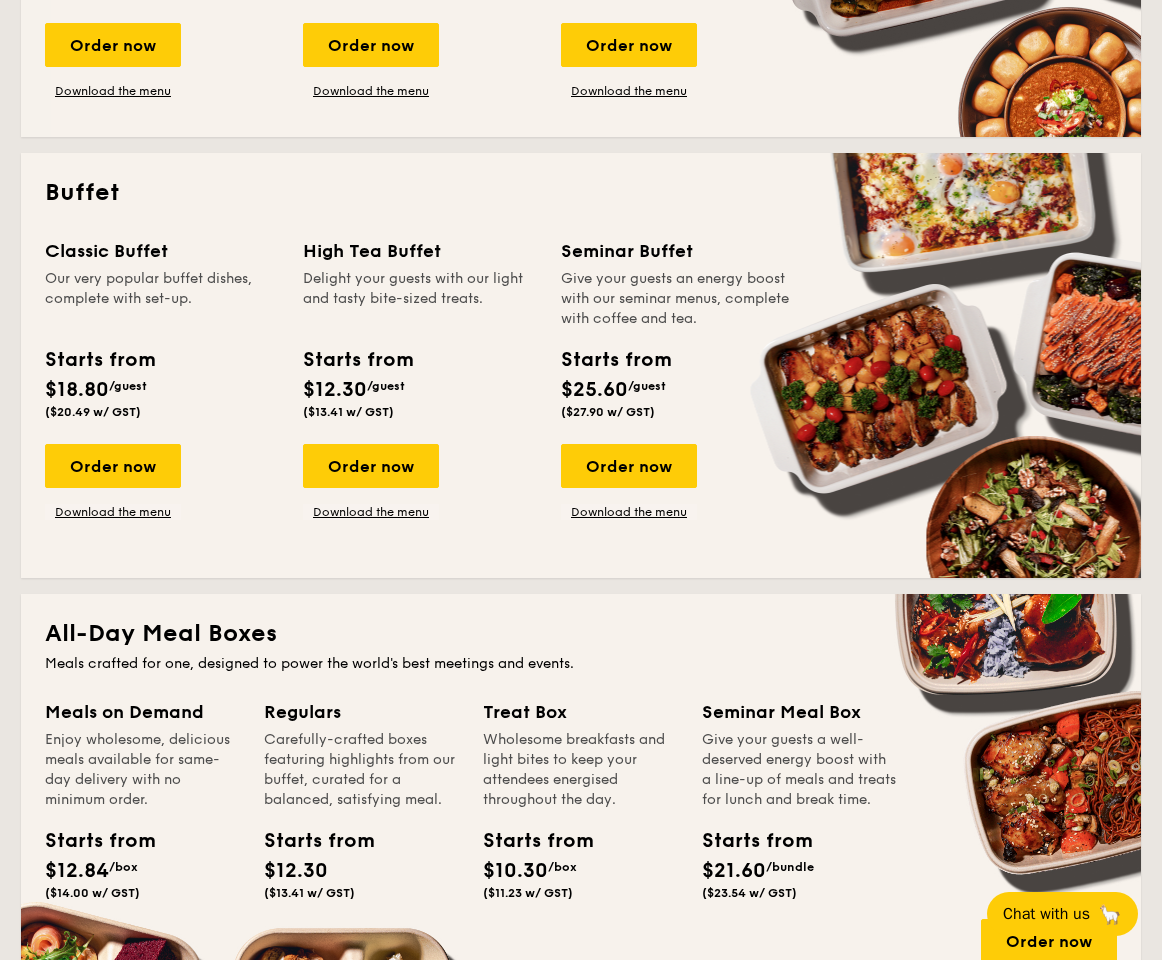 scroll, scrollTop: 875, scrollLeft: 0, axis: vertical 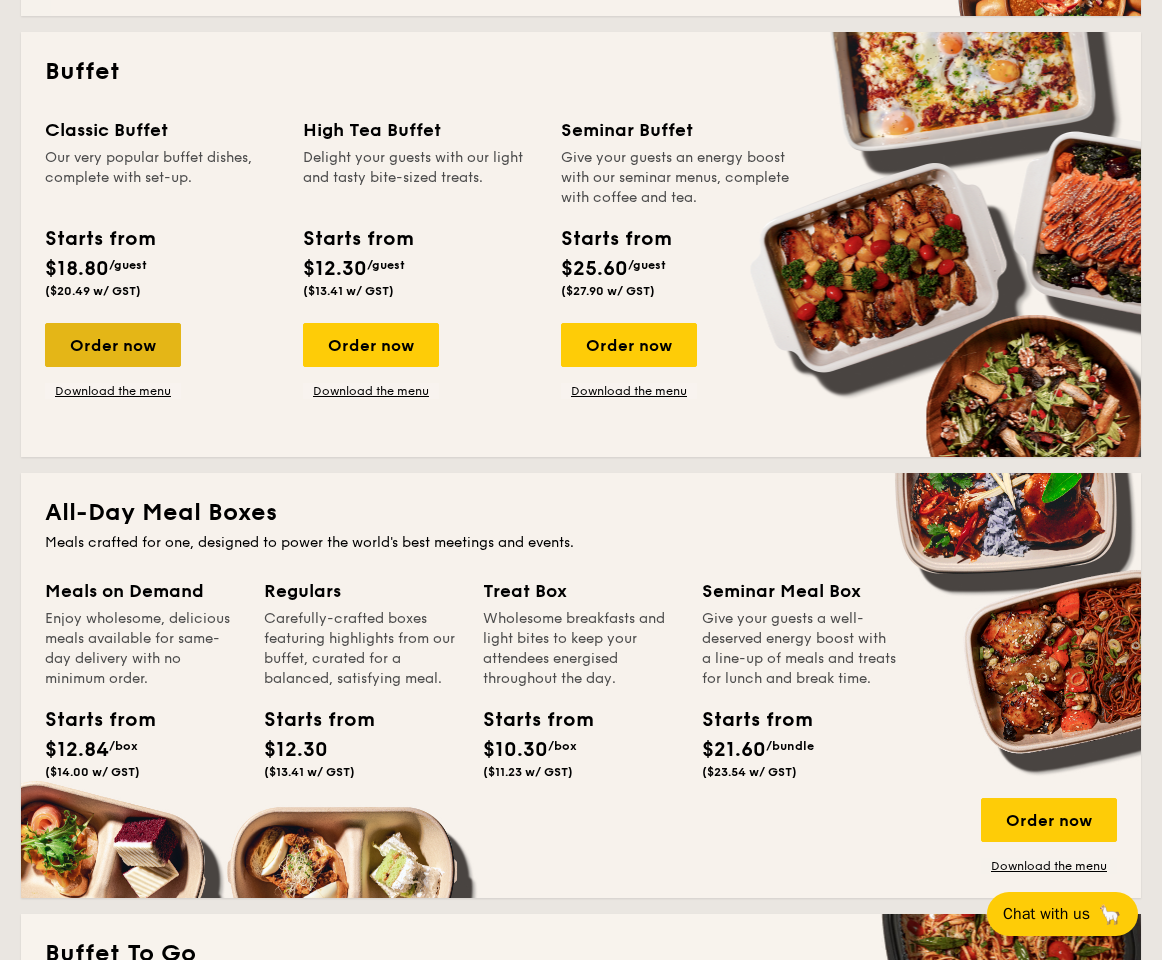 click on "Order now" at bounding box center (113, 345) 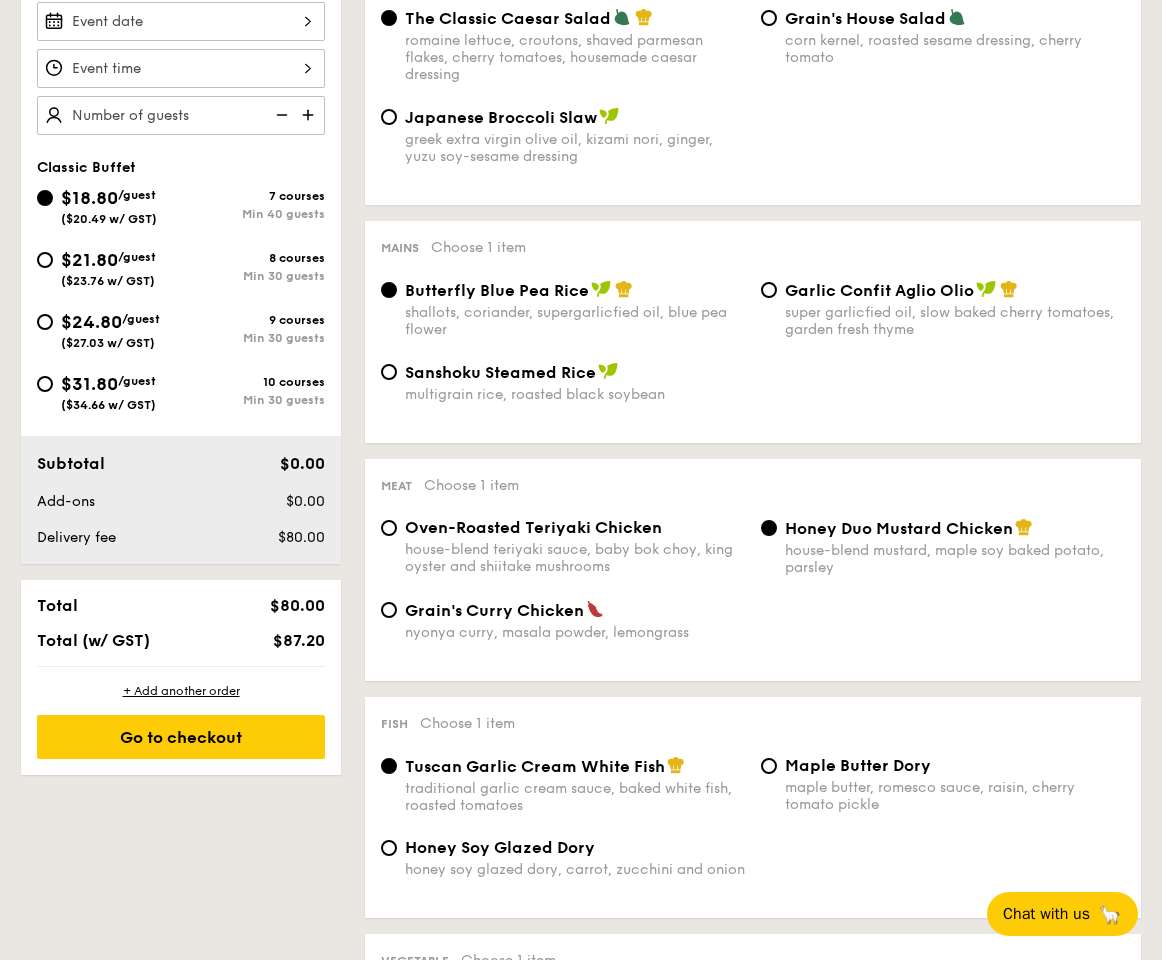 scroll, scrollTop: 603, scrollLeft: 0, axis: vertical 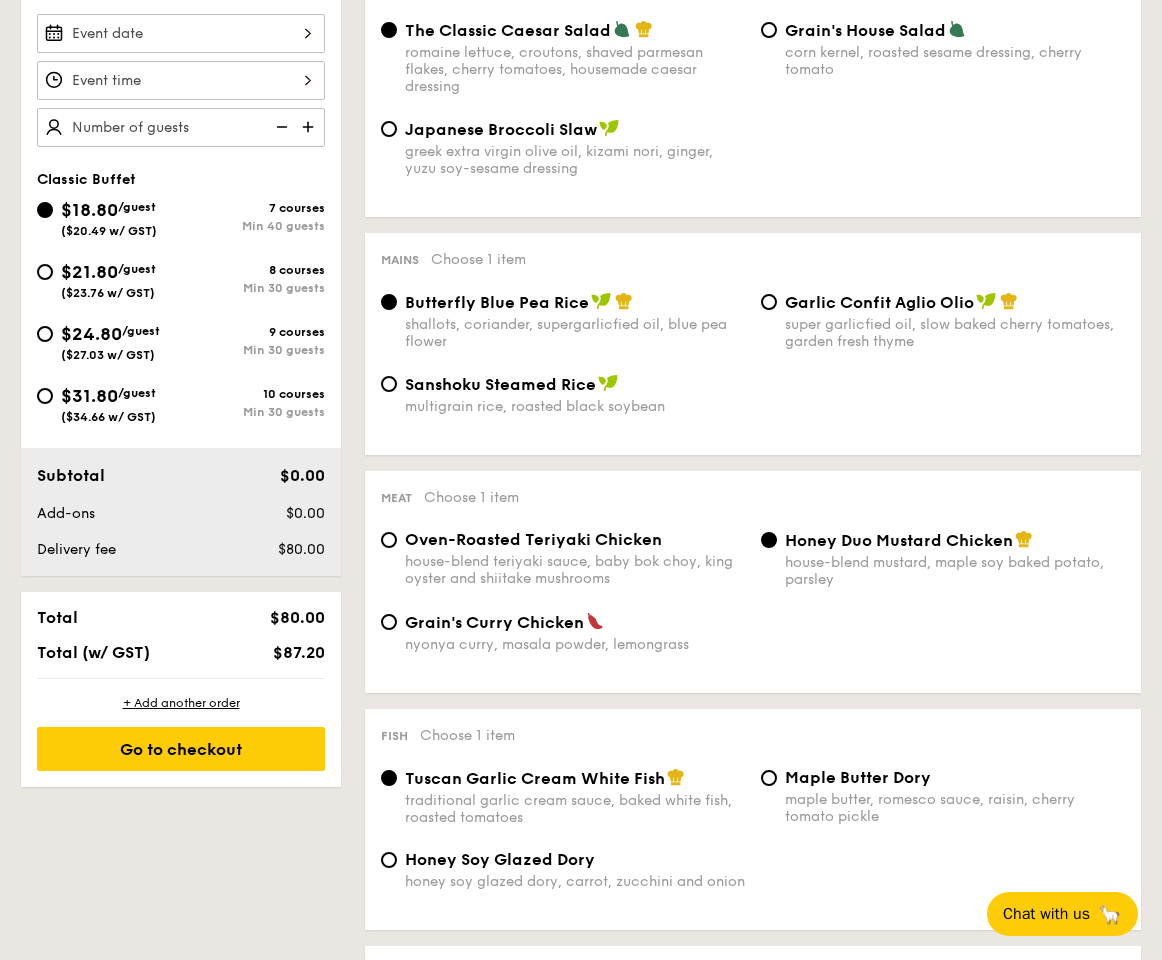 click on "$31.80" at bounding box center [89, 396] 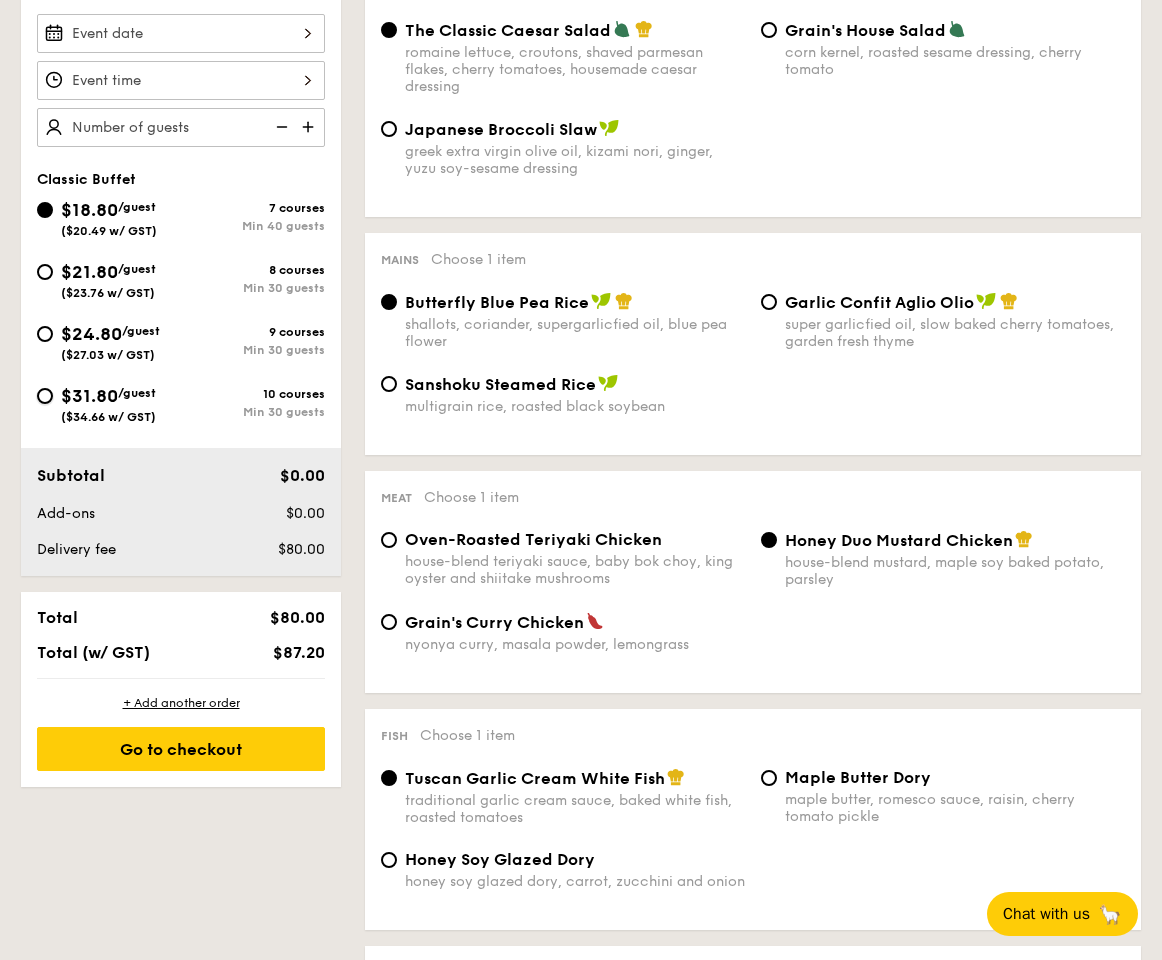 click on "$31.80
/guest
($34.66 w/ GST)
10 courses
Min 30 guests" at bounding box center (45, 396) 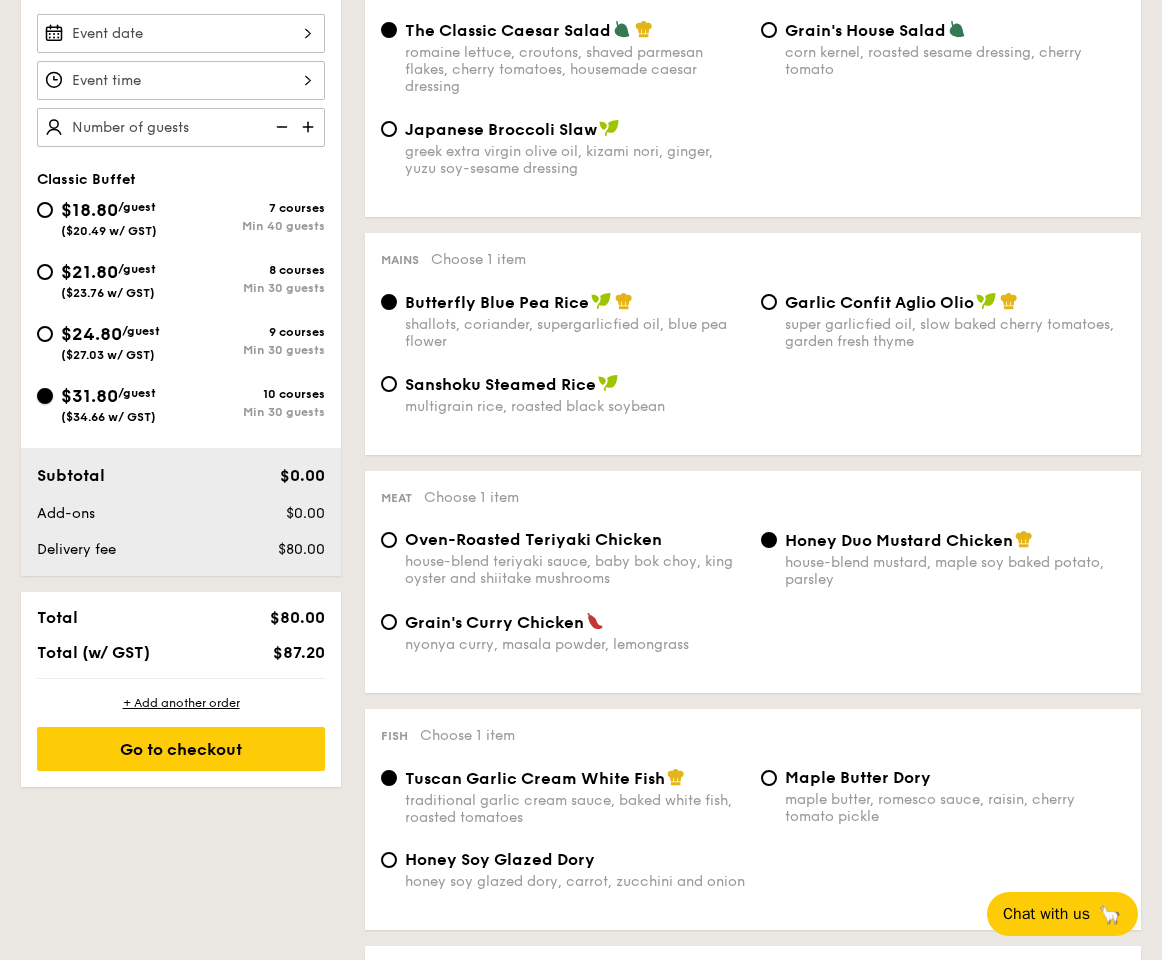 radio on "true" 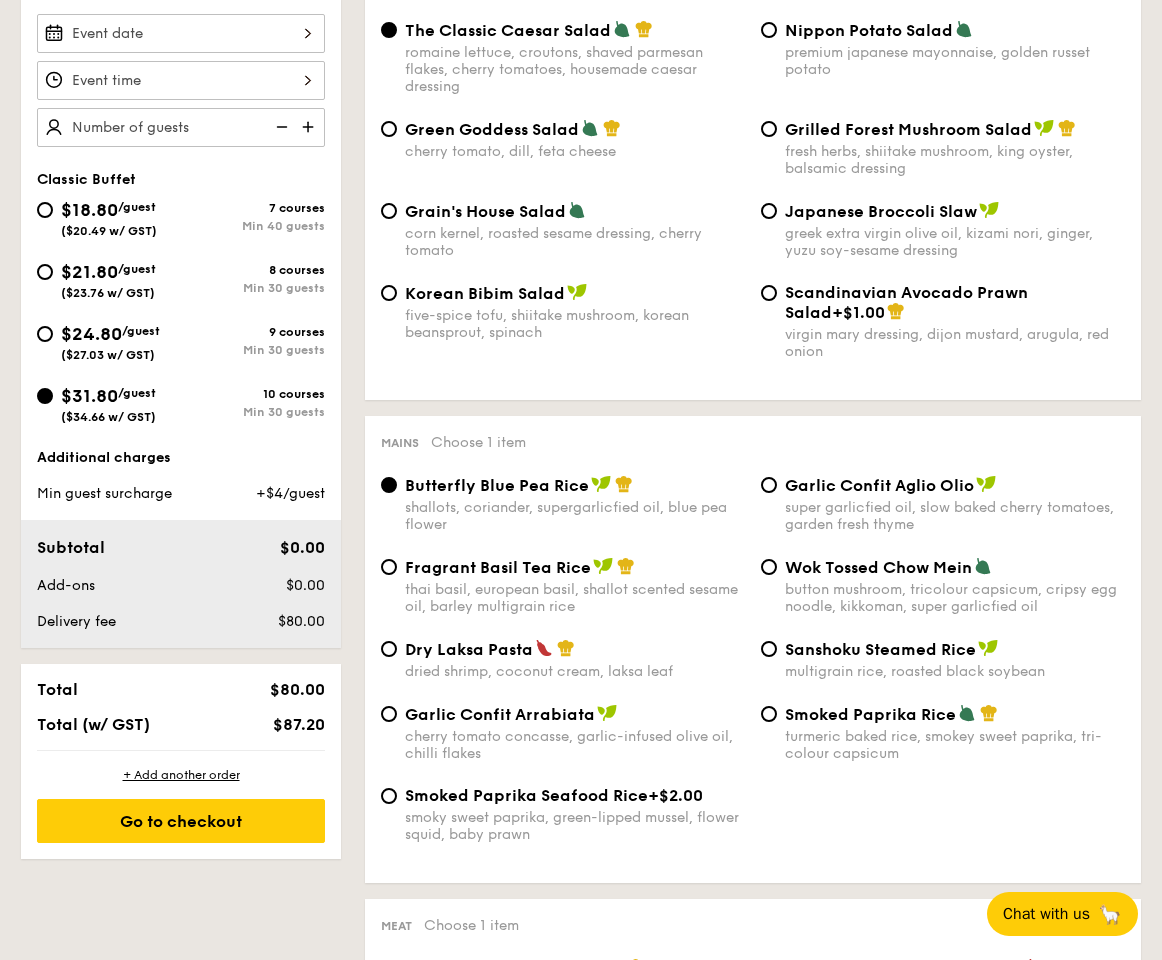 click on "$24.80
/guest
($27.03 w/ GST)
9 courses
Min 30 guests" at bounding box center (181, 347) 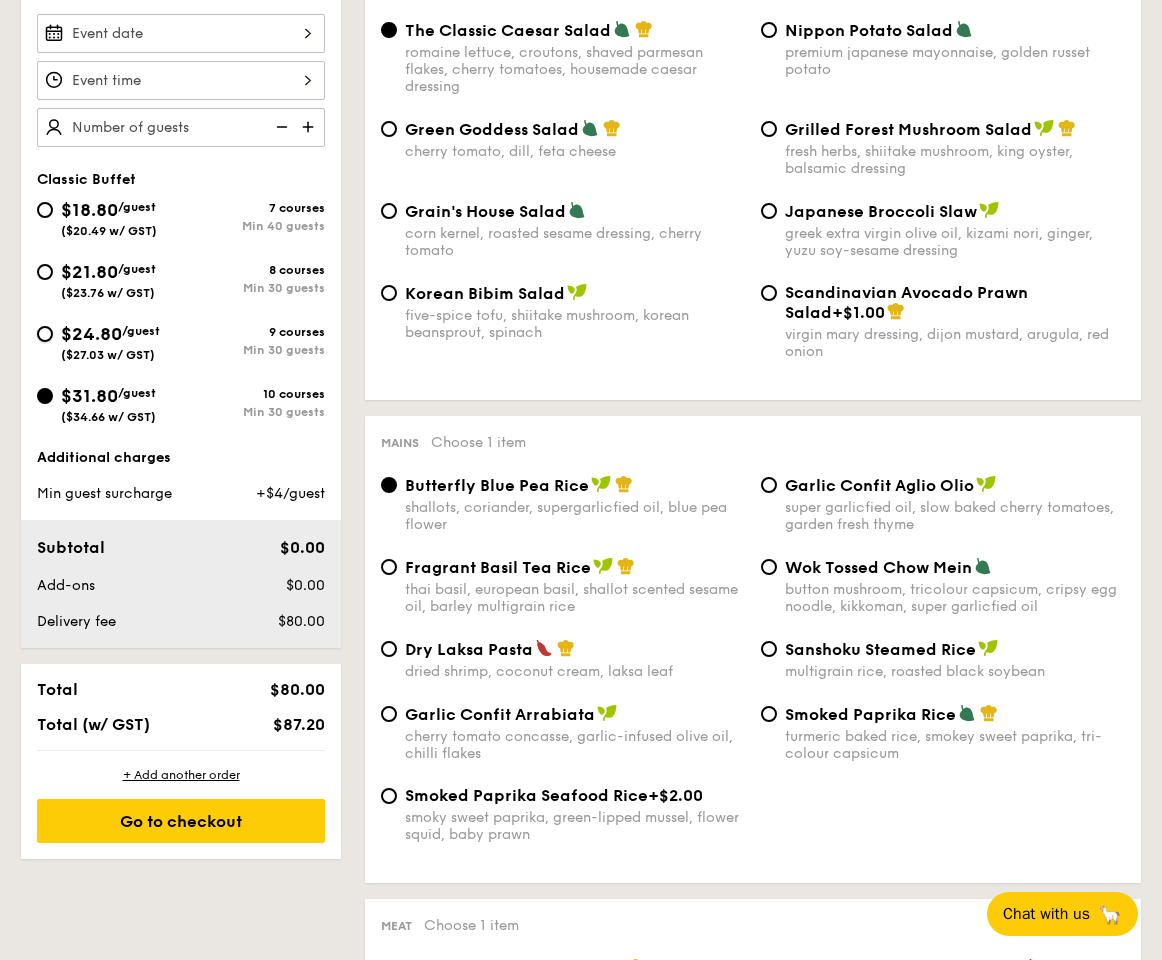 click on "$24.80
/guest
($27.03 w/ GST)
9 courses
Min 30 guests" at bounding box center (45, 334) 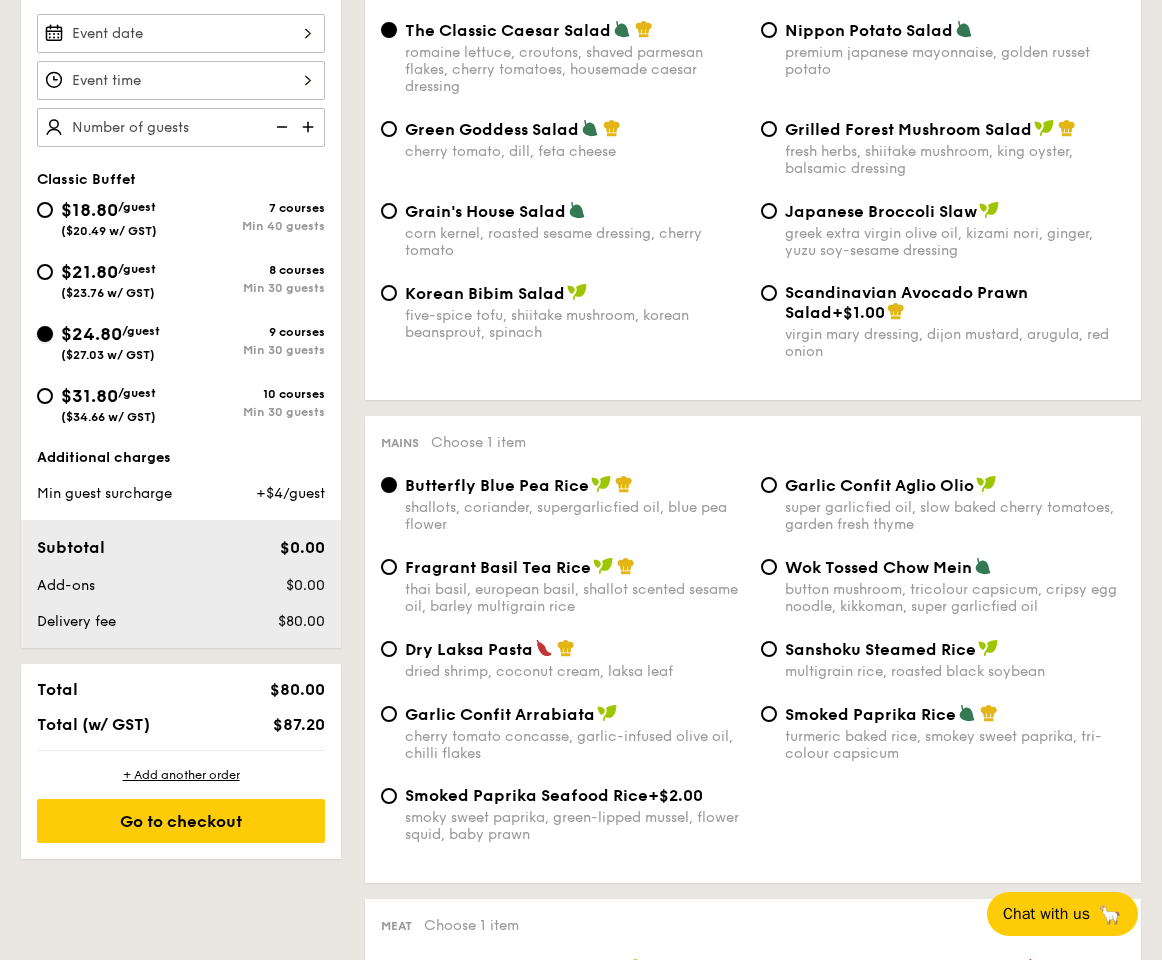 radio on "true" 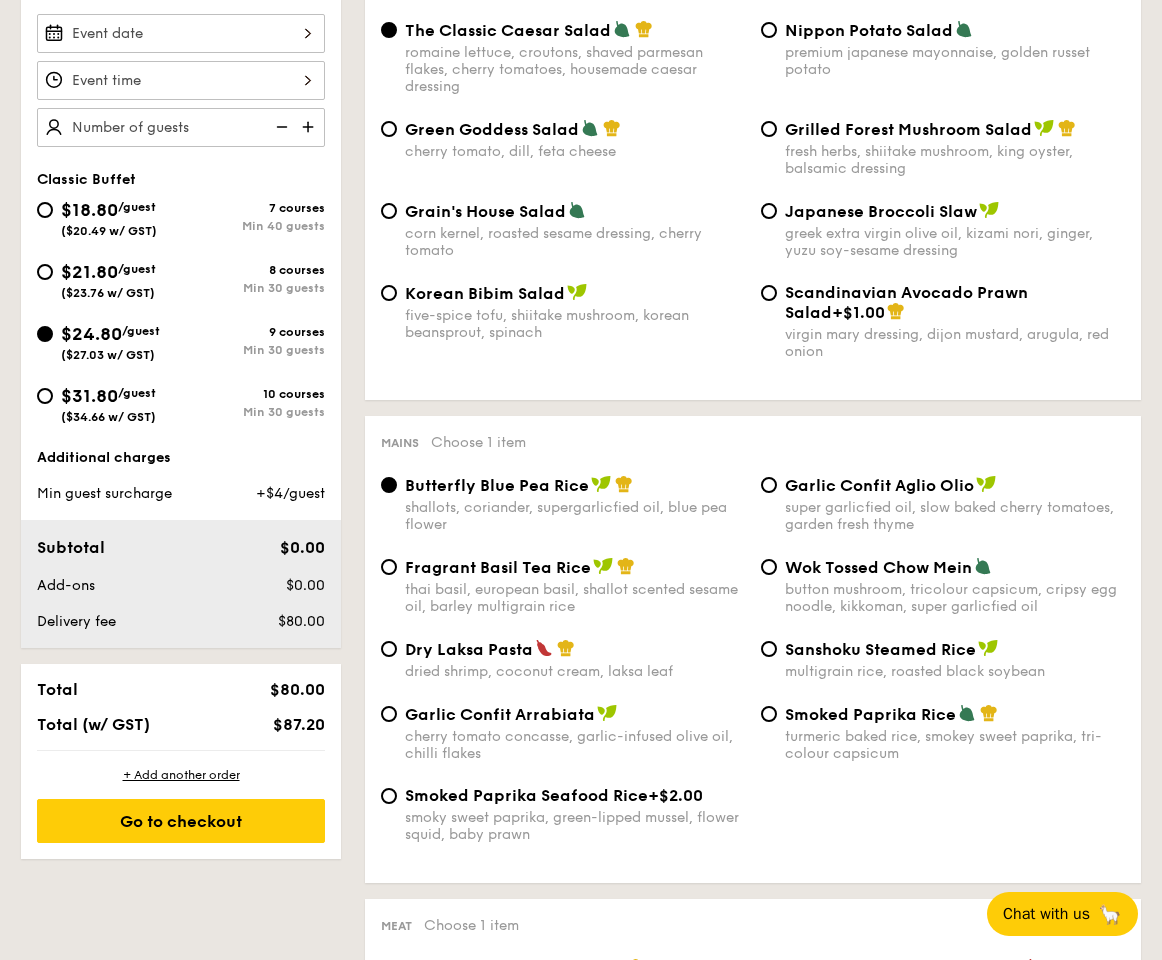 click on "($23.76 w/ GST)" at bounding box center [108, 293] 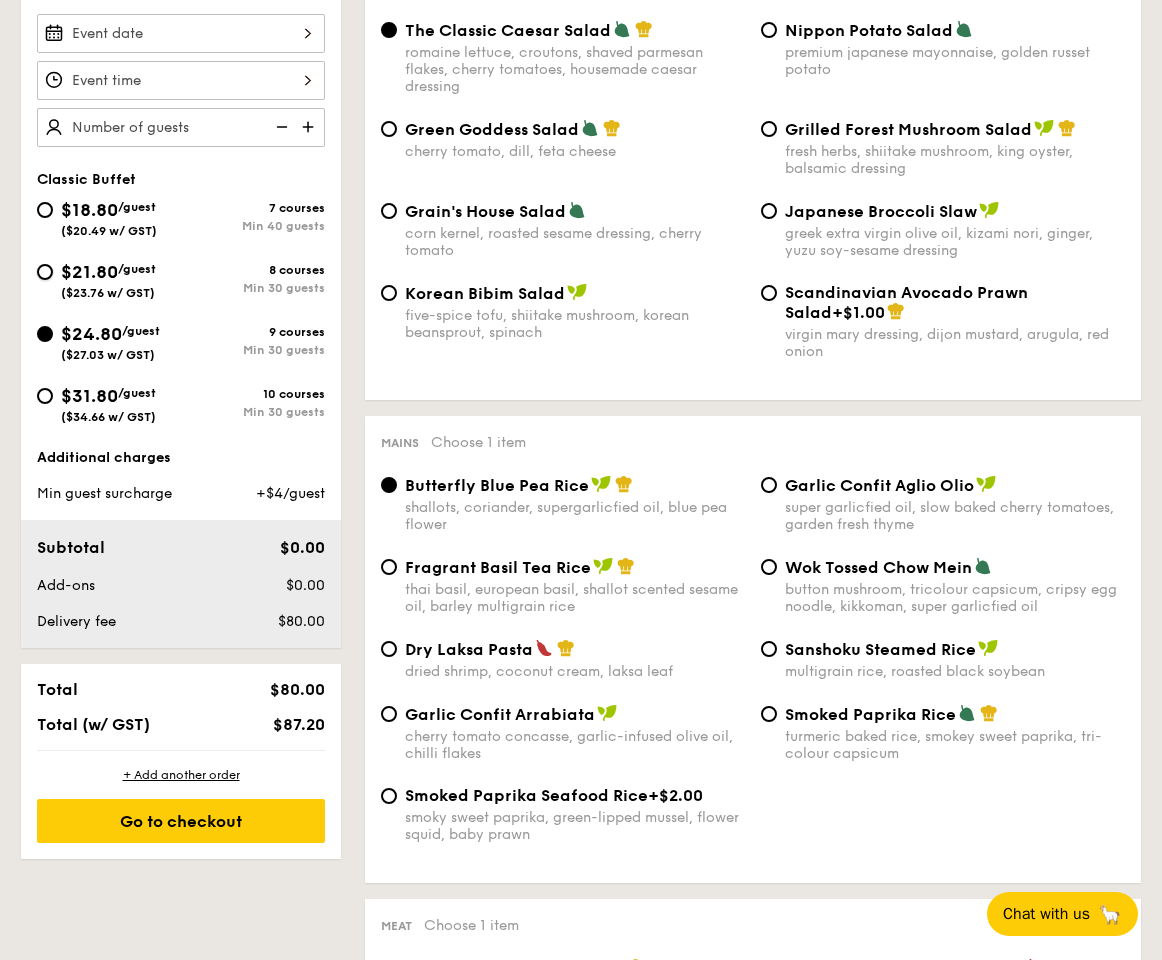 click on "$21.80
/guest
($23.76 w/ GST)
8 courses
Min 30 guests" at bounding box center [45, 272] 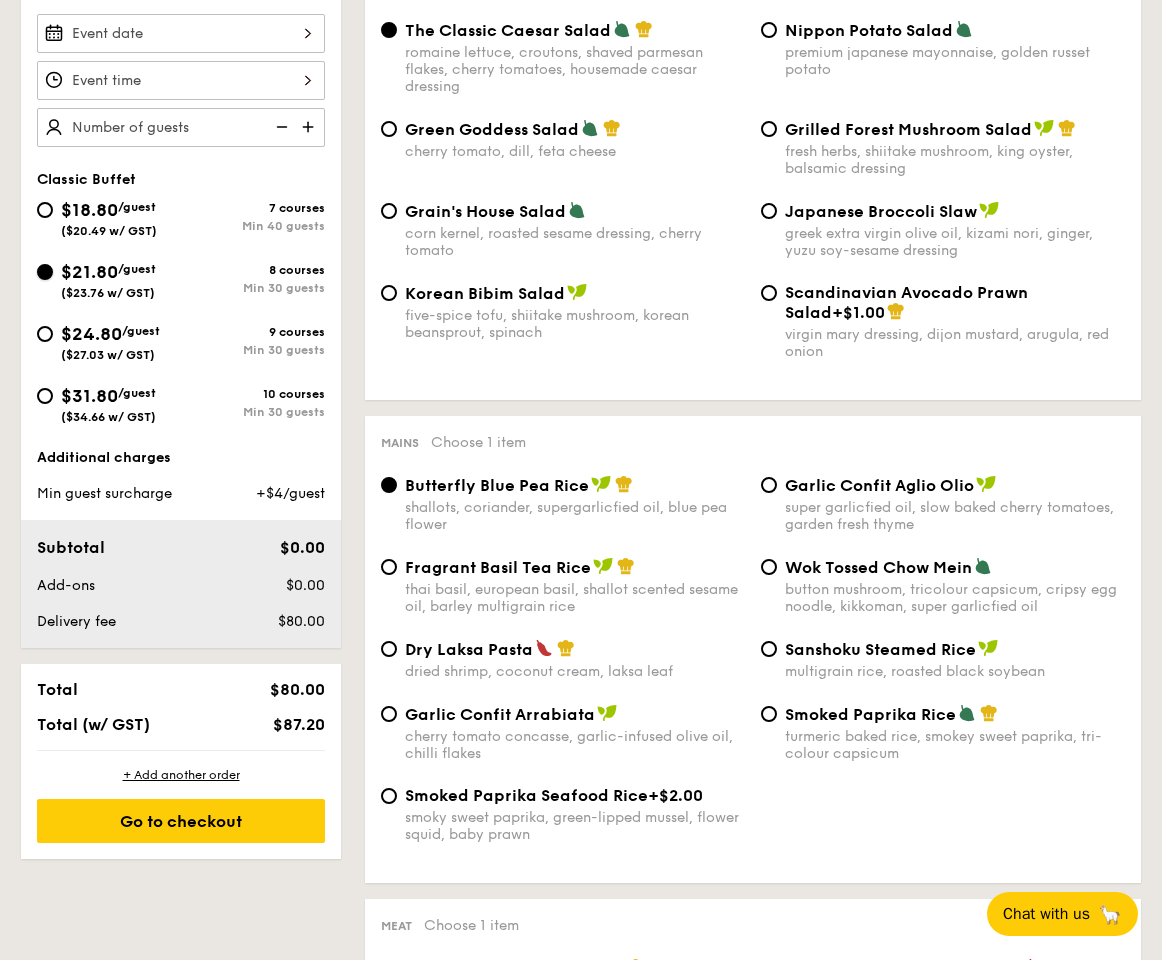radio on "true" 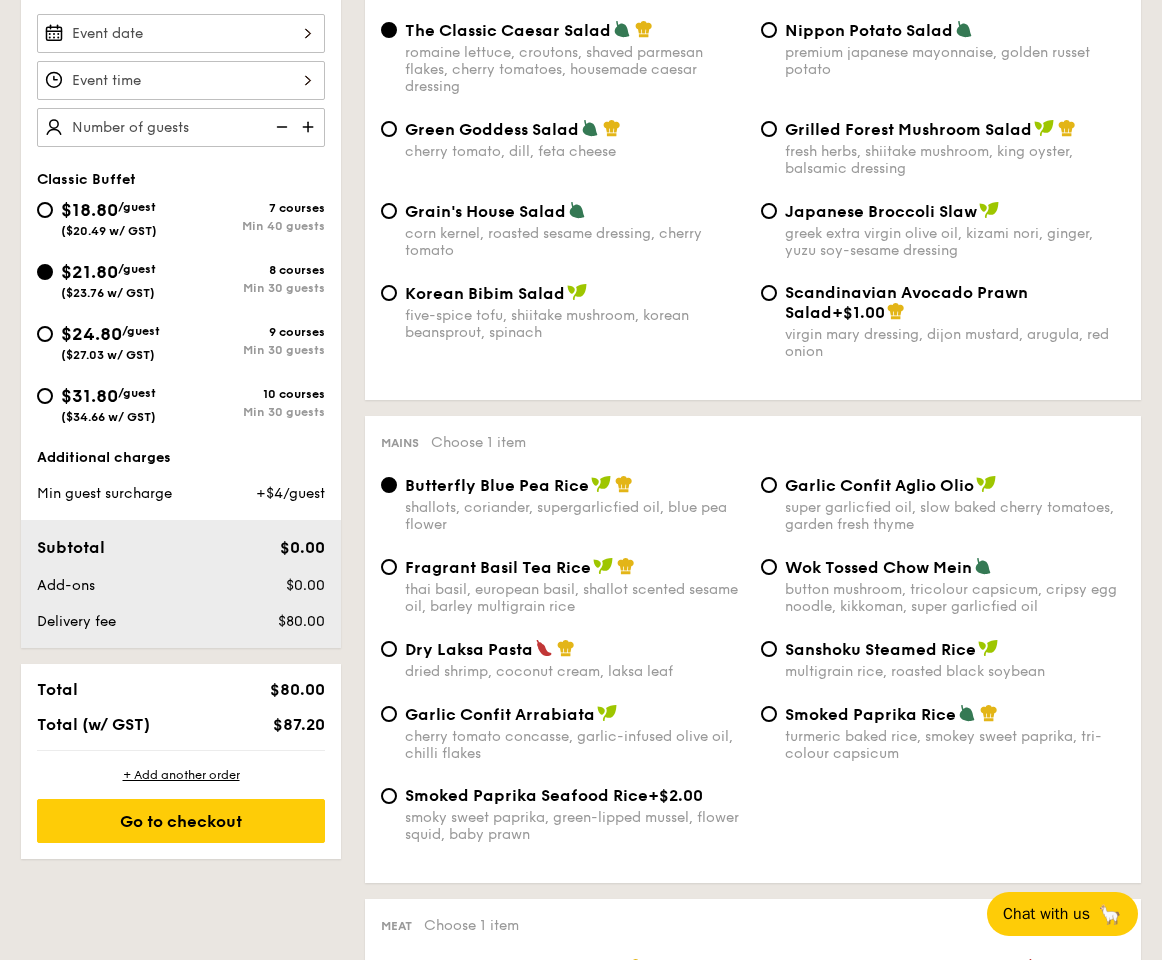 click on "$24.80
/guest
($27.03 w/ GST)" at bounding box center [110, 341] 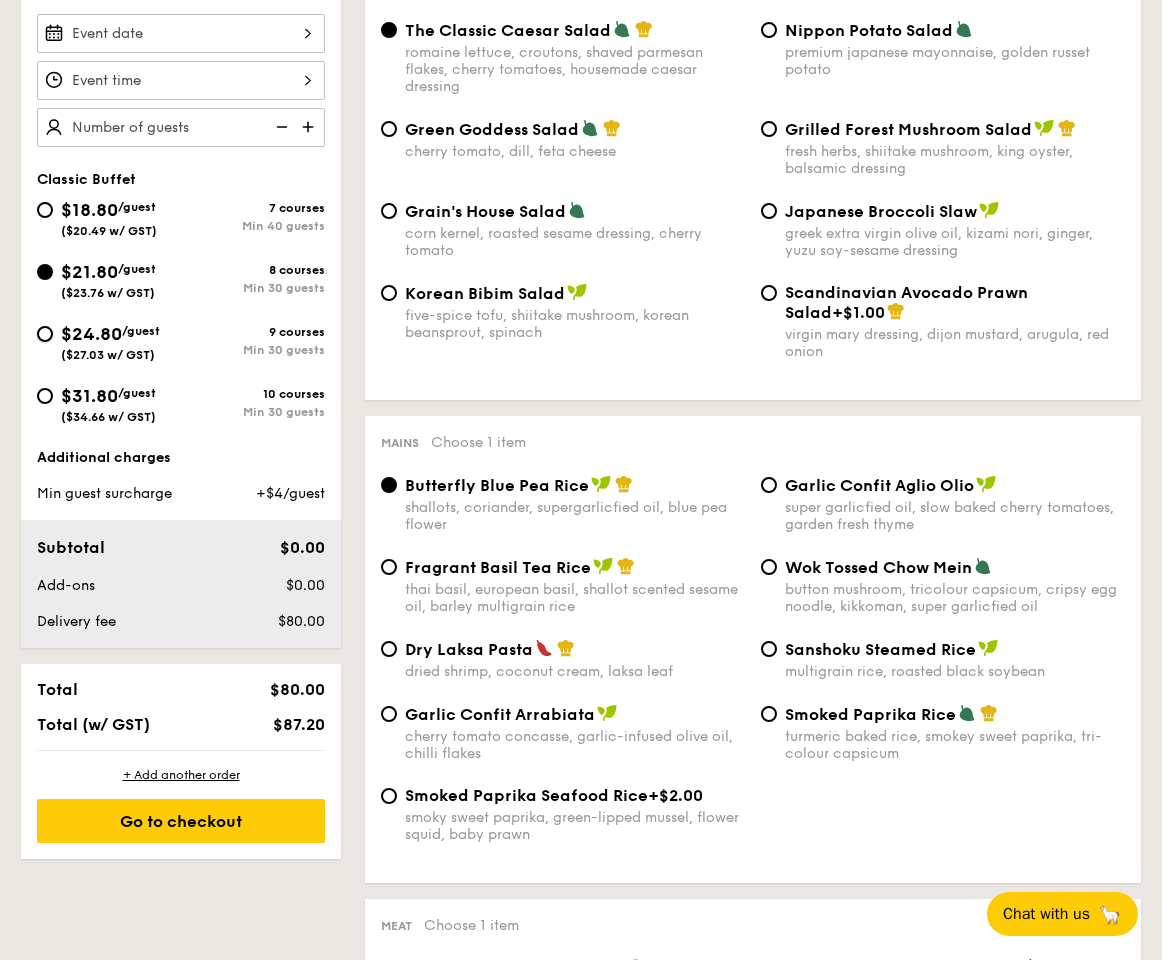click on "$24.80
/guest
($27.03 w/ GST)
9 courses
Min 30 guests" at bounding box center (45, 334) 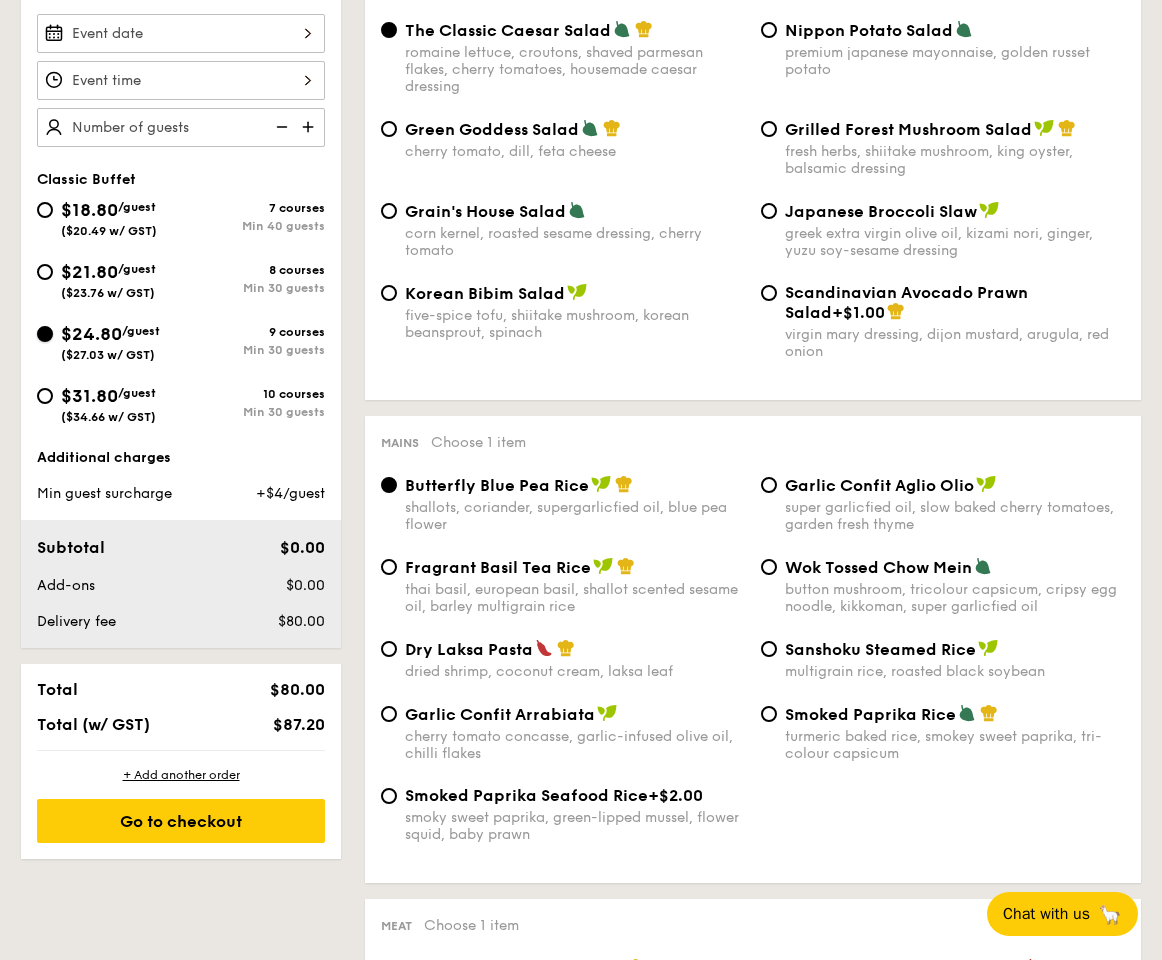 radio on "true" 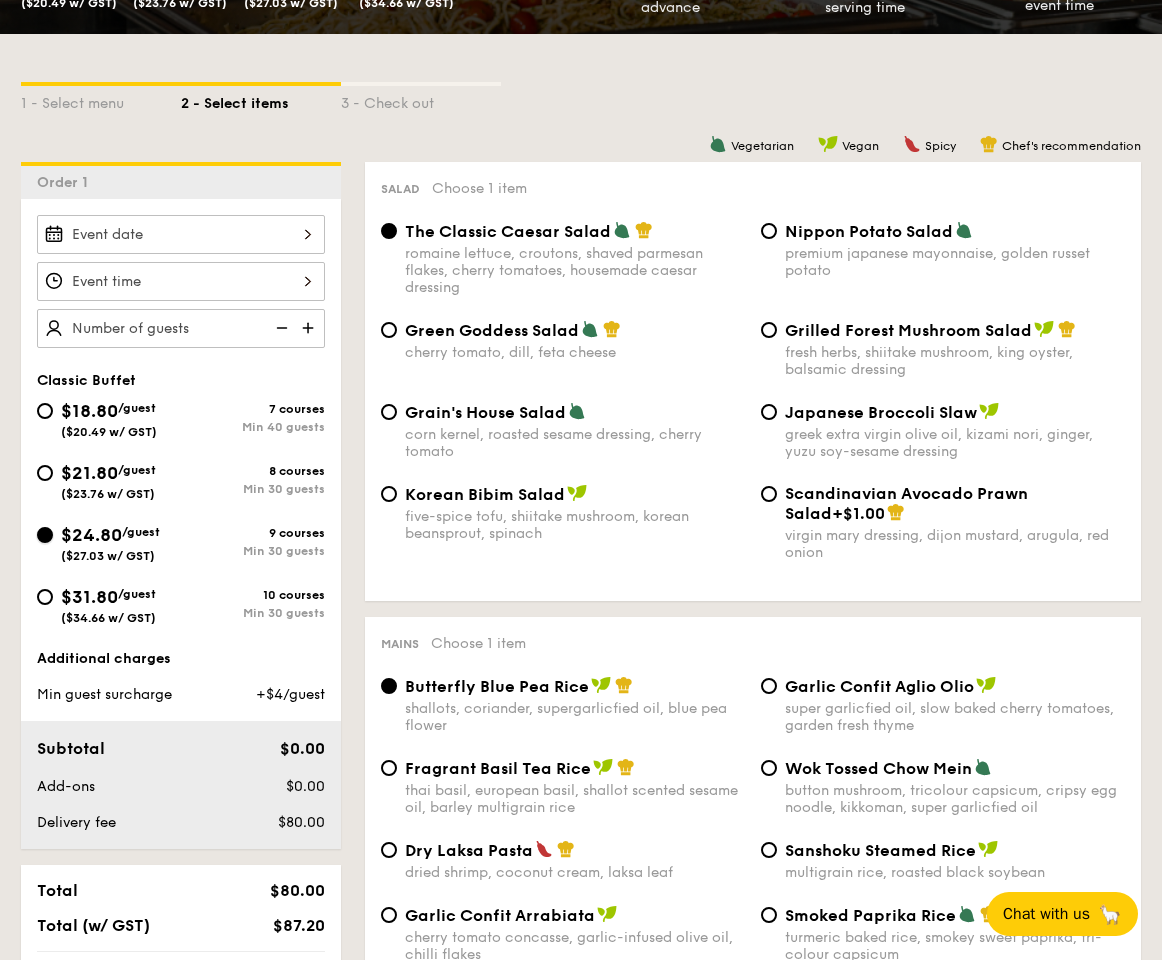 scroll, scrollTop: 374, scrollLeft: 0, axis: vertical 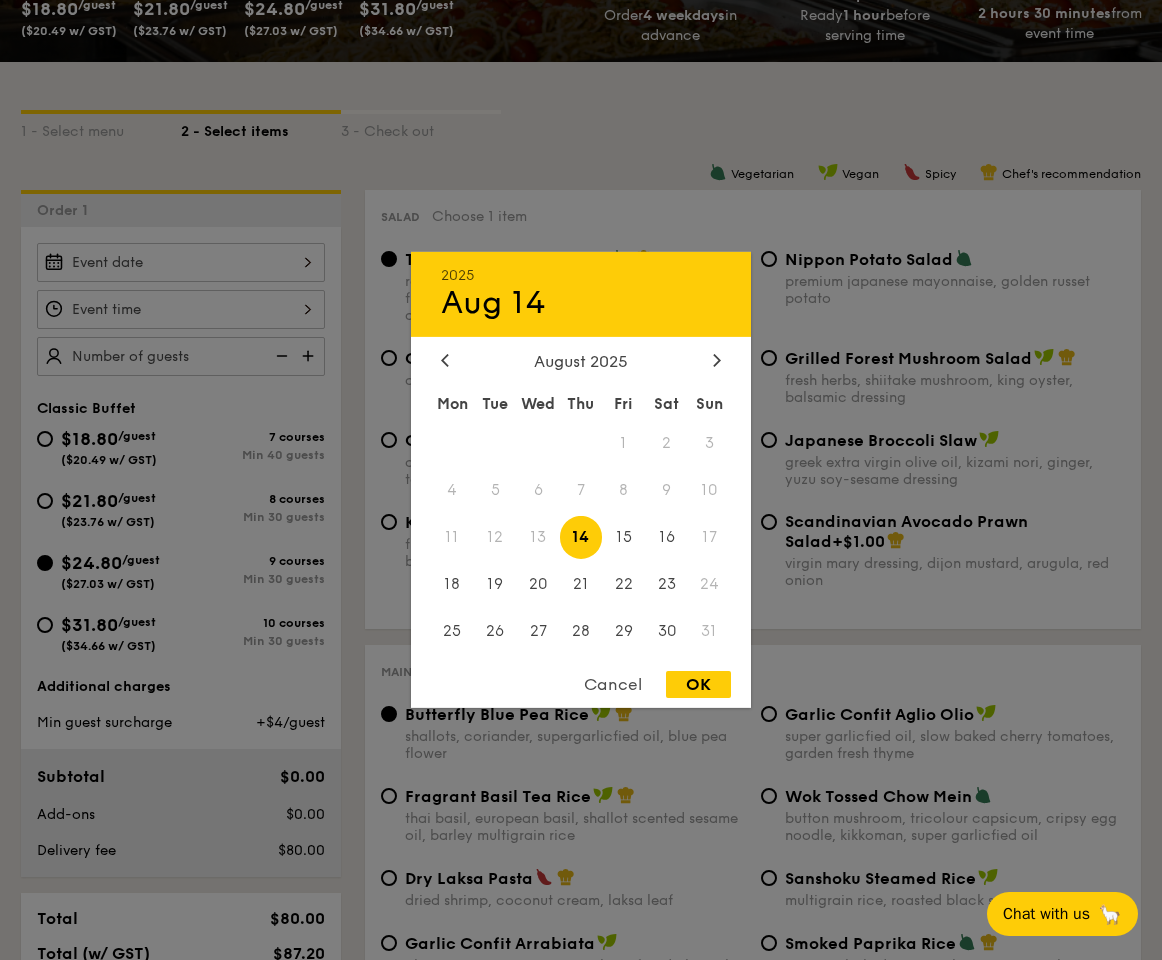 click on "2025   Aug 14       August 2025     Mon Tue Wed Thu Fri Sat Sun   1 2 3 4 5 6 7 8 9 10 11 12 13 14 15 16 17 18 19 20 21 22 23 24 25 26 27 28 29 30 31     Cancel   OK" at bounding box center (181, 262) 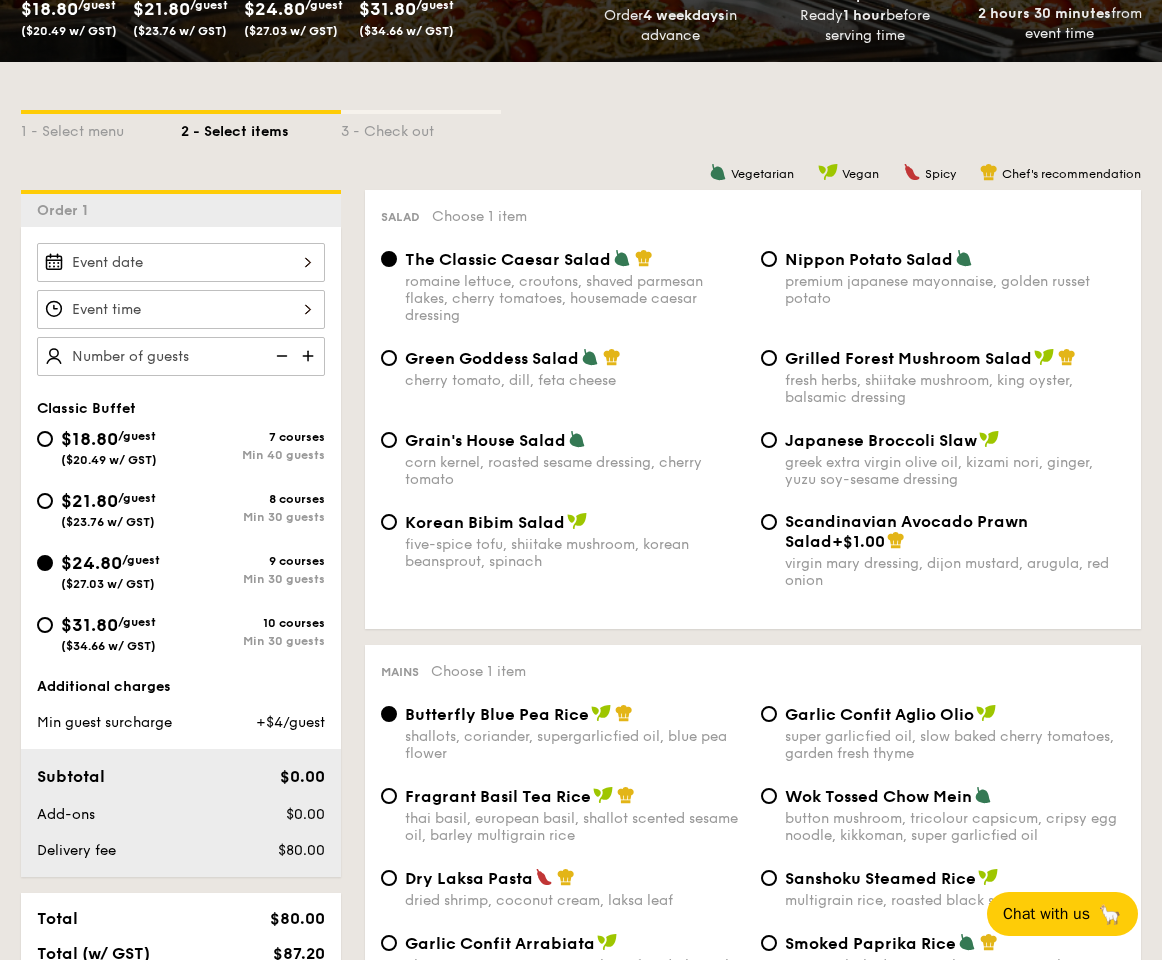click on "8 courses" at bounding box center [253, 499] 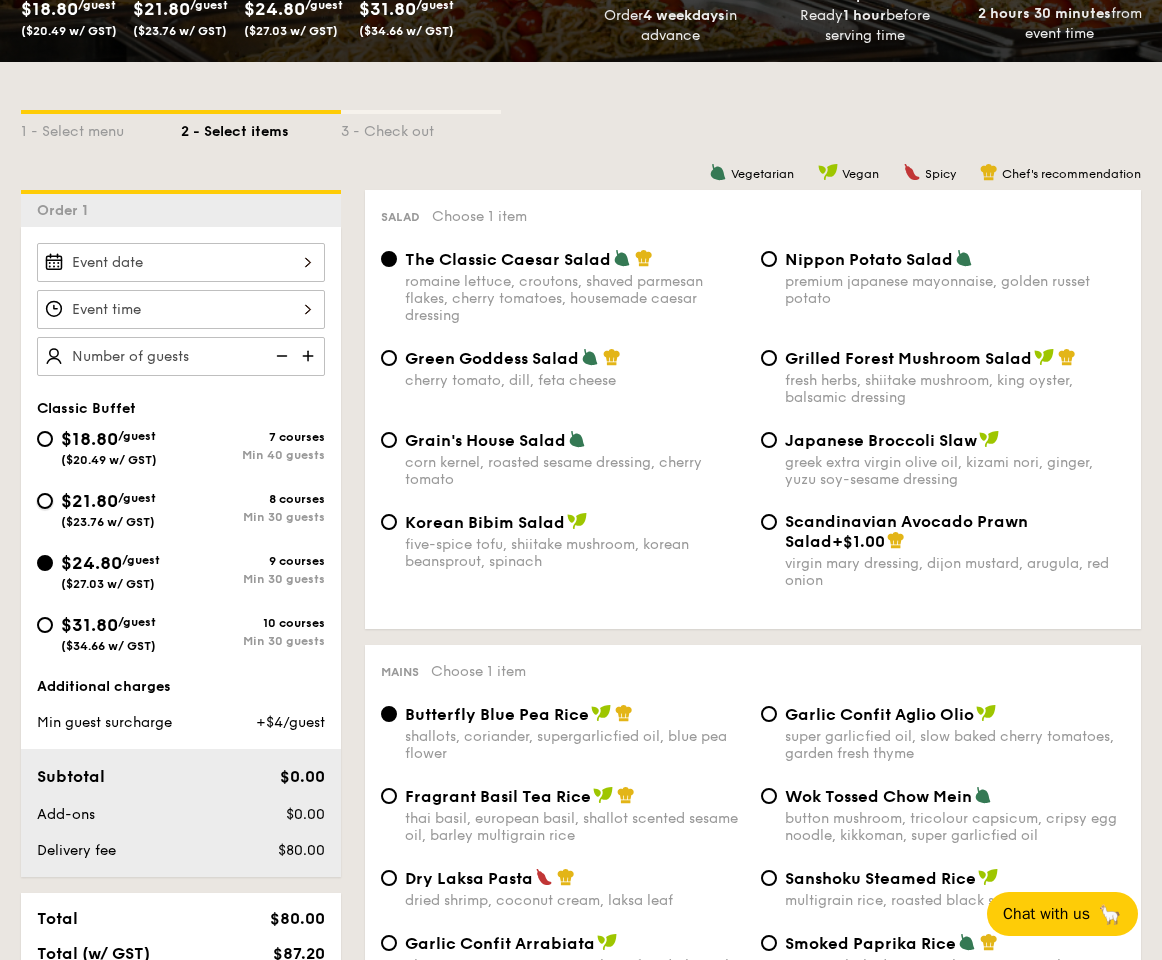 click on "$21.80
/guest
($23.76 w/ GST)
8 courses
Min 30 guests" at bounding box center [45, 501] 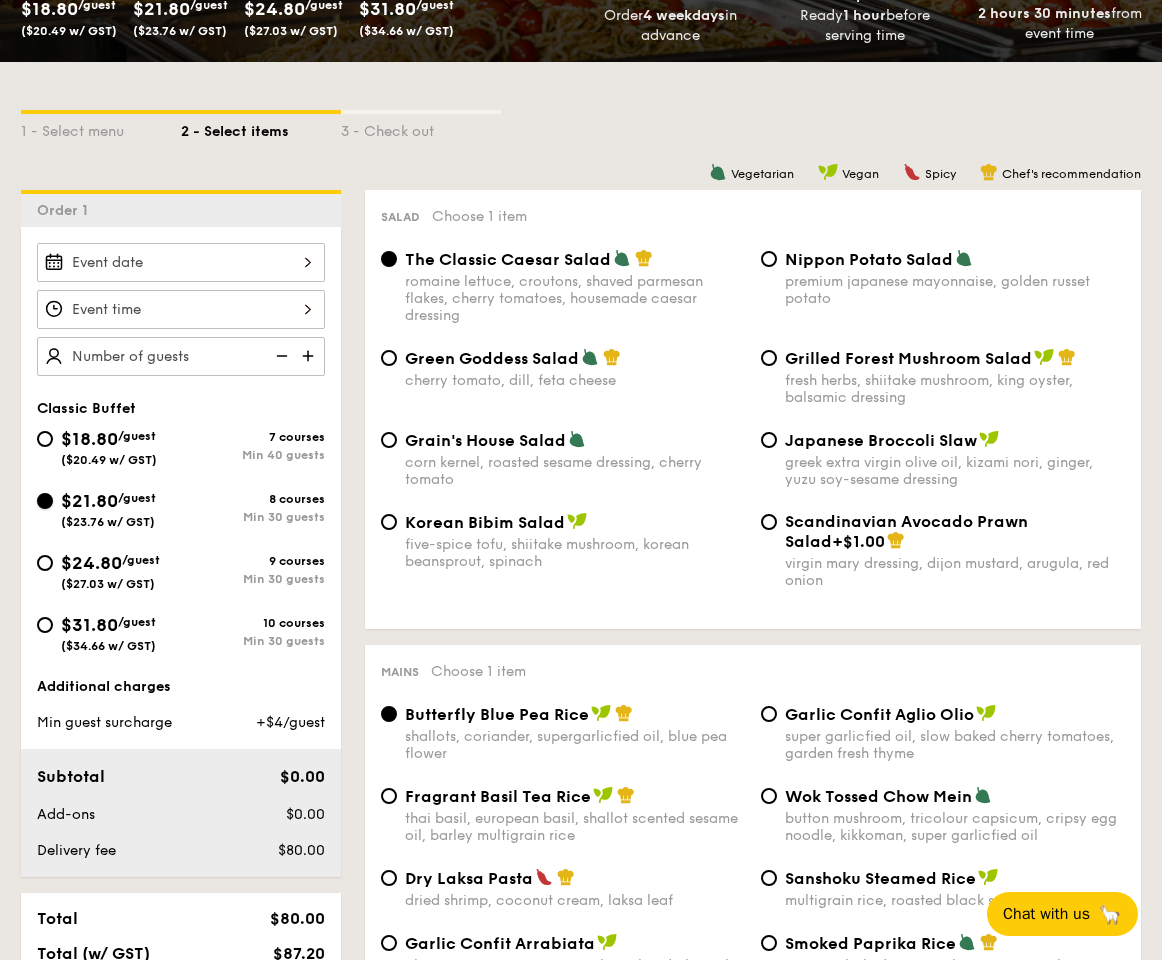 radio on "true" 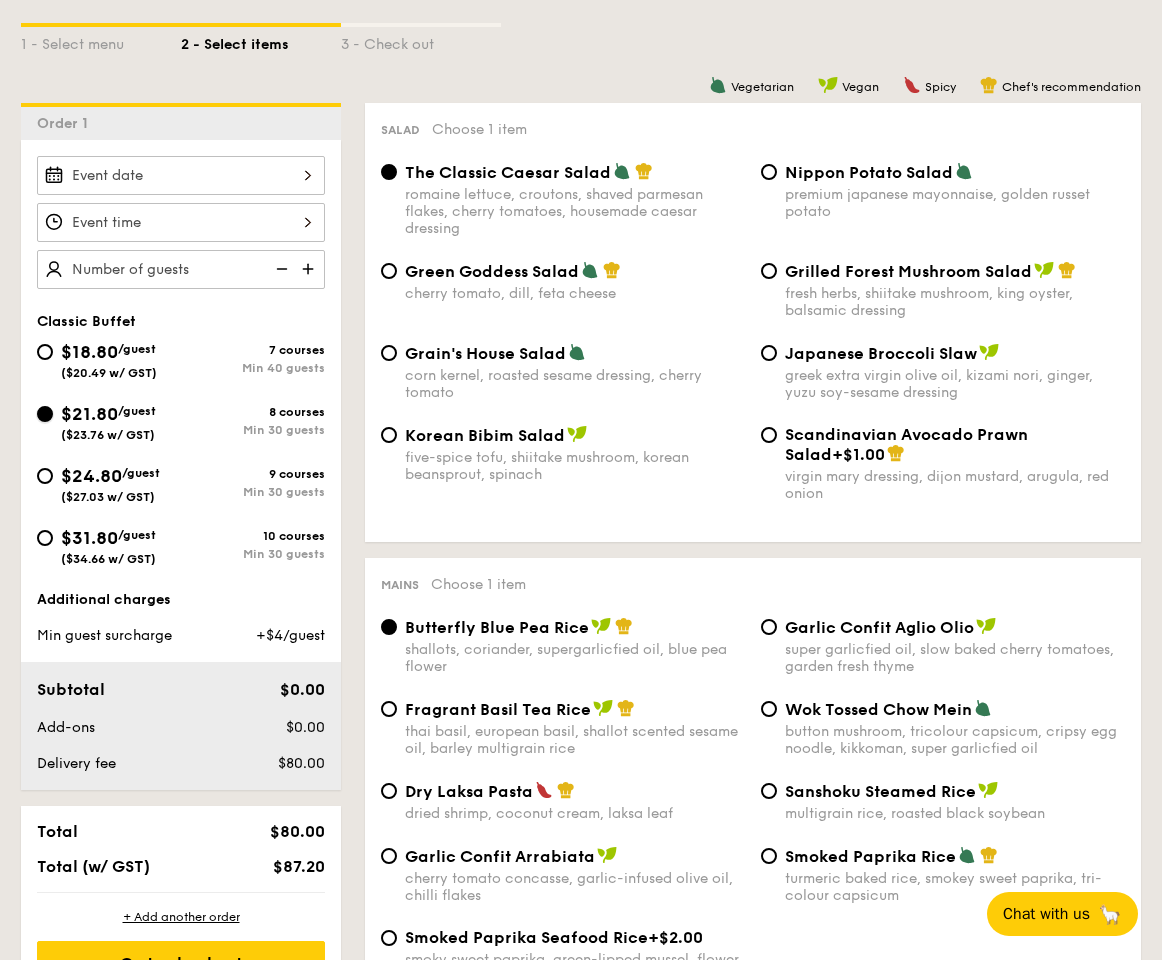 scroll, scrollTop: 466, scrollLeft: 0, axis: vertical 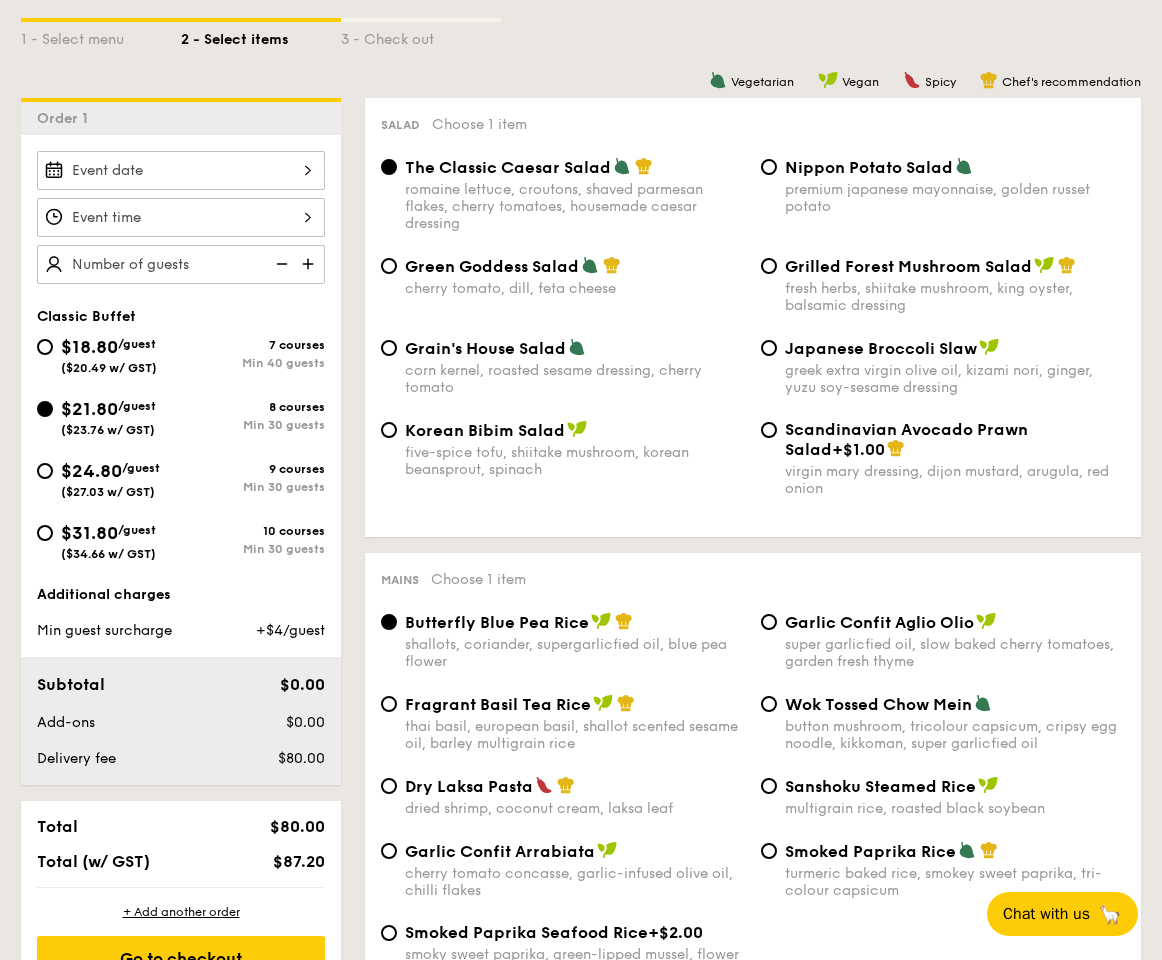 click on "Nippon Potato Salad" at bounding box center (869, 167) 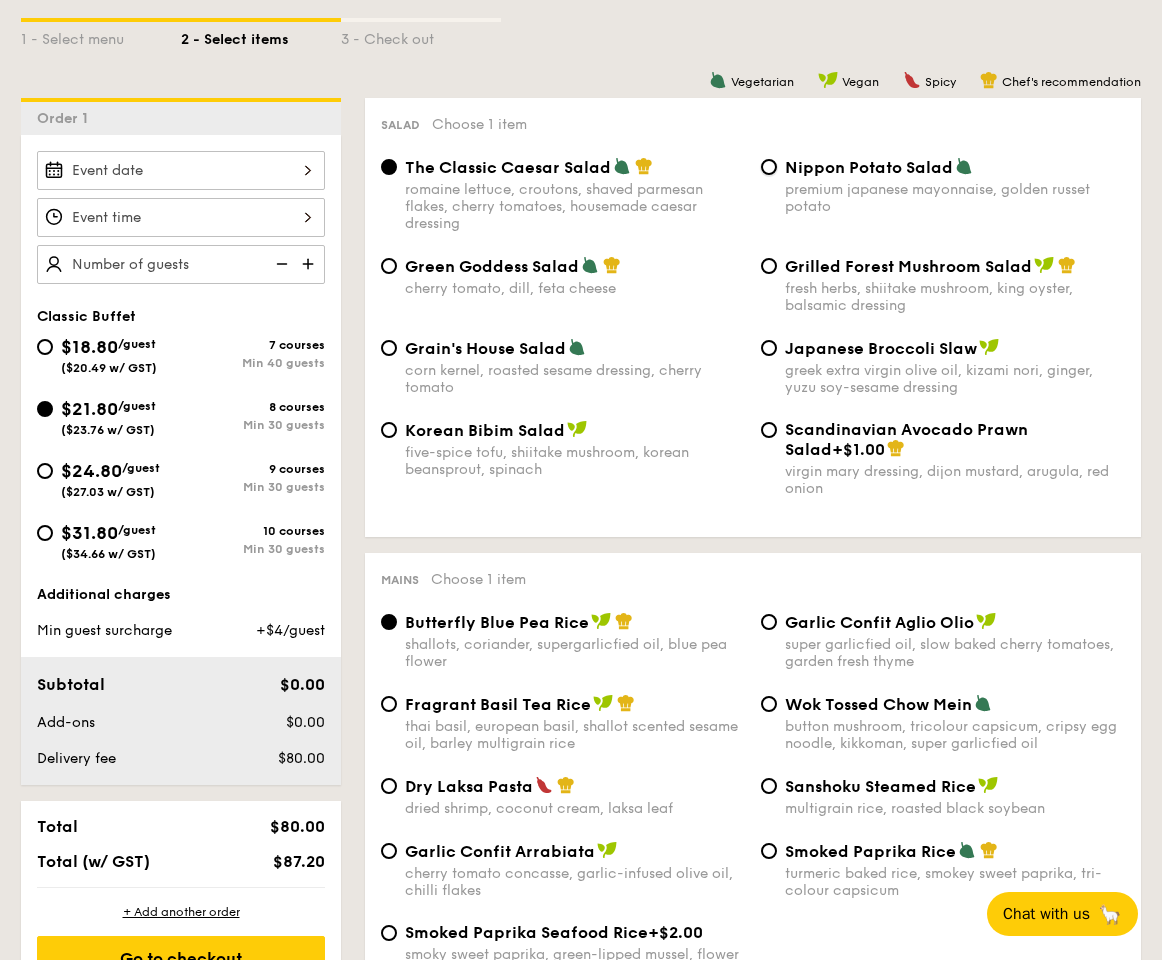 click on "Nippon Potato Salad premium japanese mayonnaise, golden russet potato" at bounding box center (769, 167) 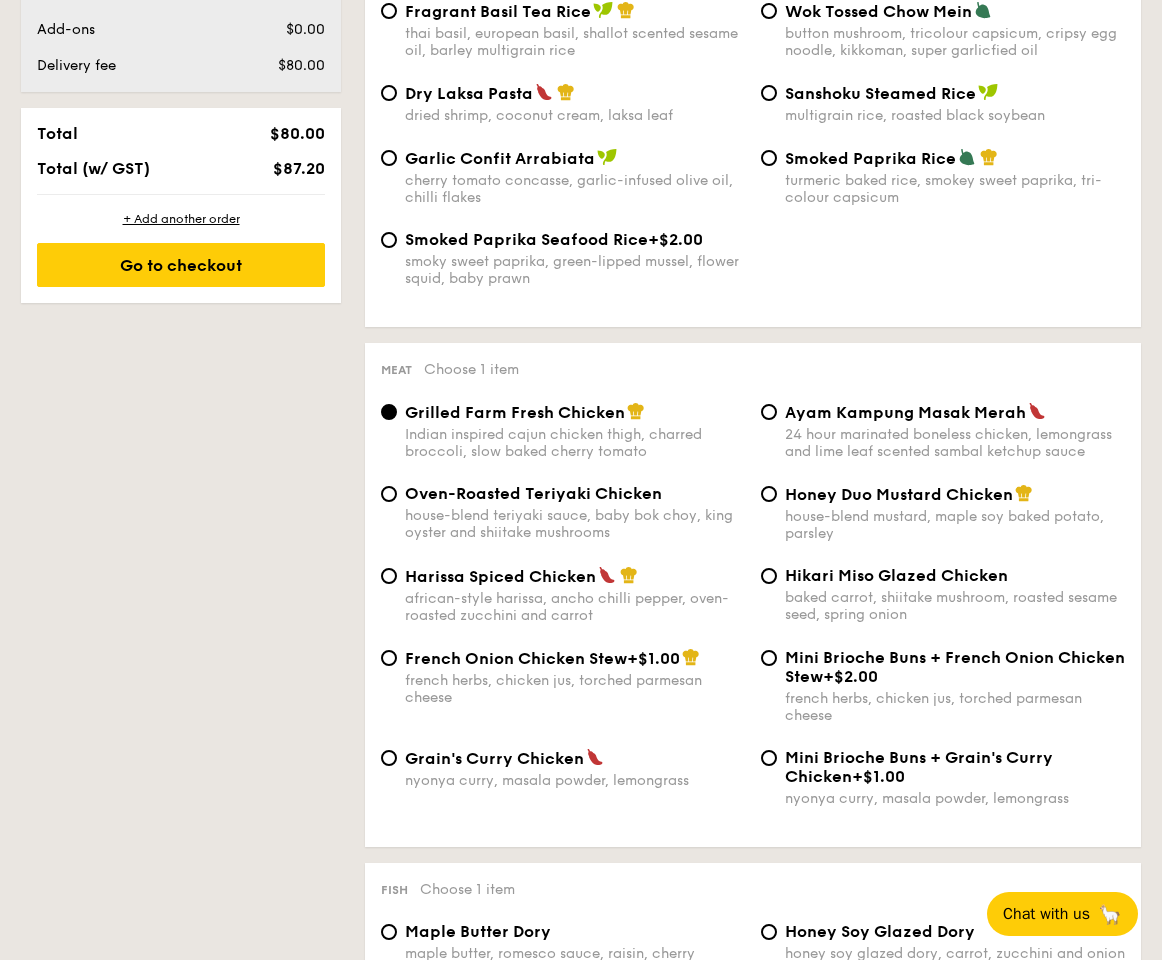 scroll, scrollTop: 1199, scrollLeft: 0, axis: vertical 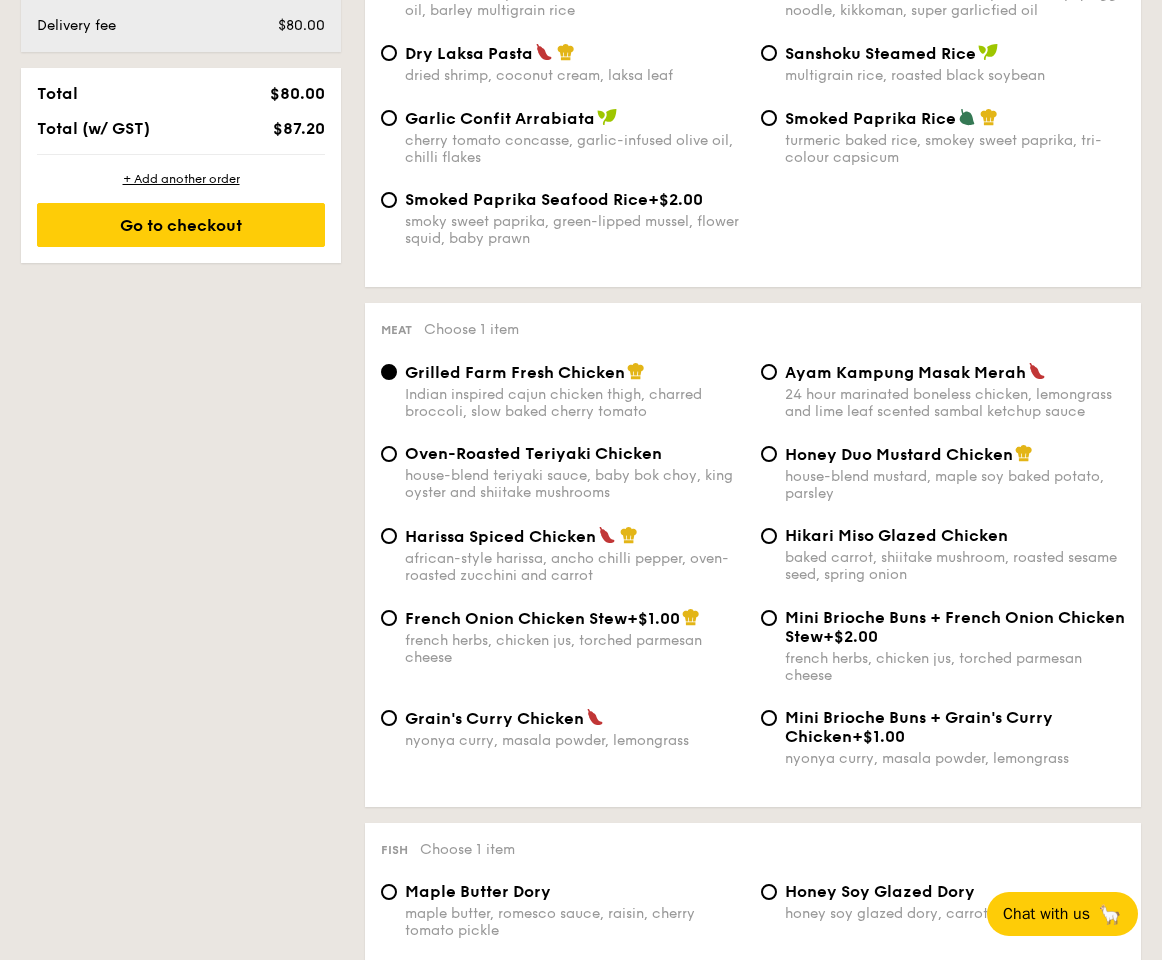 click on "house-blend mustard, maple soy baked potato, parsley" at bounding box center (955, 485) 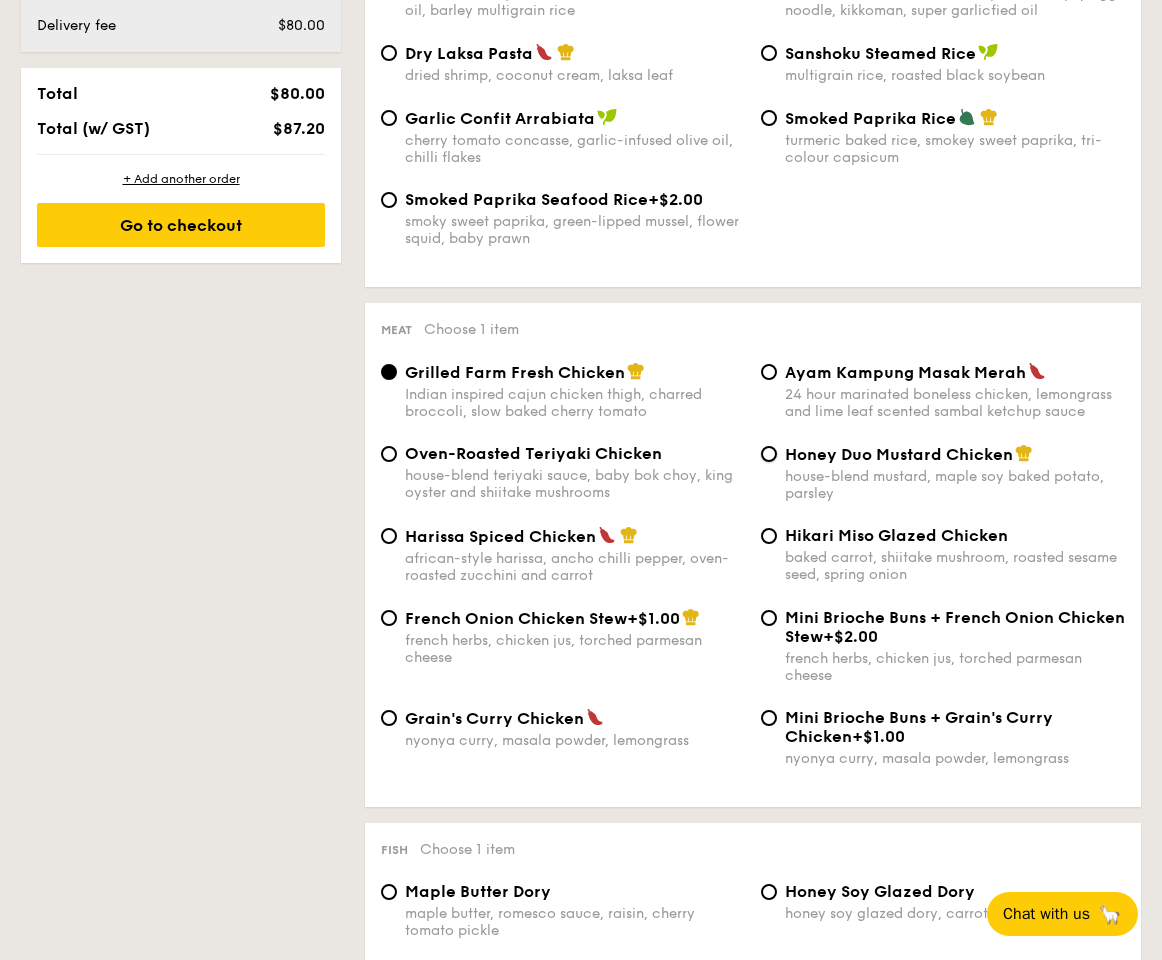 click on "Honey Duo Mustard Chicken house-blend mustard, maple soy baked potato, parsley" at bounding box center (769, 454) 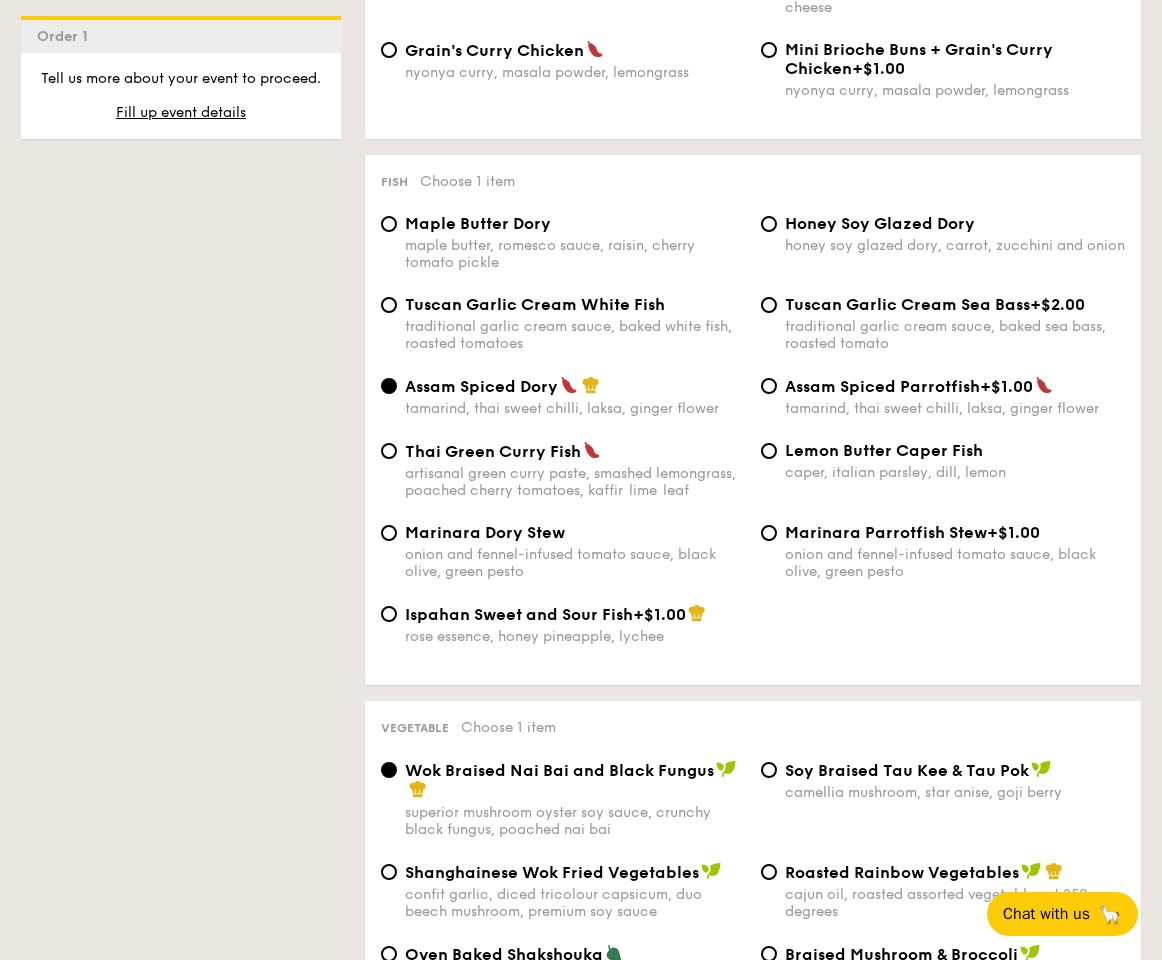 scroll, scrollTop: 1873, scrollLeft: 0, axis: vertical 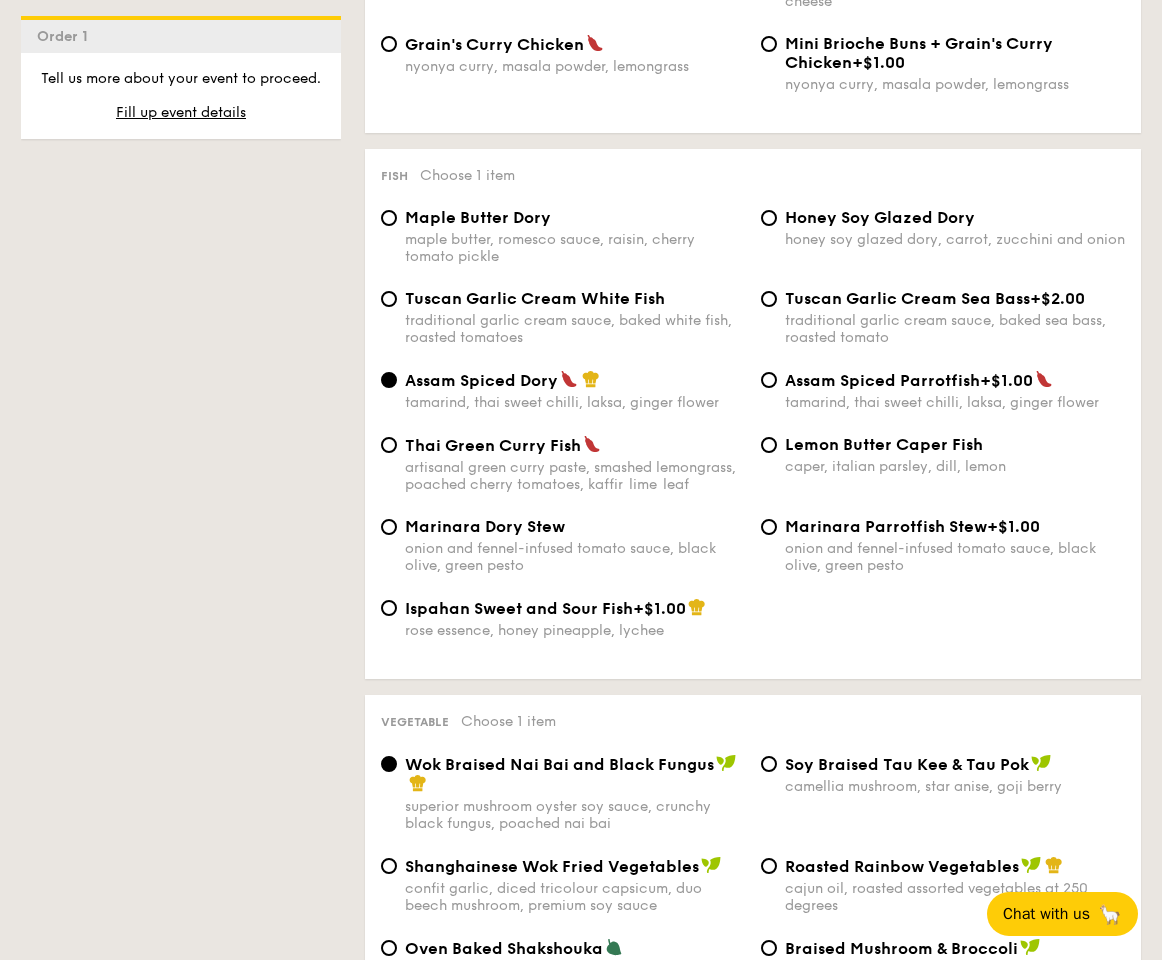 click on "Lemon Butter Caper Fish" at bounding box center (884, 444) 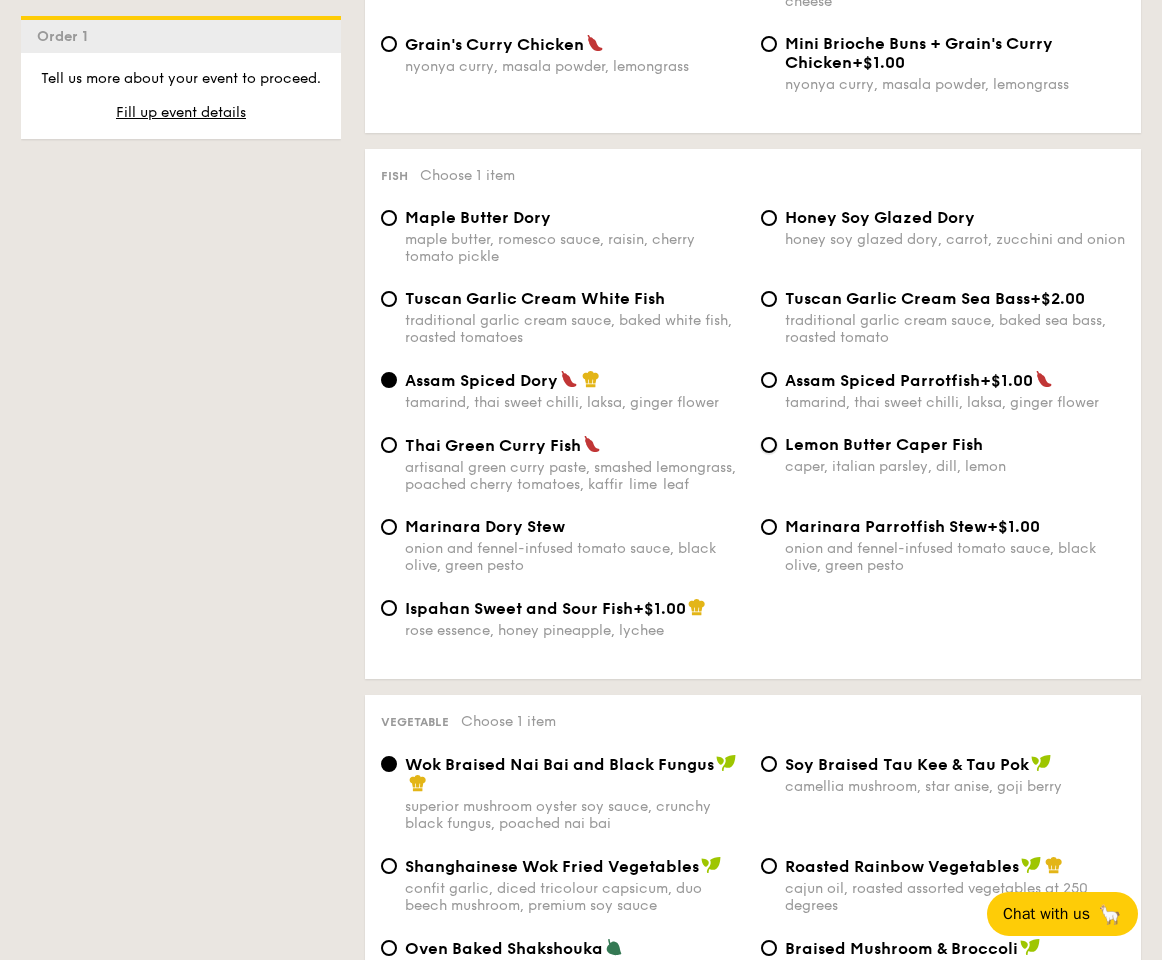 click on "Lemon Butter Caper Fish caper, italian parsley, dill, lemon" at bounding box center [769, 445] 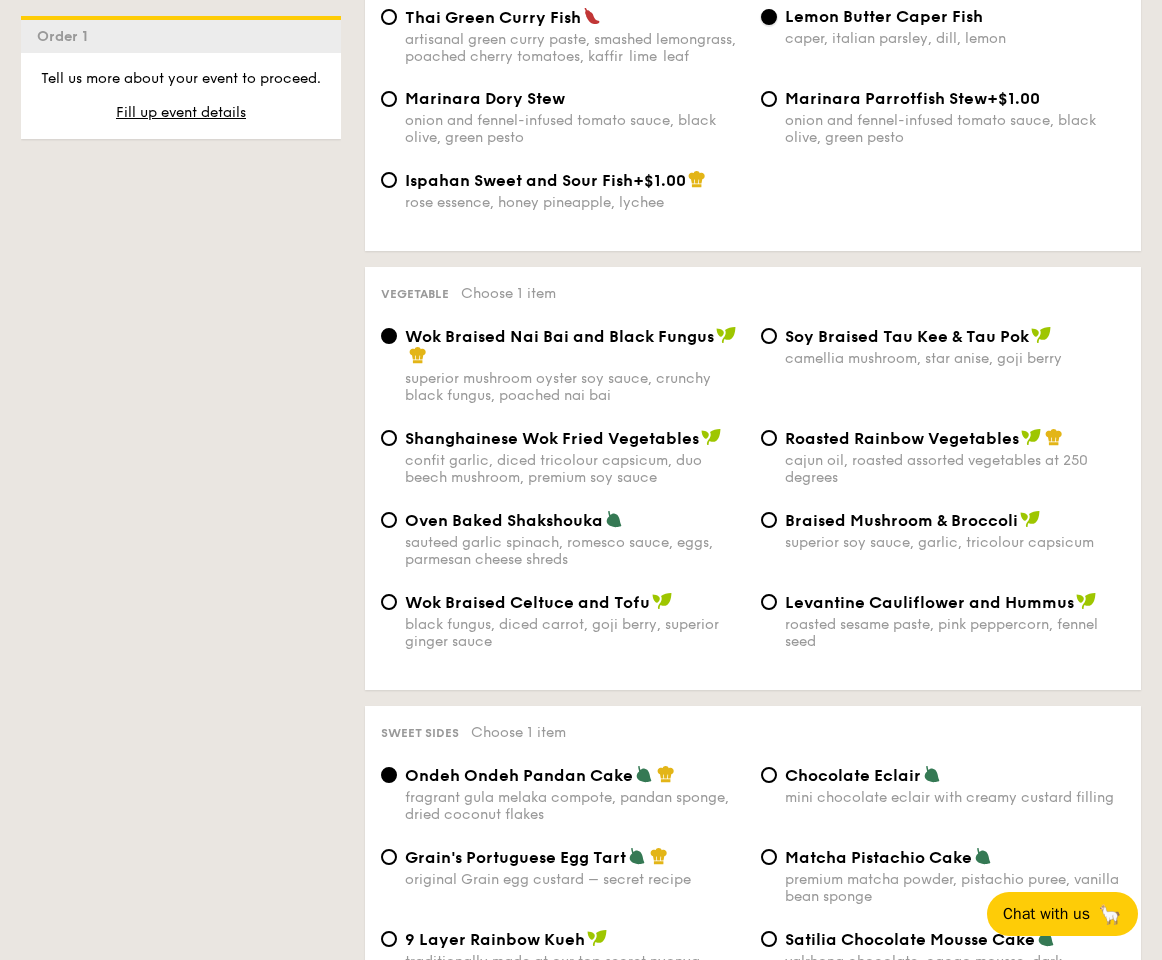 scroll, scrollTop: 2335, scrollLeft: 0, axis: vertical 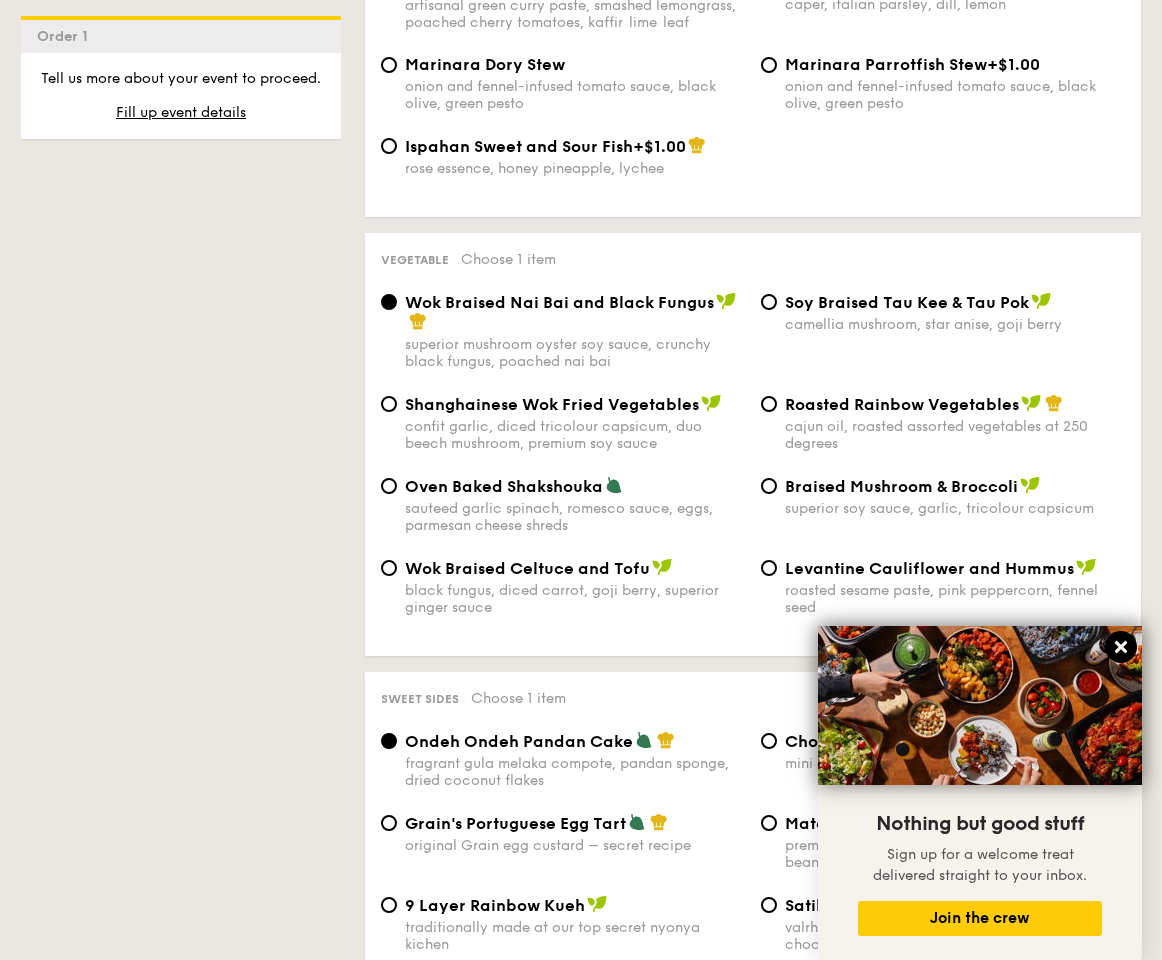 click 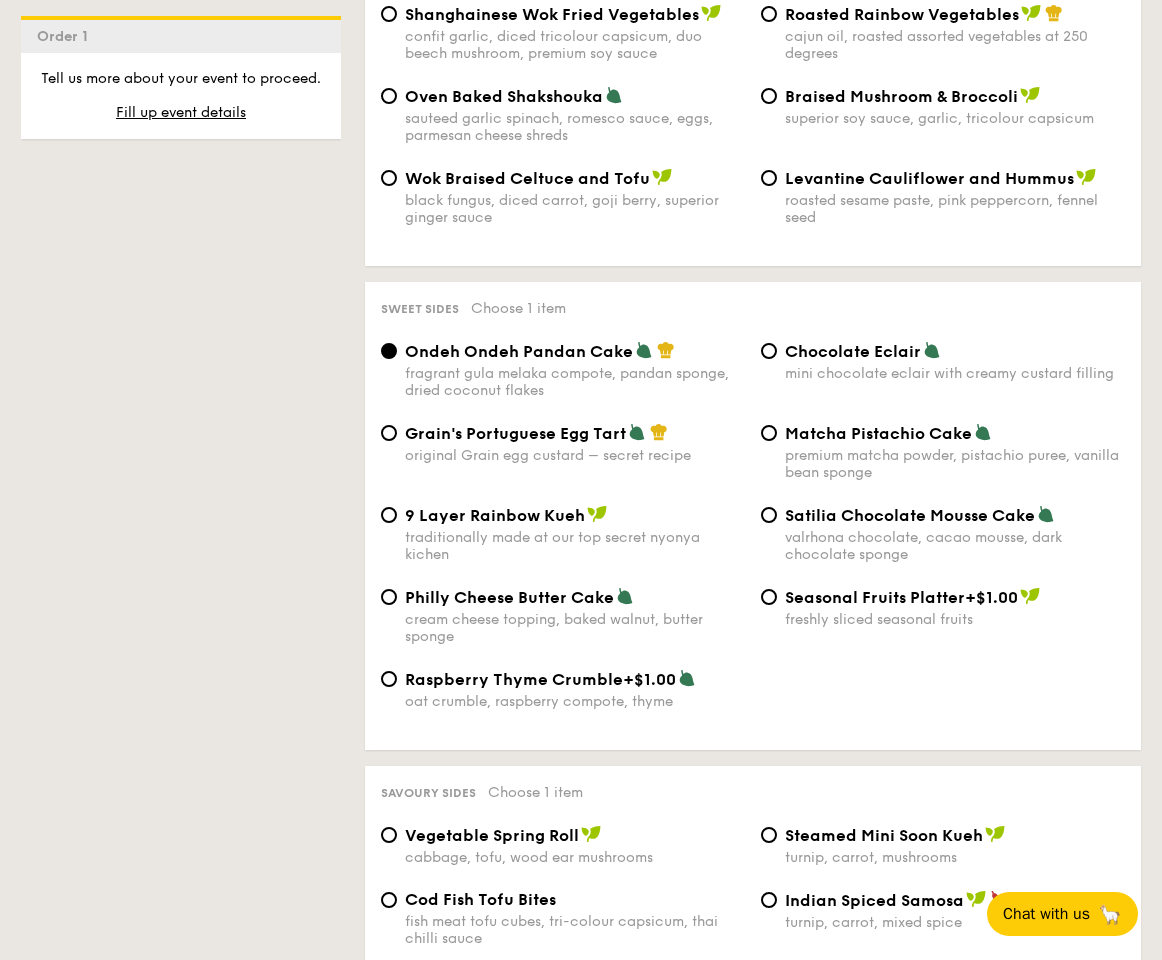 scroll, scrollTop: 2791, scrollLeft: 0, axis: vertical 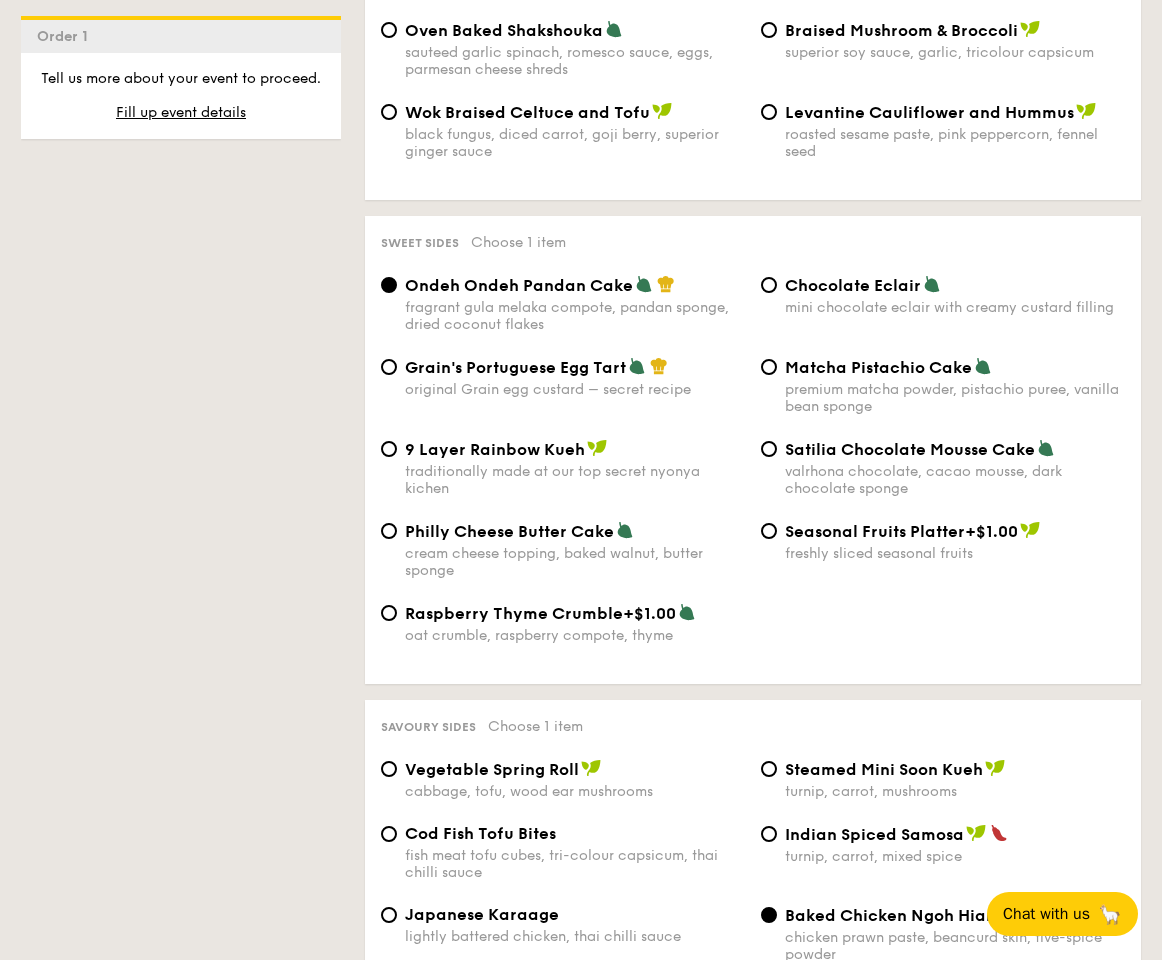 click on "Grain's Portuguese Egg Tart" at bounding box center [515, 367] 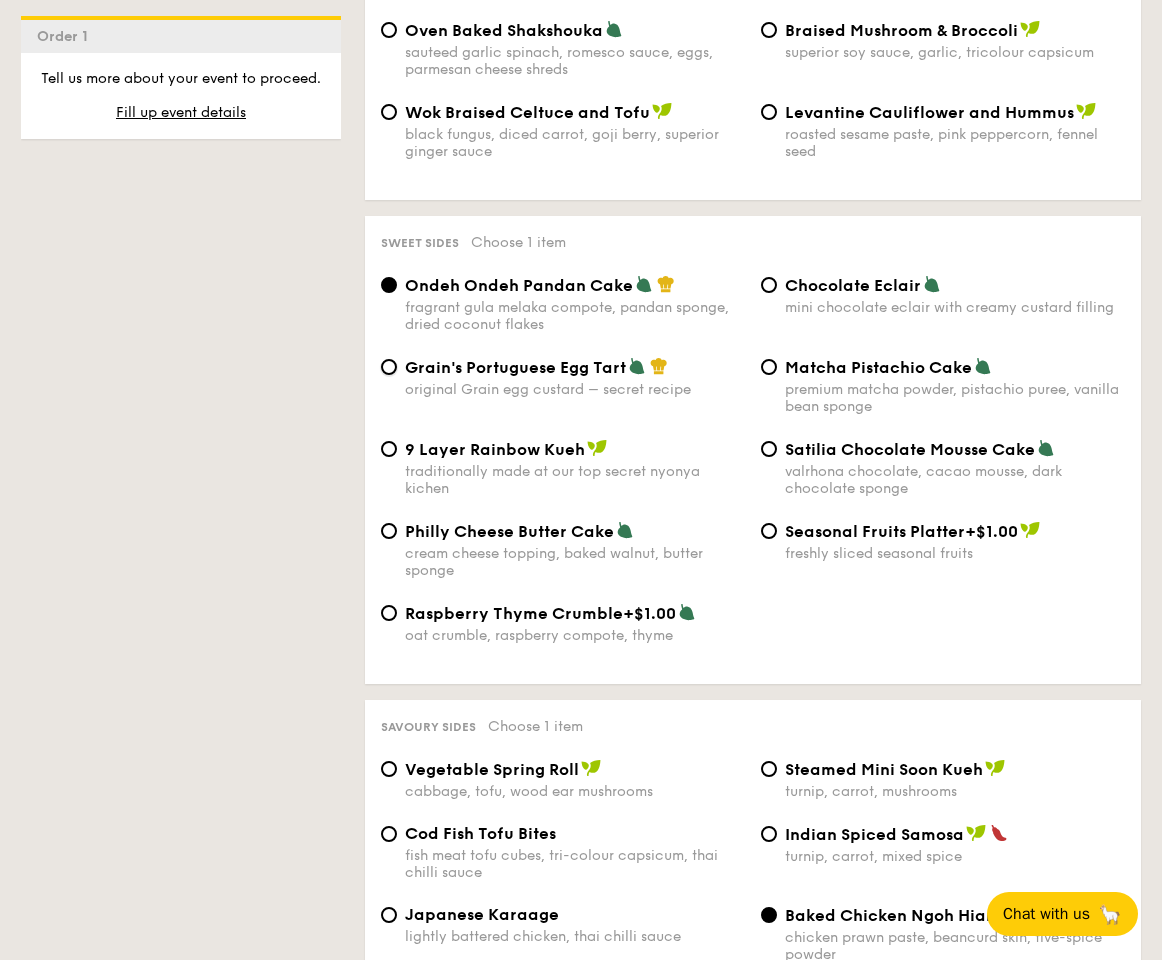 click on "Grain's Portuguese Egg Tart original Grain egg custard – secret recipe" at bounding box center [389, 367] 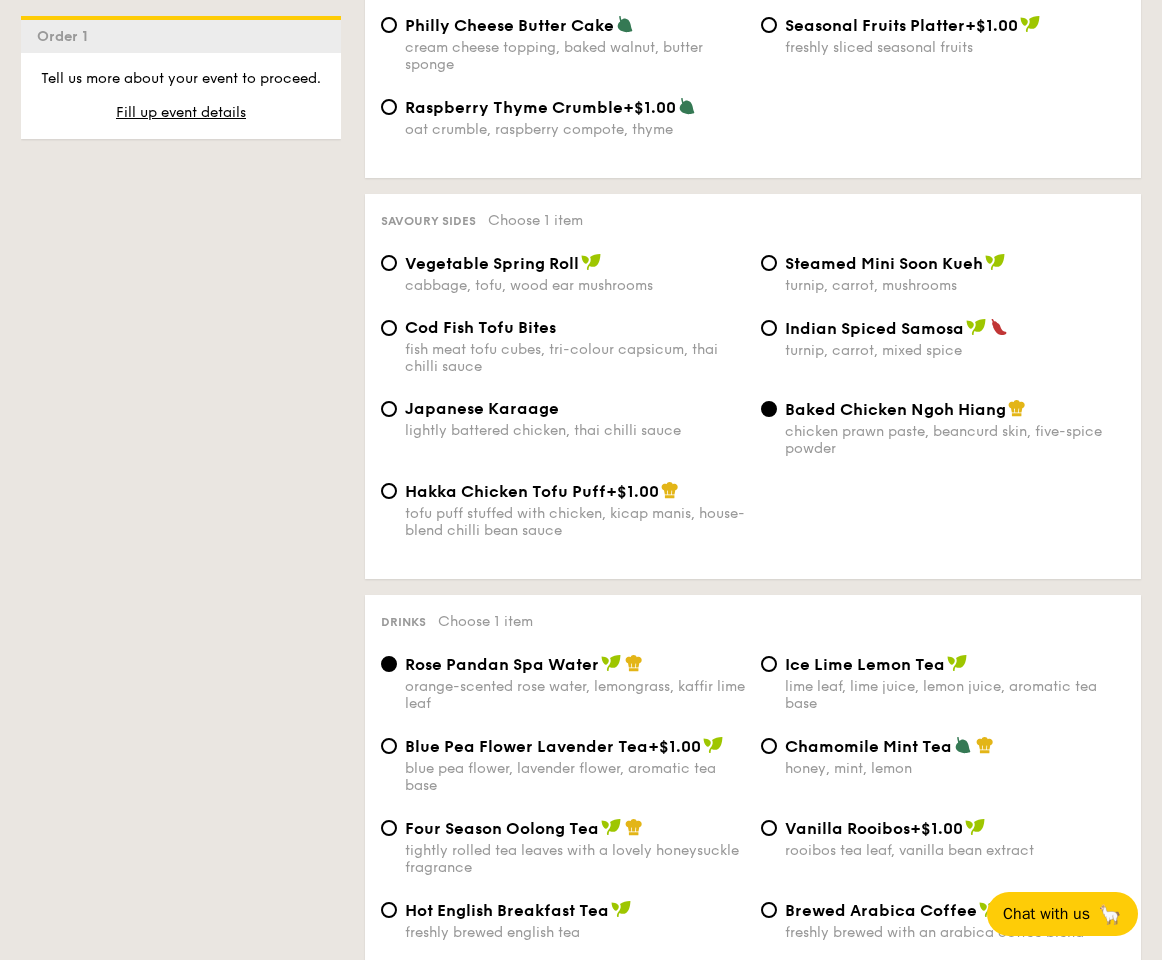 scroll, scrollTop: 3303, scrollLeft: 0, axis: vertical 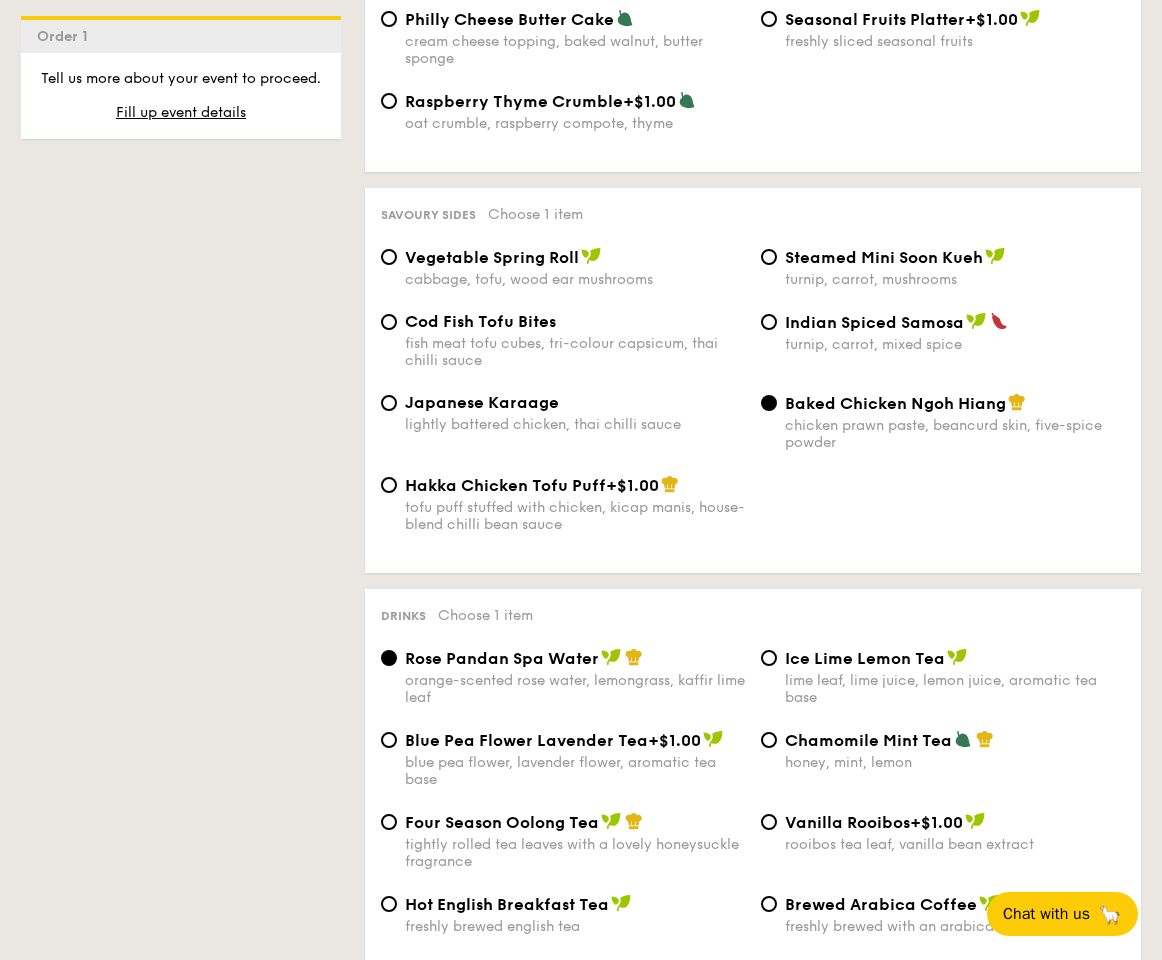 click on "cabbage, tofu, wood ear mushrooms" at bounding box center (575, 279) 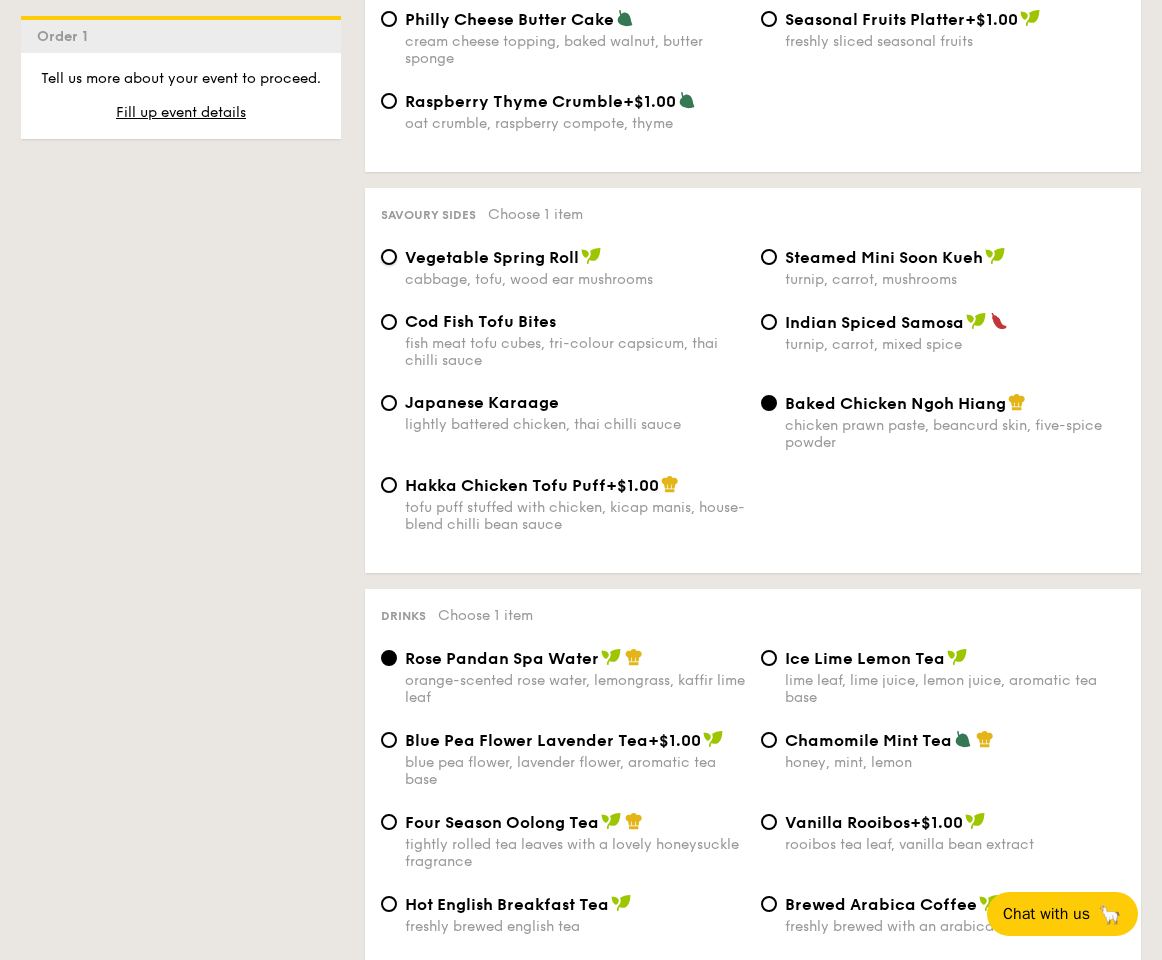 click on "Vegetable Spring Roll cabbage, tofu, wood ear mushrooms" at bounding box center (389, 257) 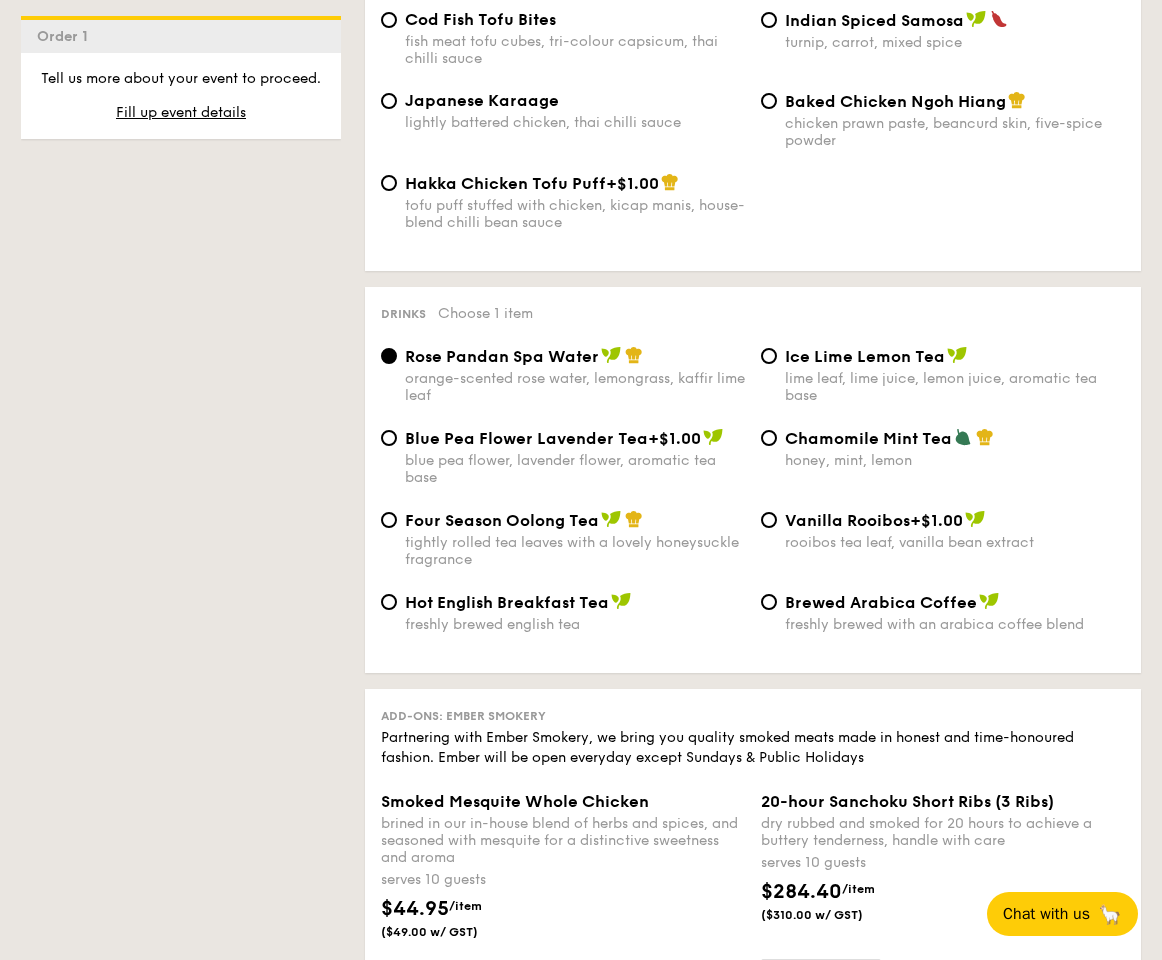 scroll, scrollTop: 3587, scrollLeft: 0, axis: vertical 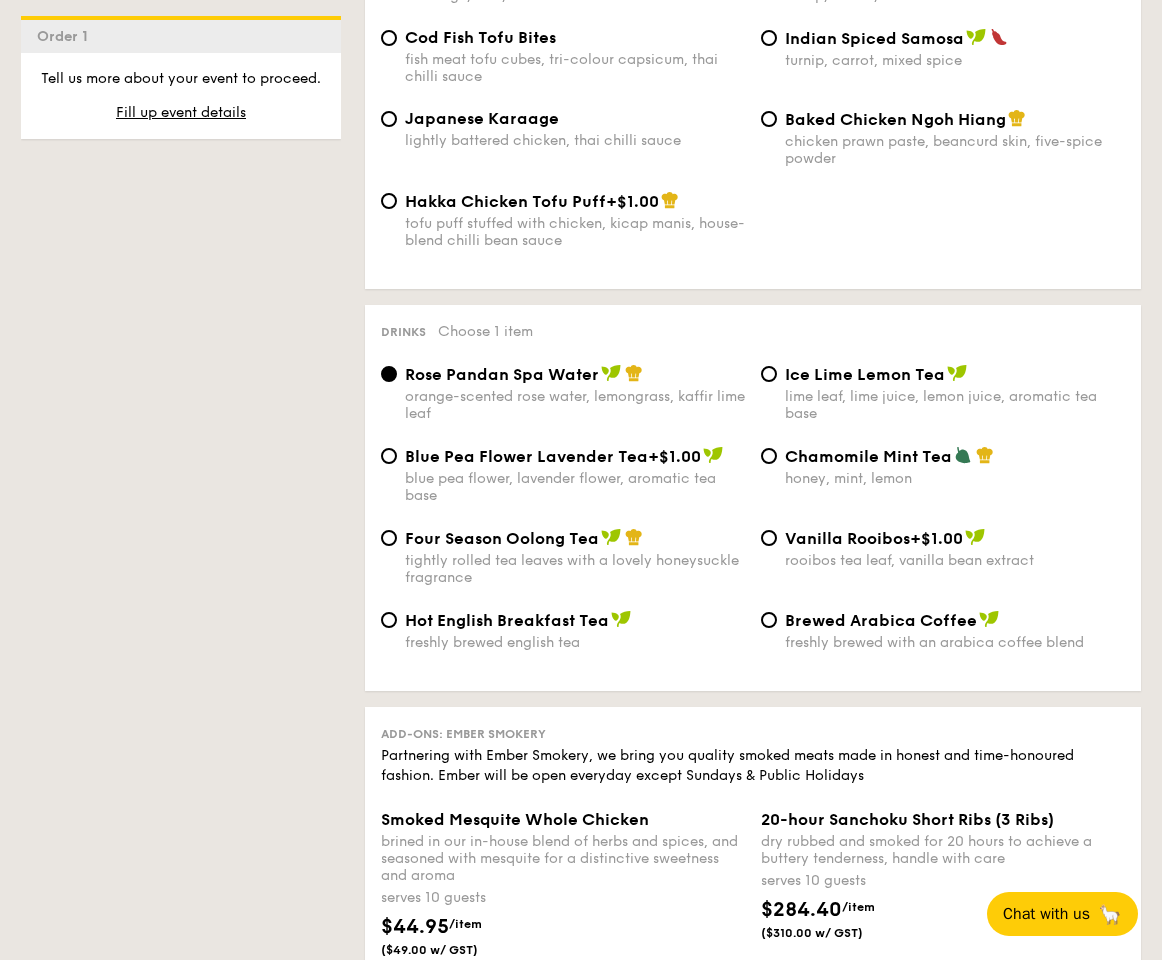 click on "Blue Pea Flower Lavender Tea" at bounding box center (526, 456) 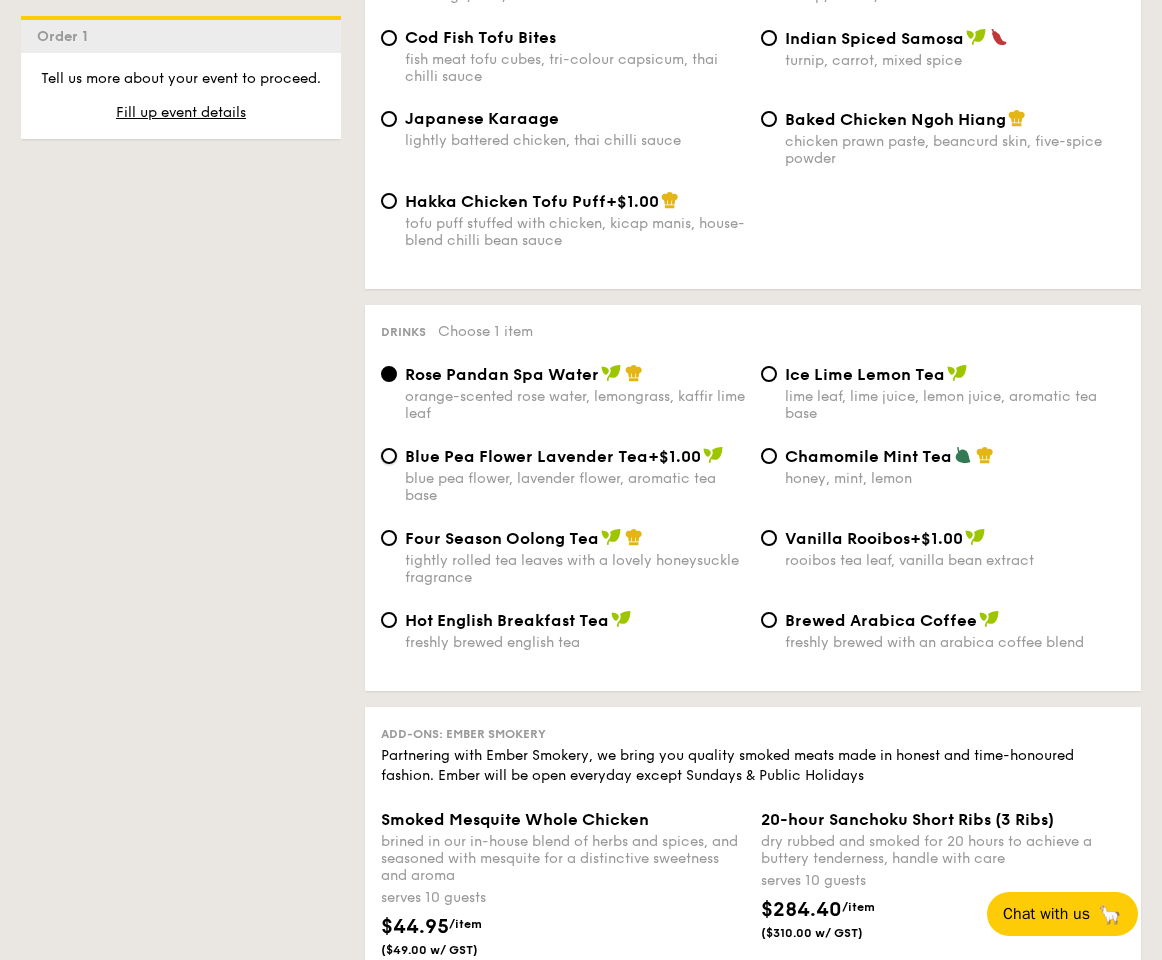 click on "Blue Pea Flower Lavender Tea
+$1.00
blue pea flower, lavender flower, aromatic tea base" at bounding box center (389, 456) 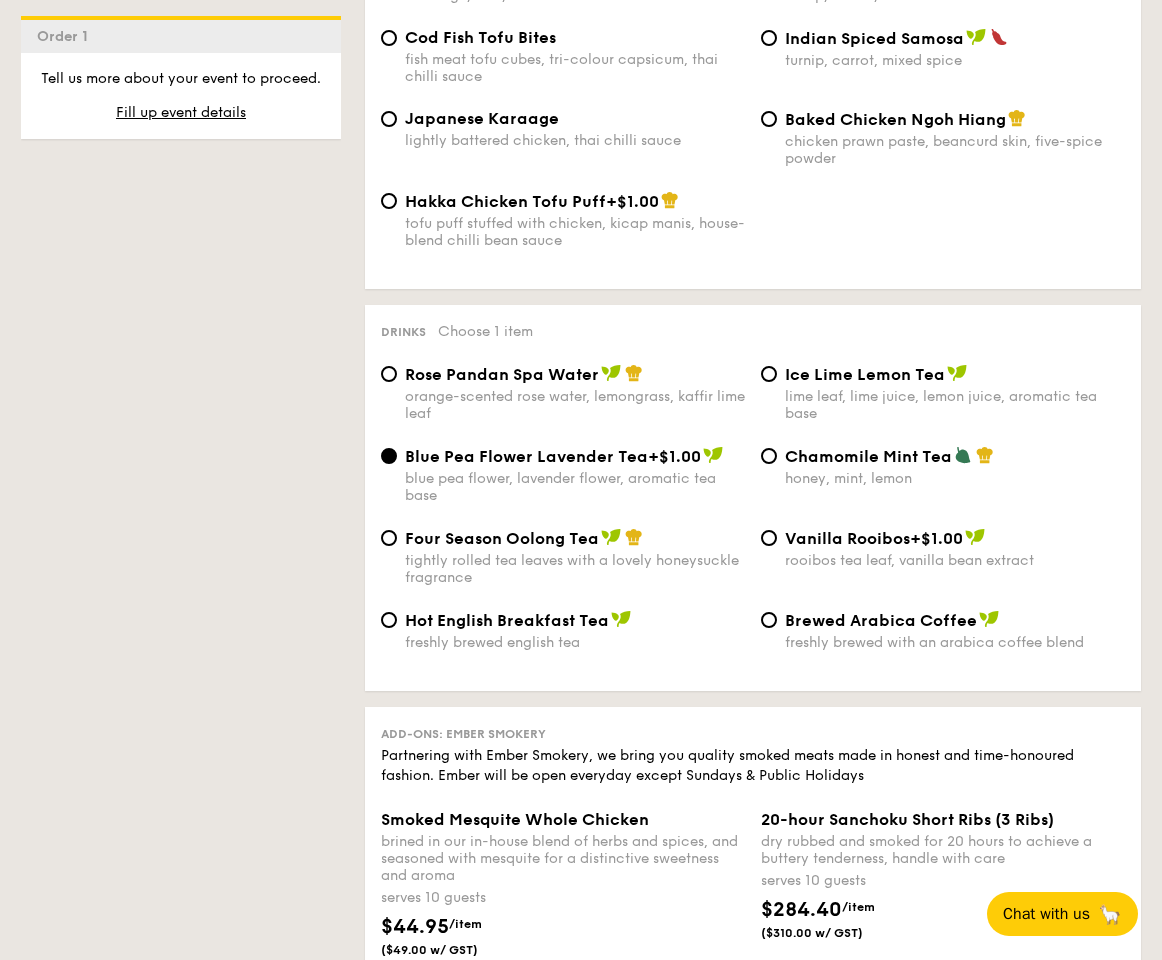 click on "Ice Lime Lemon Tea" at bounding box center (865, 374) 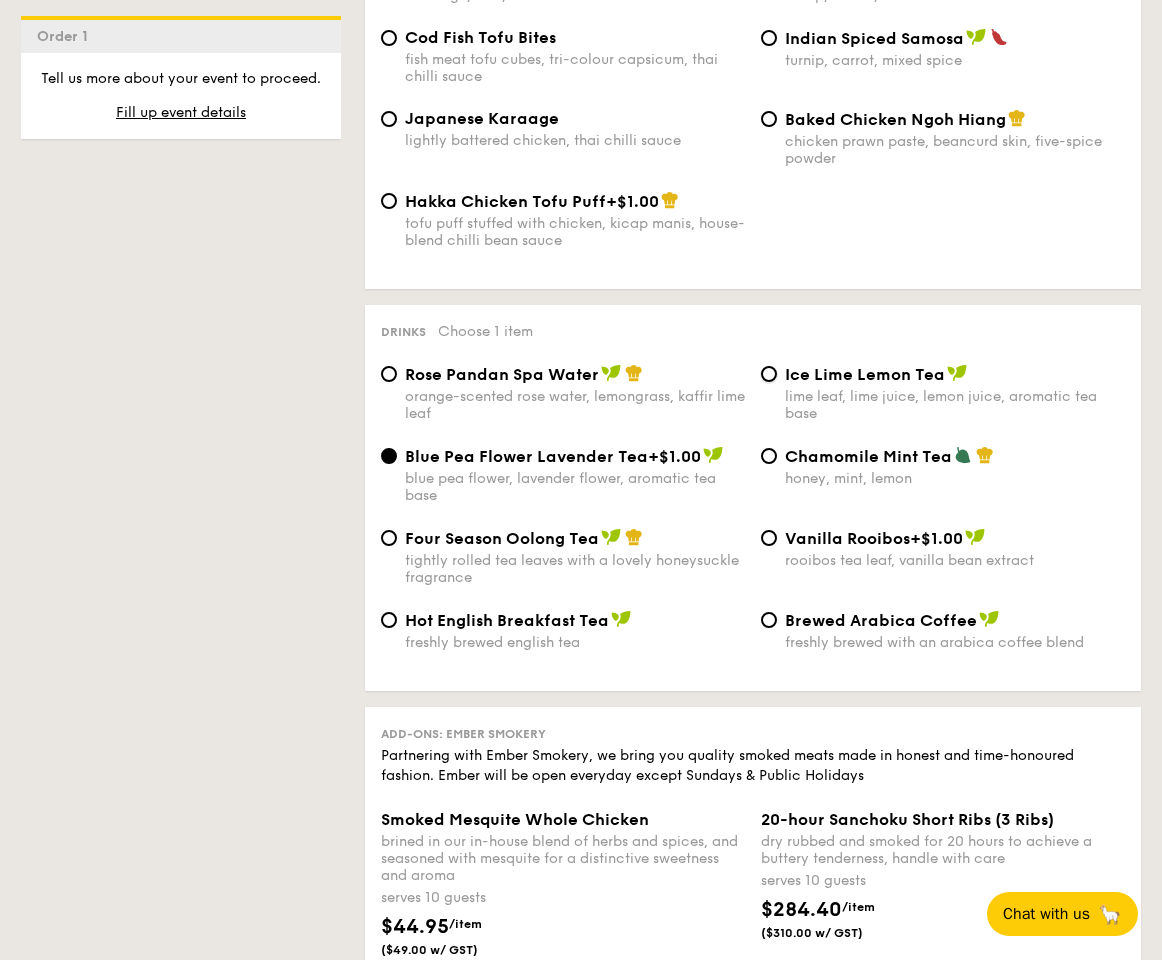 click on "Ice Lime Lemon Tea lime leaf, lime juice, lemon juice, aromatic tea base" at bounding box center [769, 374] 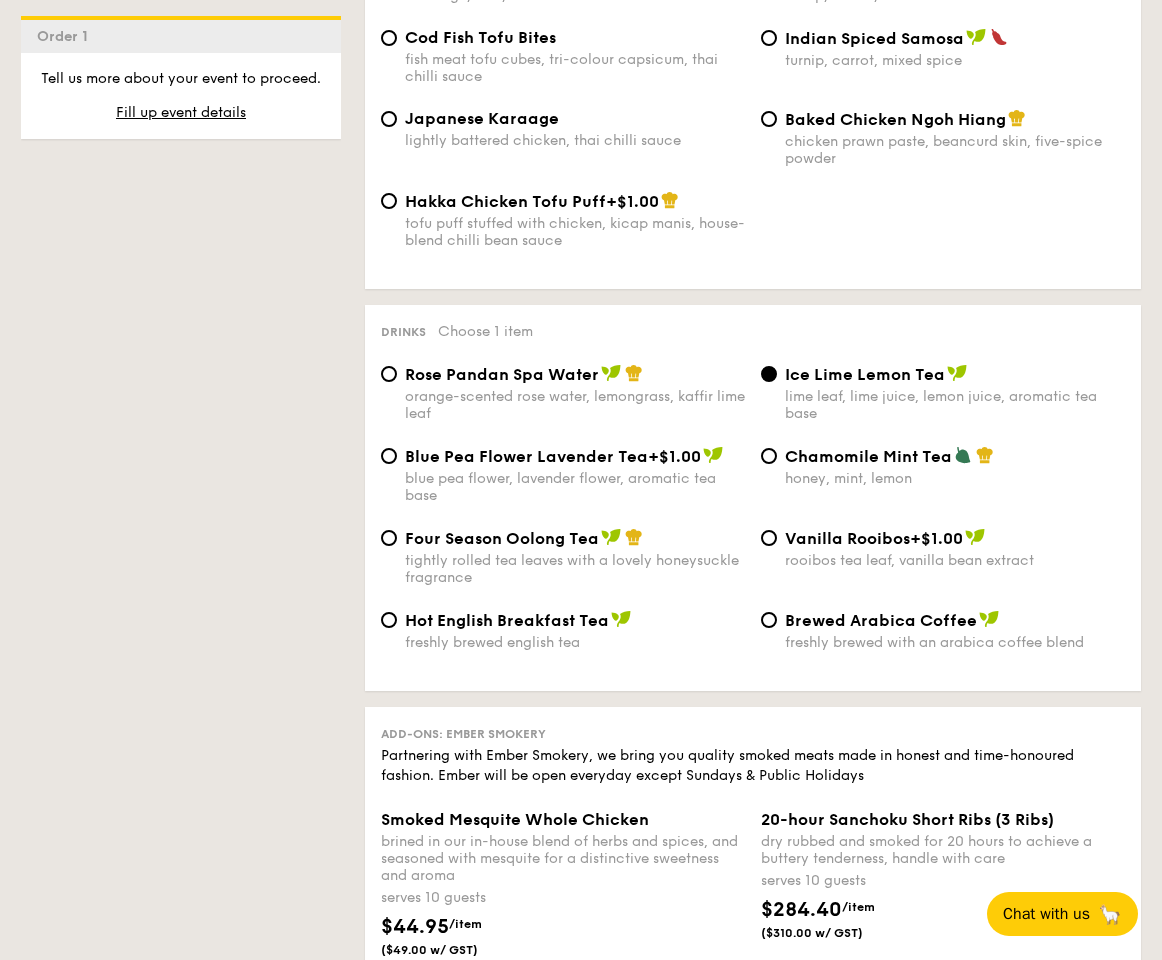 click on "Rose Pandan Spa Water" at bounding box center (502, 374) 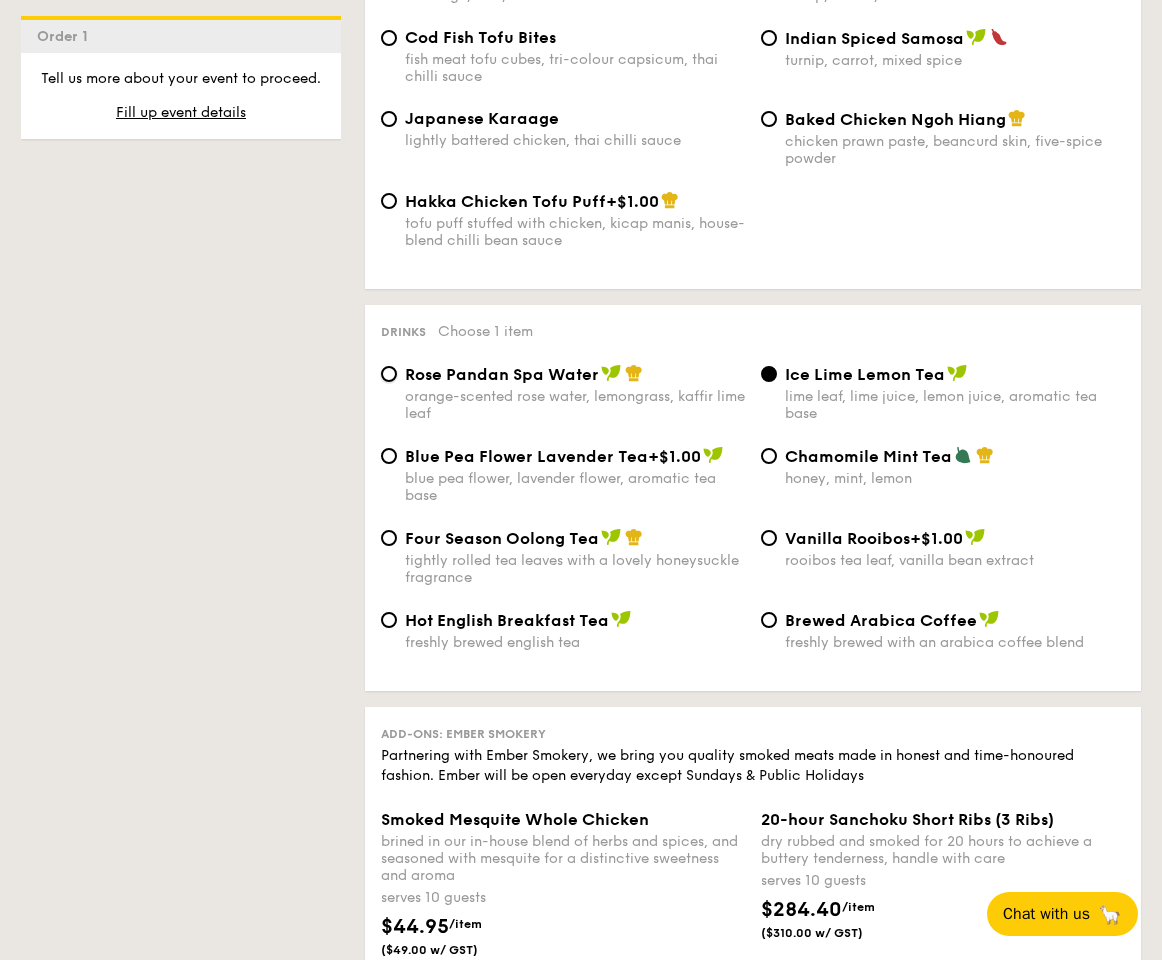 click on "Rose Pandan Spa Water orange-scented rose water, lemongrass, kaffir lime leaf" at bounding box center [389, 374] 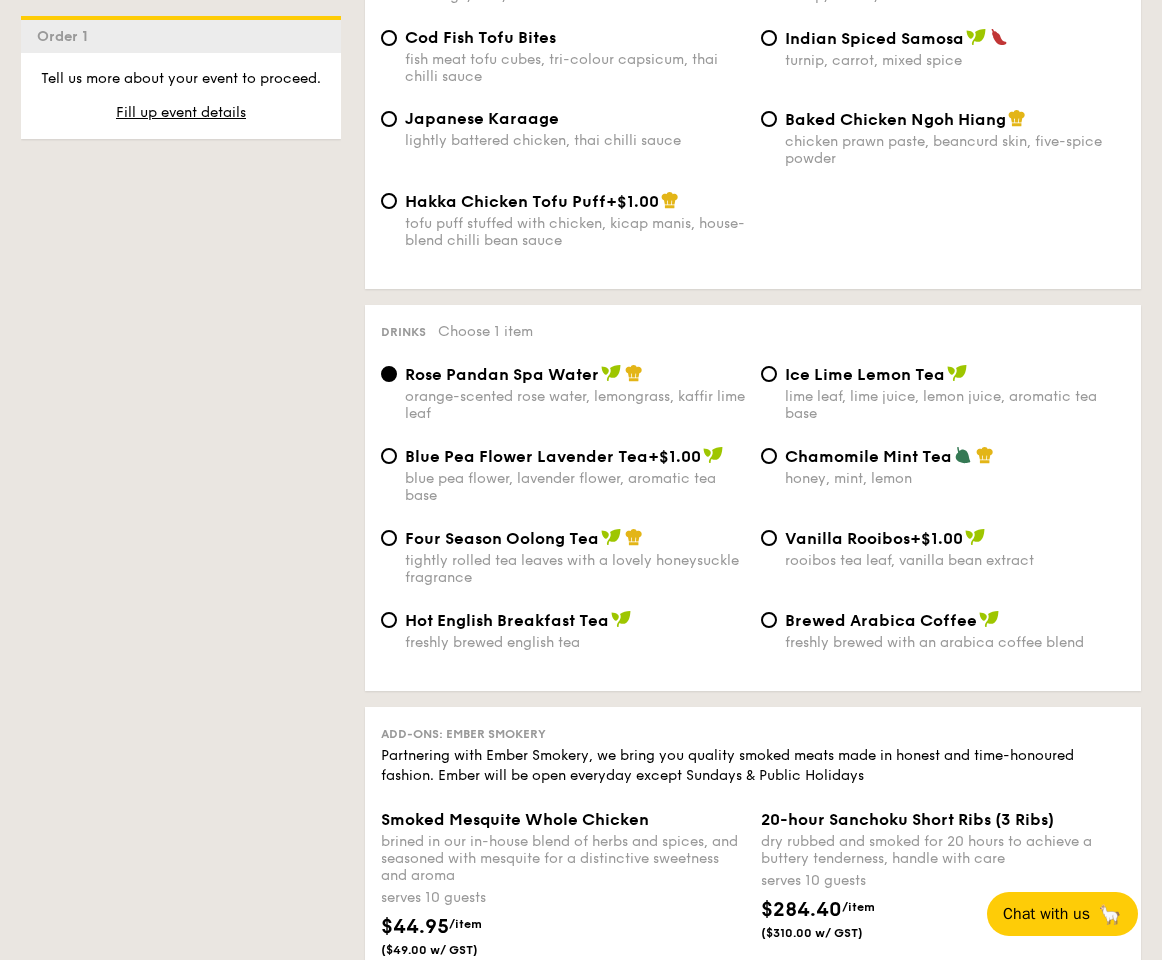 click on "lime leaf, lime juice, lemon juice, aromatic tea base" at bounding box center [955, 405] 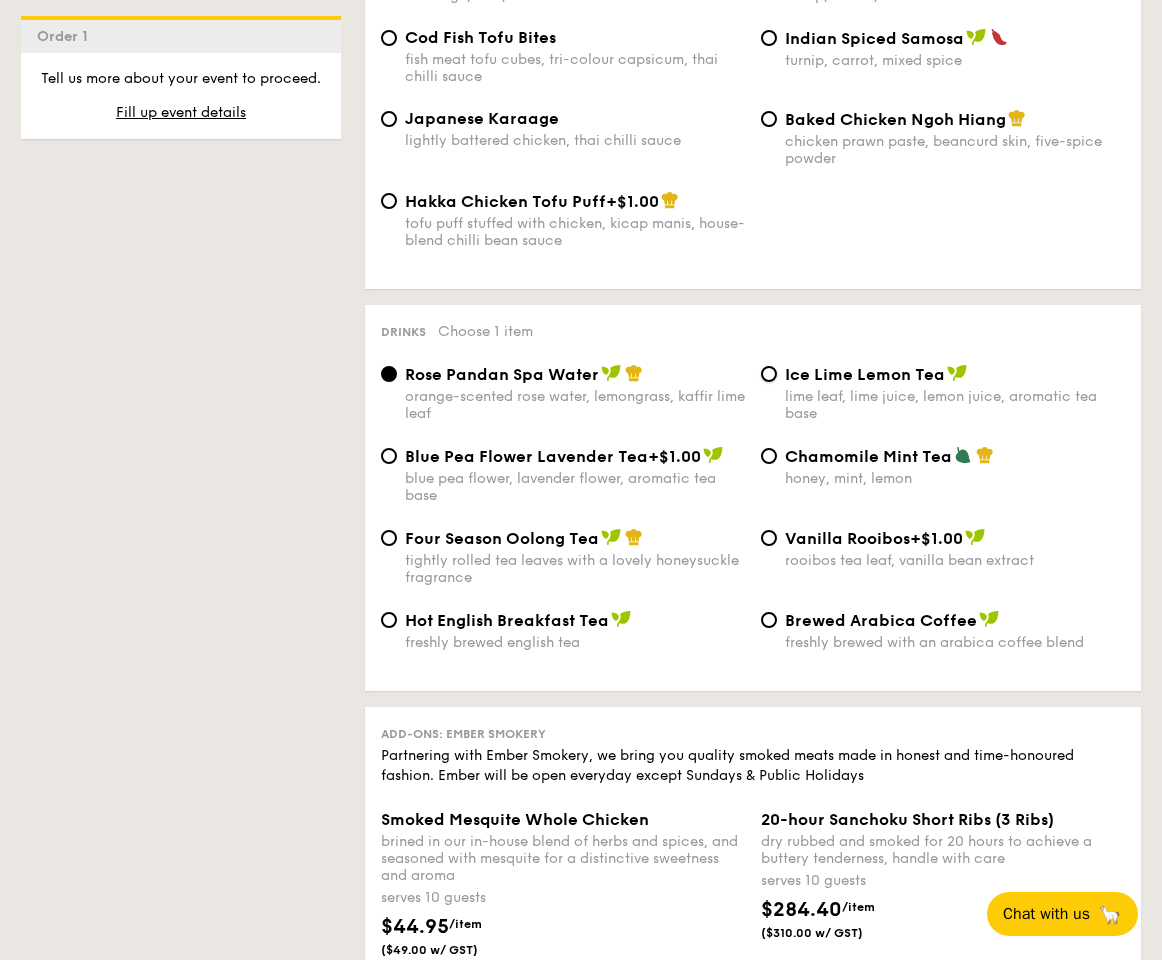 click on "Ice Lime Lemon Tea lime leaf, lime juice, lemon juice, aromatic tea base" at bounding box center [769, 374] 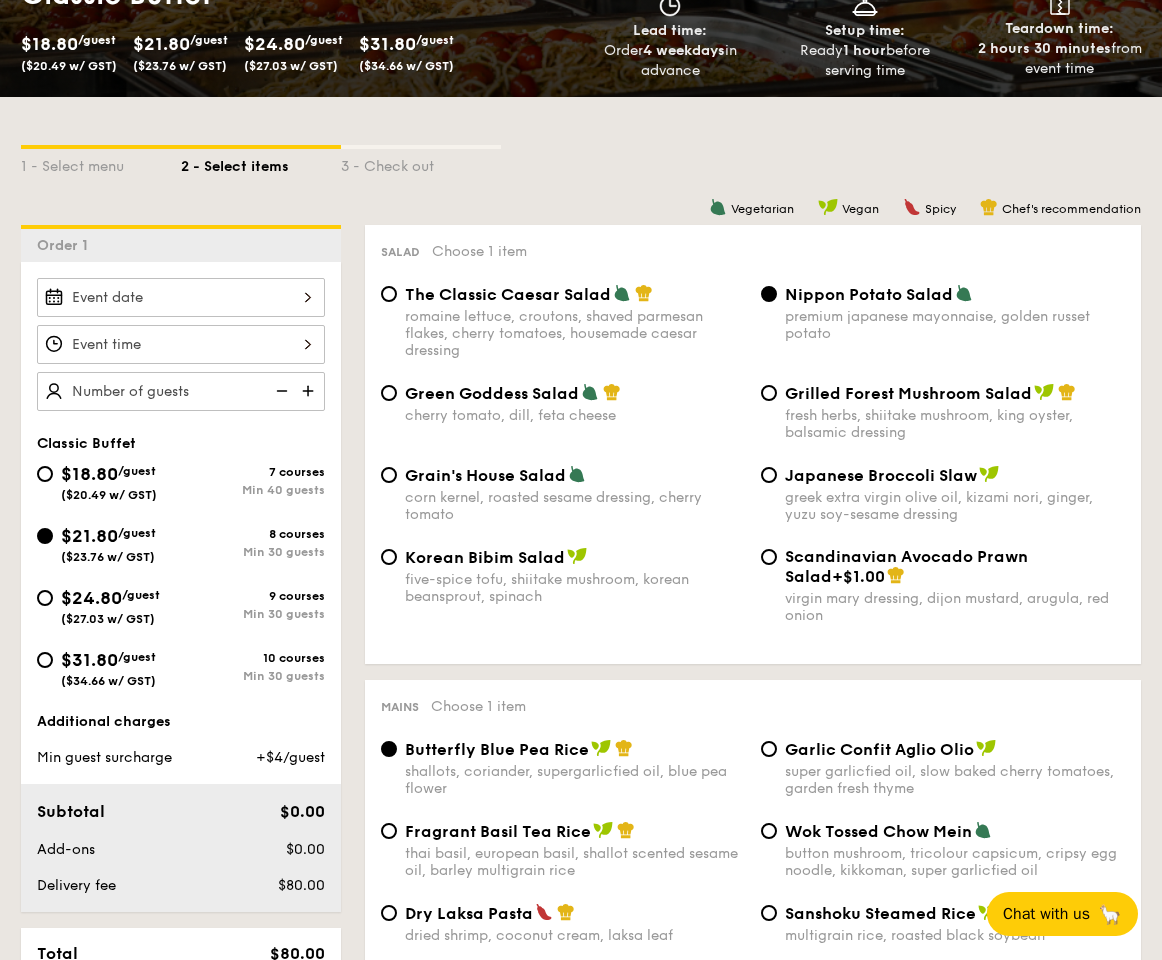 scroll, scrollTop: 0, scrollLeft: 0, axis: both 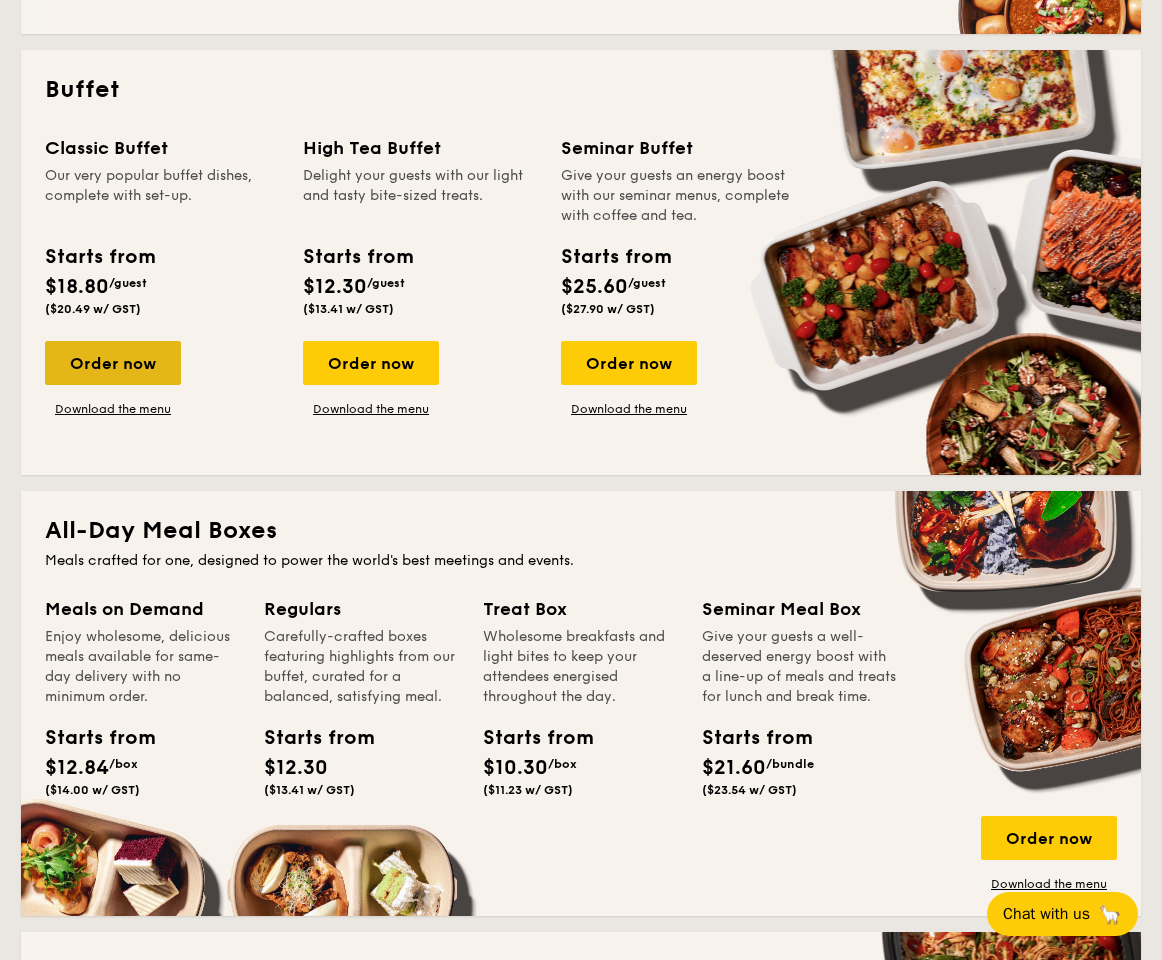 click on "Order now" at bounding box center [113, 363] 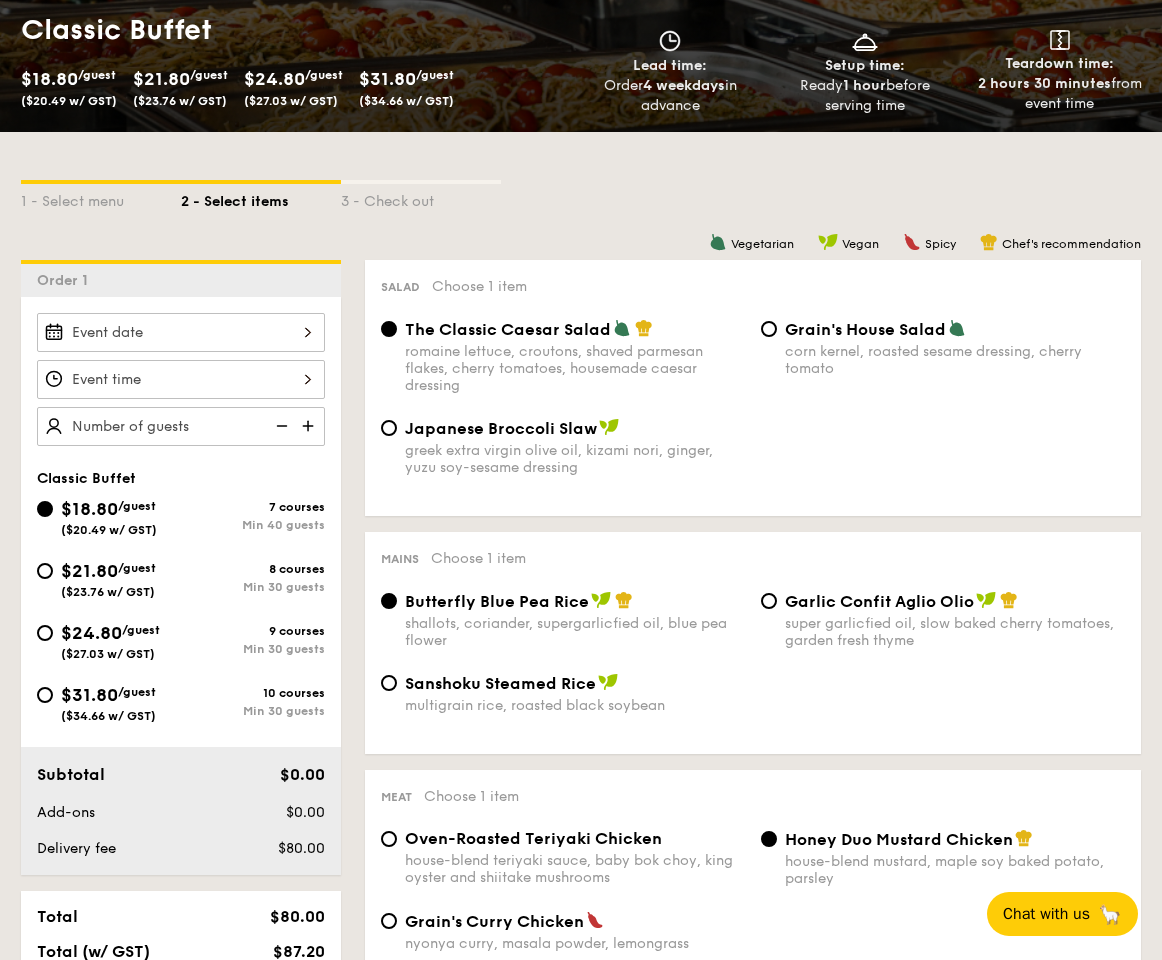 scroll, scrollTop: 345, scrollLeft: 0, axis: vertical 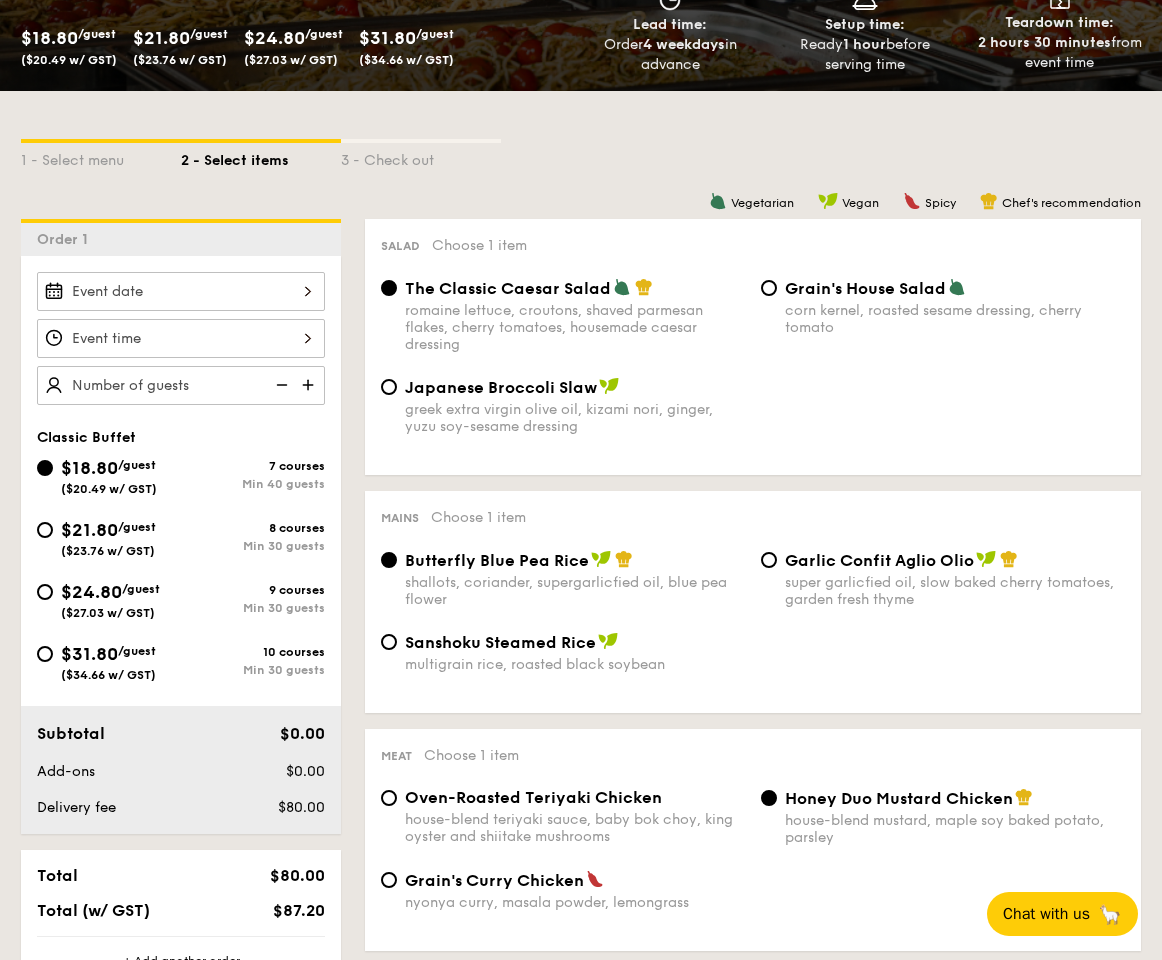 click on "($23.76 w/ GST)" at bounding box center (108, 551) 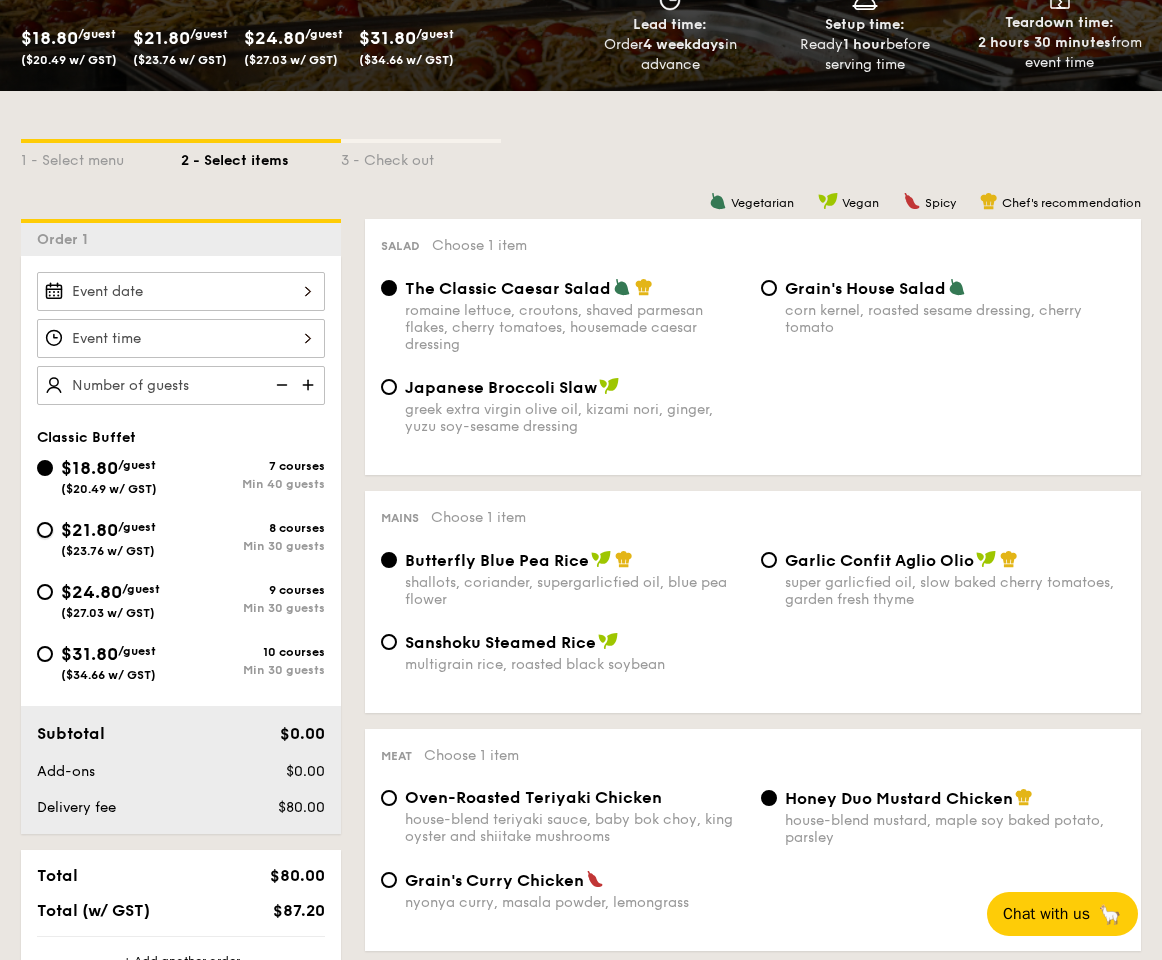click on "$21.80
/guest
($23.76 w/ GST)
8 courses
Min 30 guests" at bounding box center (45, 530) 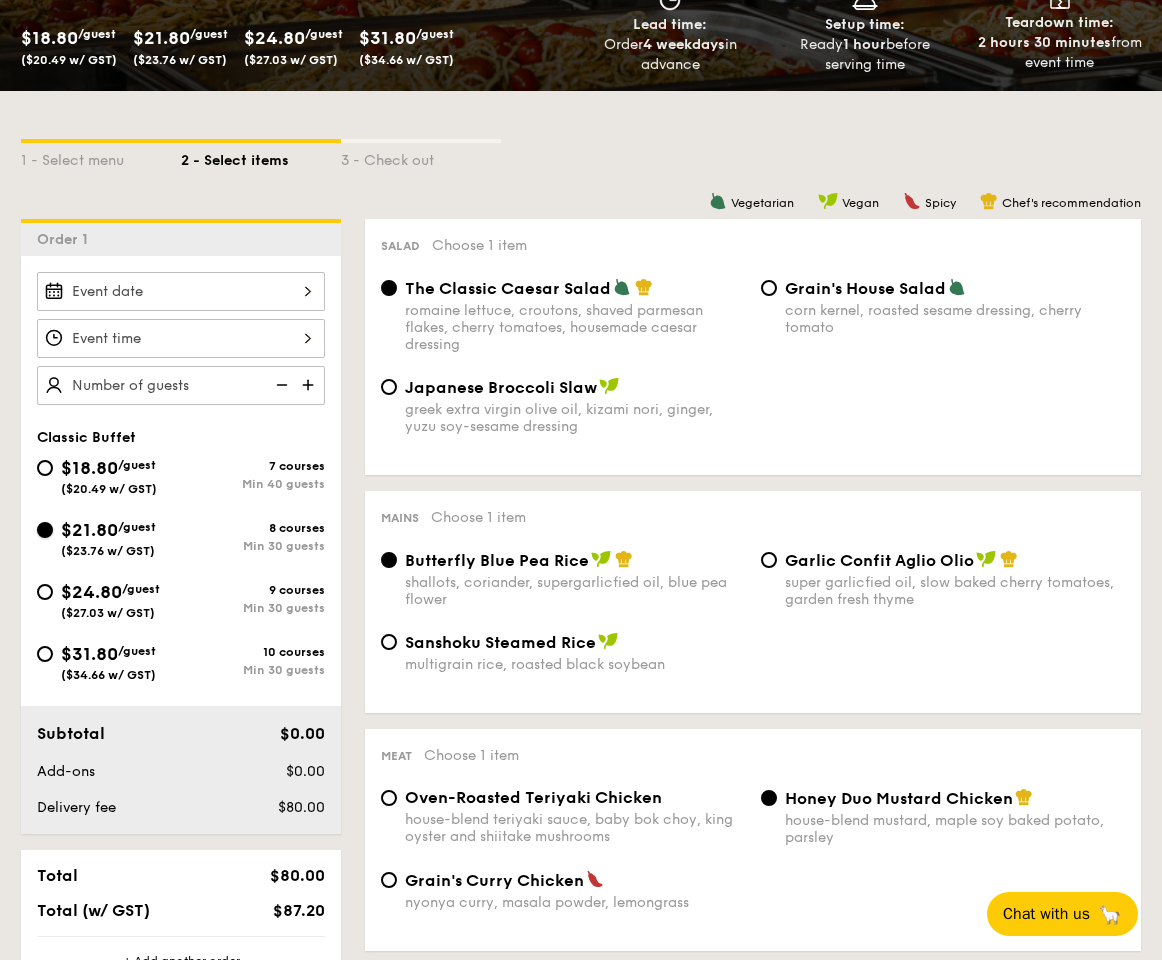 radio on "true" 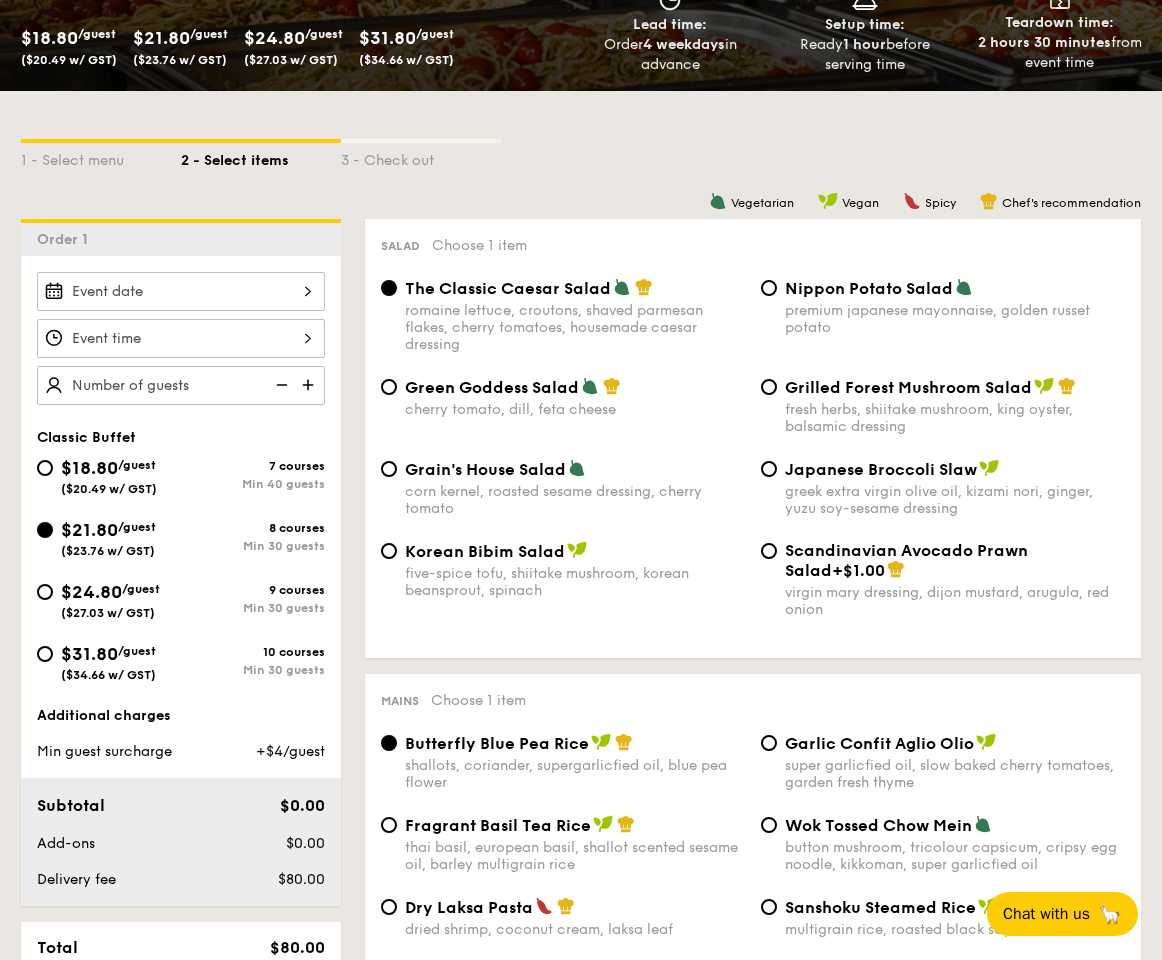 click on "$31.80" at bounding box center [89, 654] 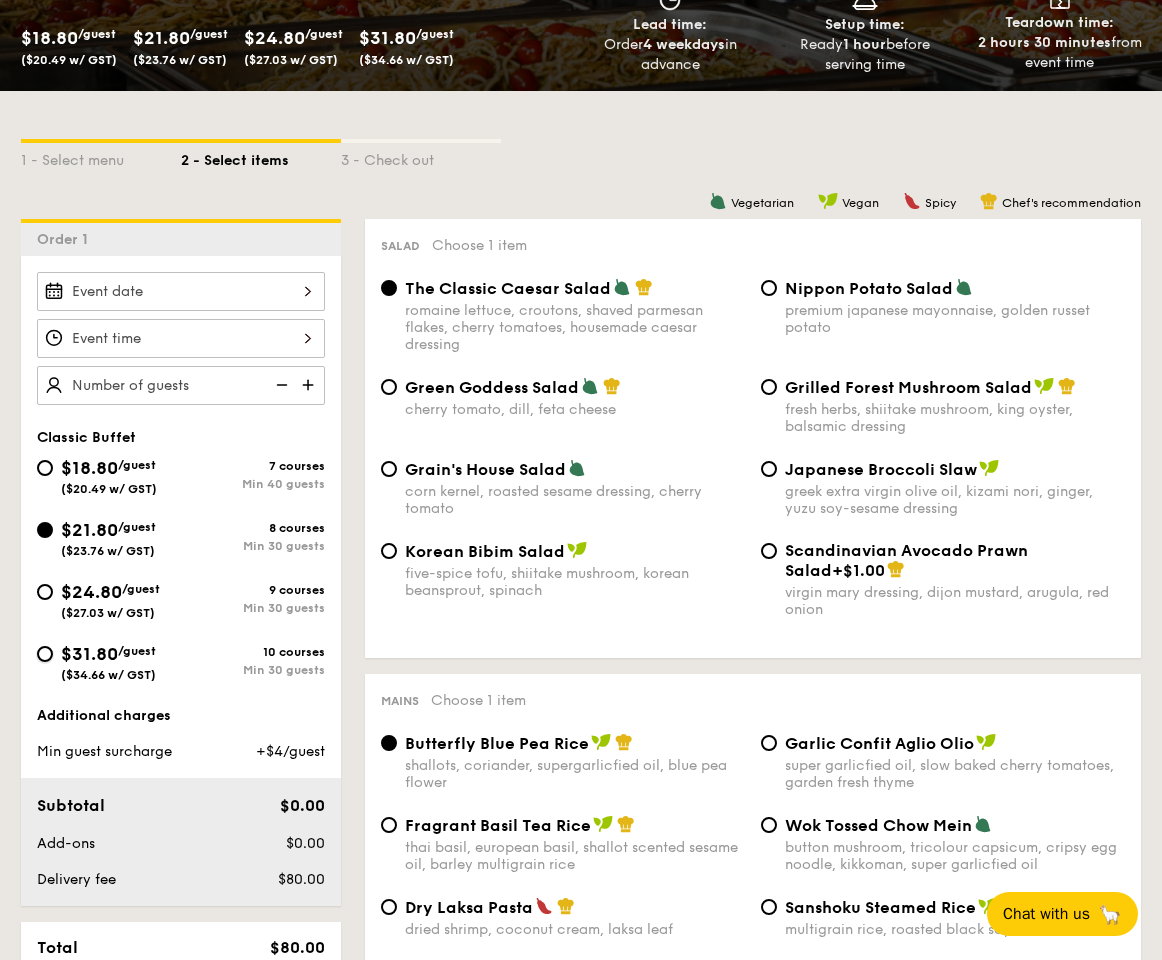 click on "$31.80
/guest
($34.66 w/ GST)
10 courses
Min 30 guests" at bounding box center (45, 654) 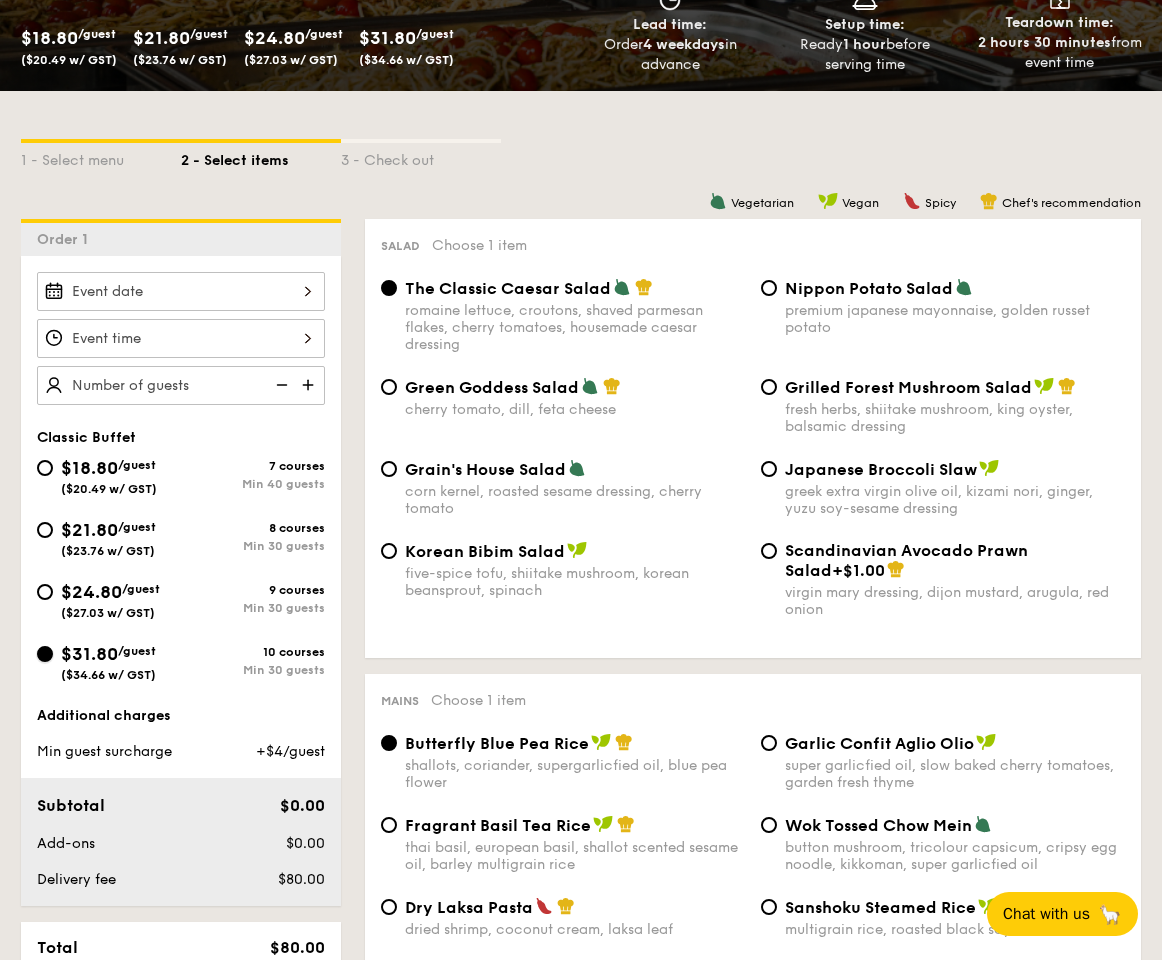 radio on "true" 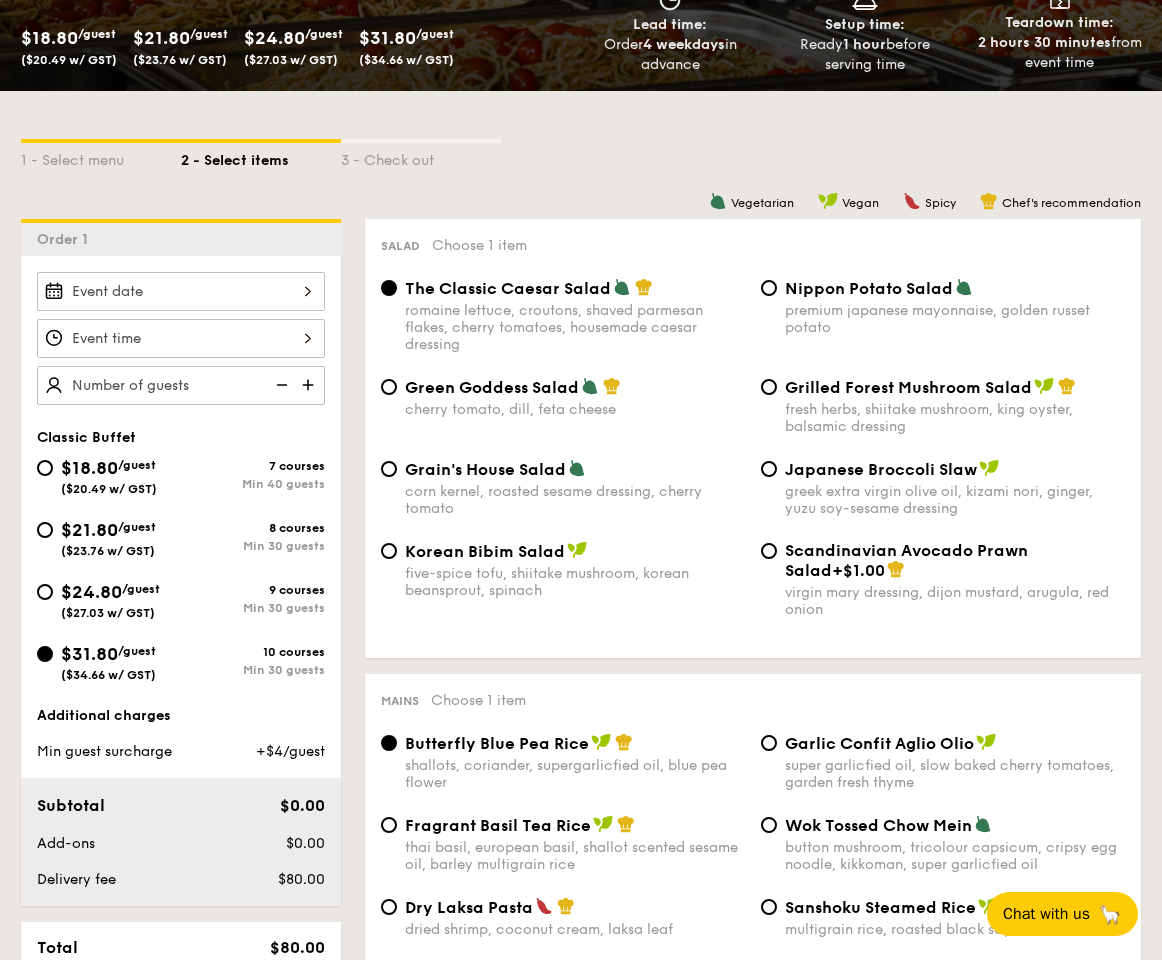click on "$24.80" at bounding box center (91, 592) 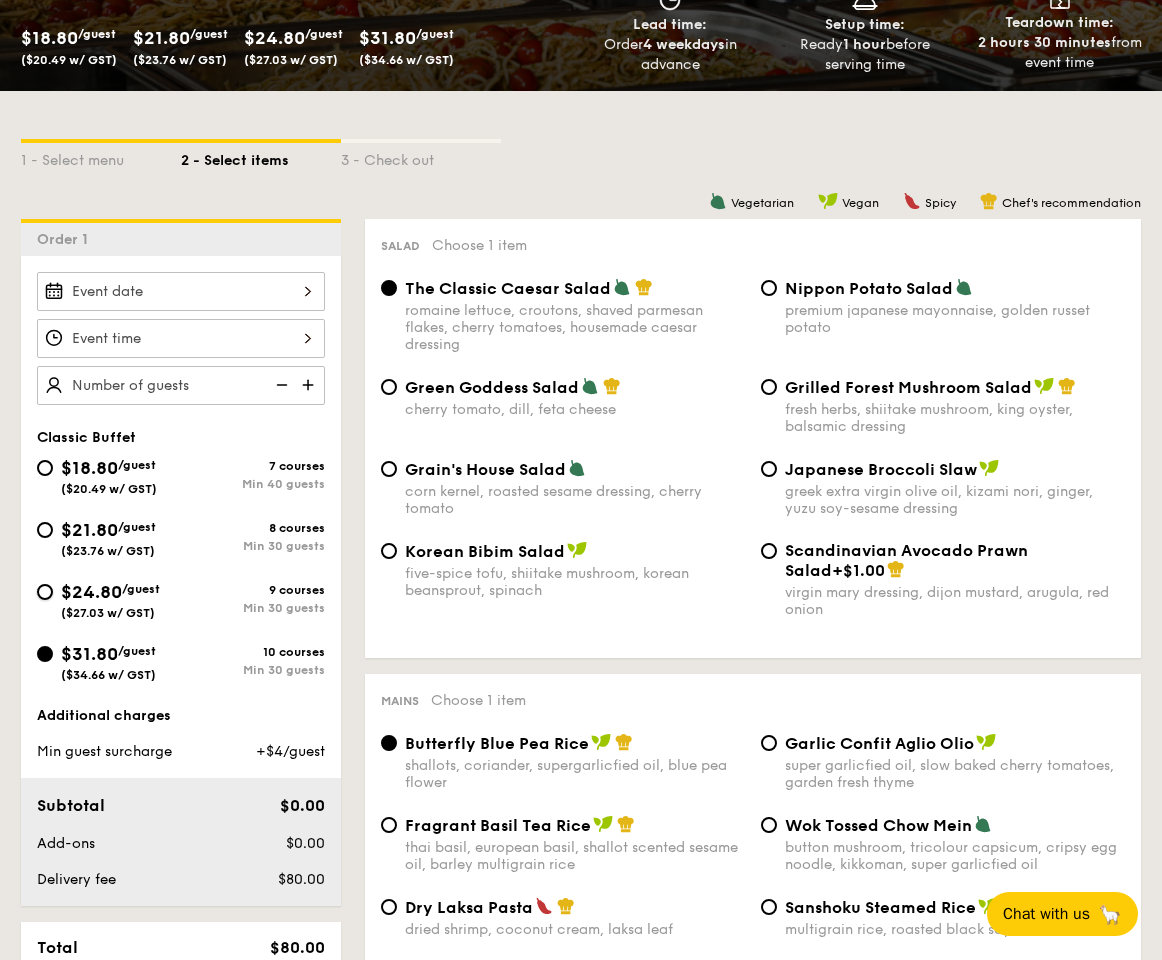 click on "$24.80
/guest
($27.03 w/ GST)
9 courses
Min 30 guests" at bounding box center [45, 592] 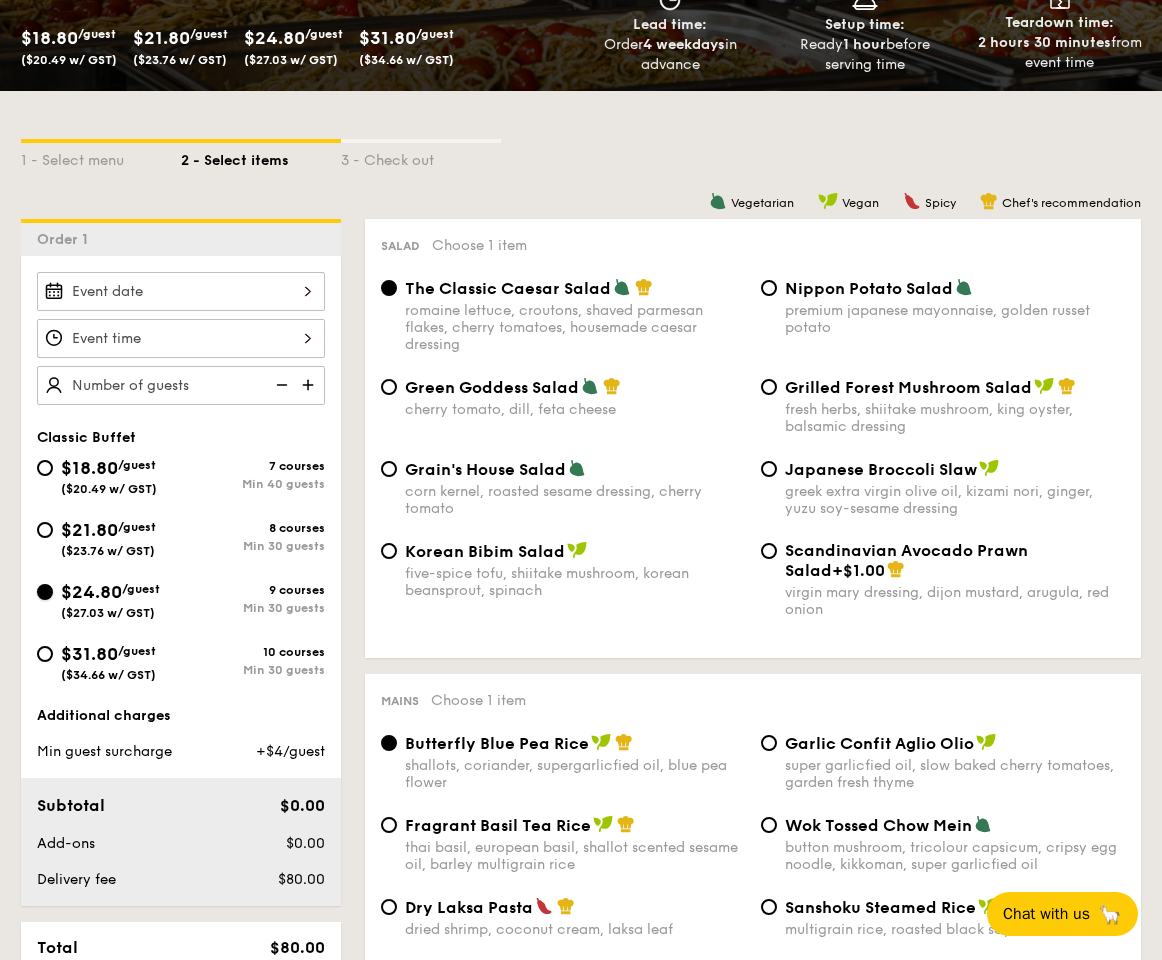 radio on "true" 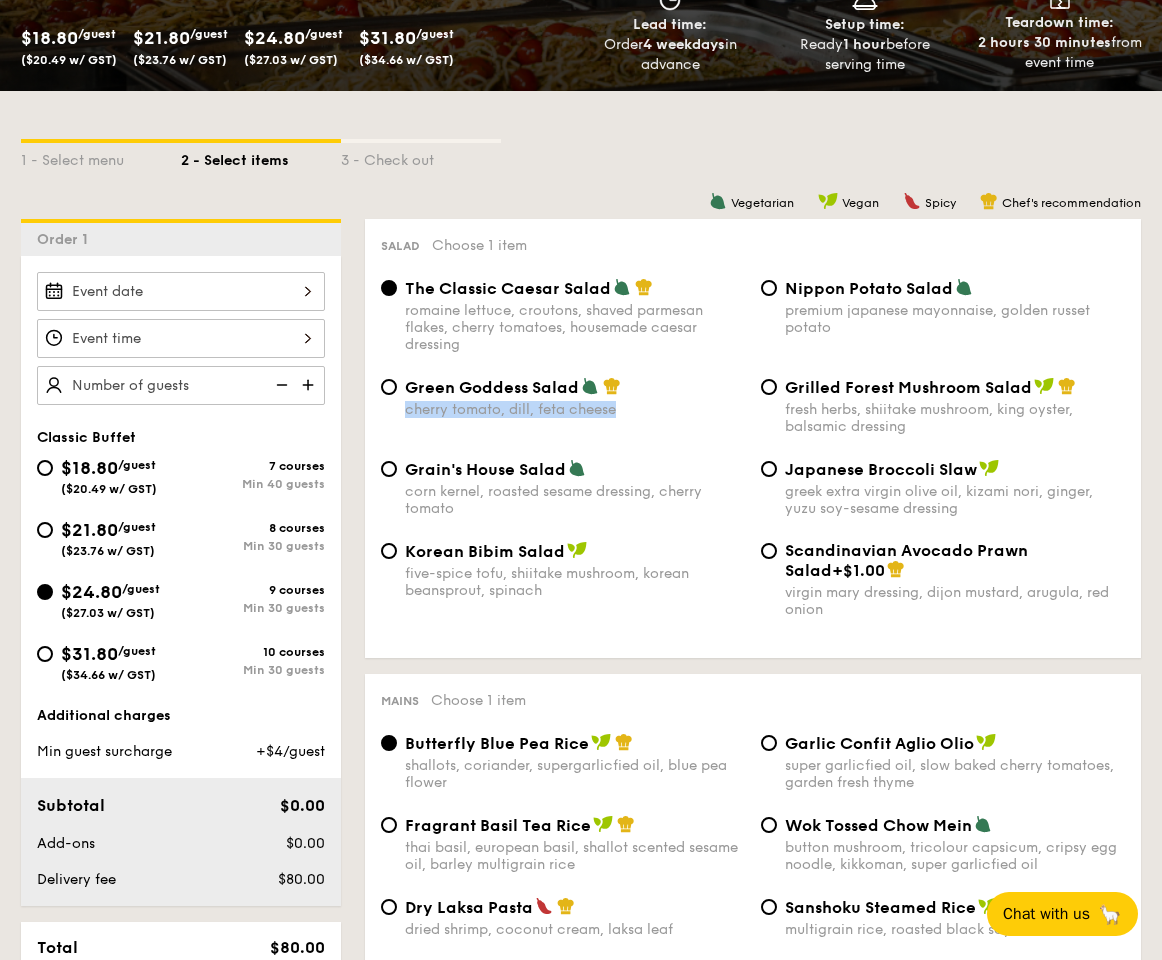 drag, startPoint x: 645, startPoint y: 408, endPoint x: 405, endPoint y: 416, distance: 240.1333 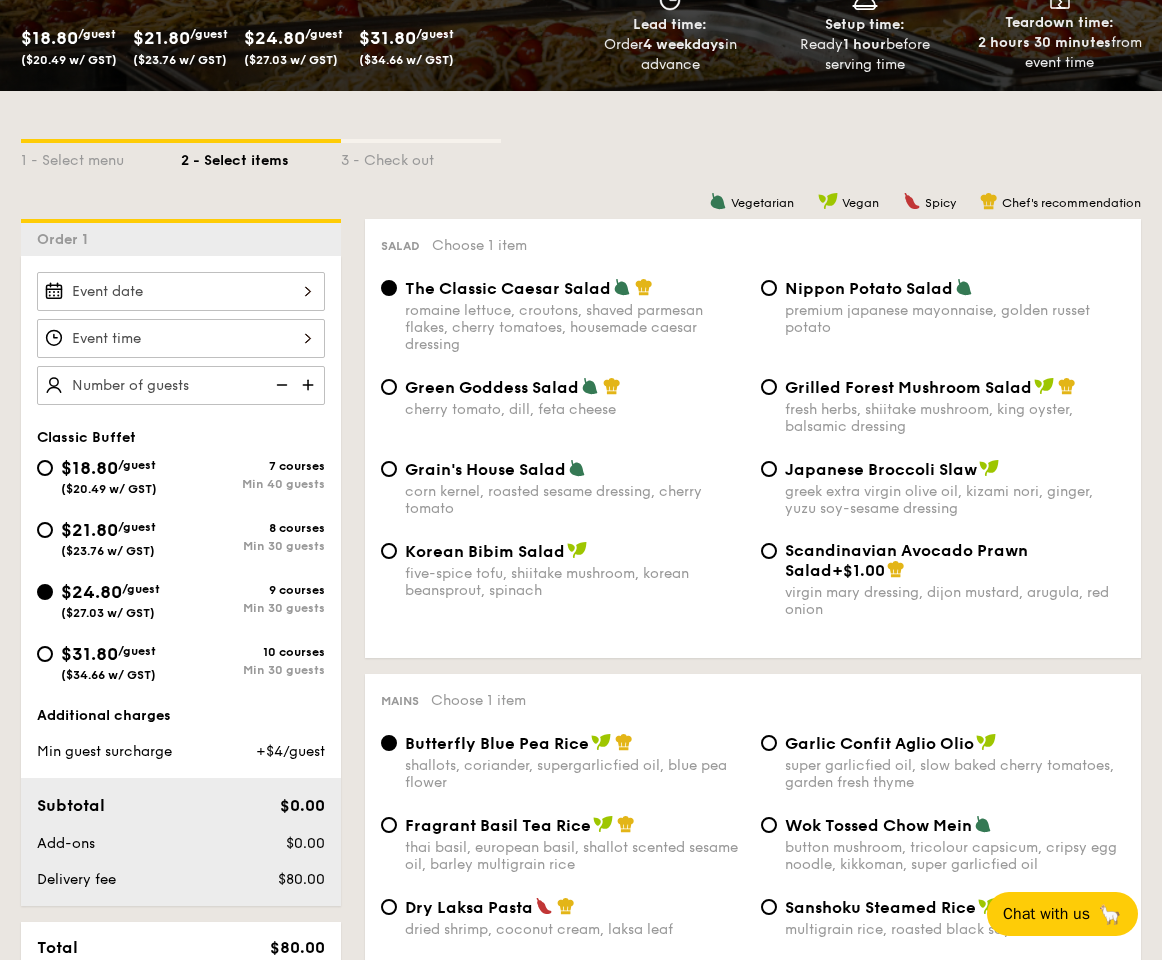 click on "romaine lettuce, croutons, shaved parmesan flakes, cherry tomatoes, housemade caesar dressing" at bounding box center [575, 327] 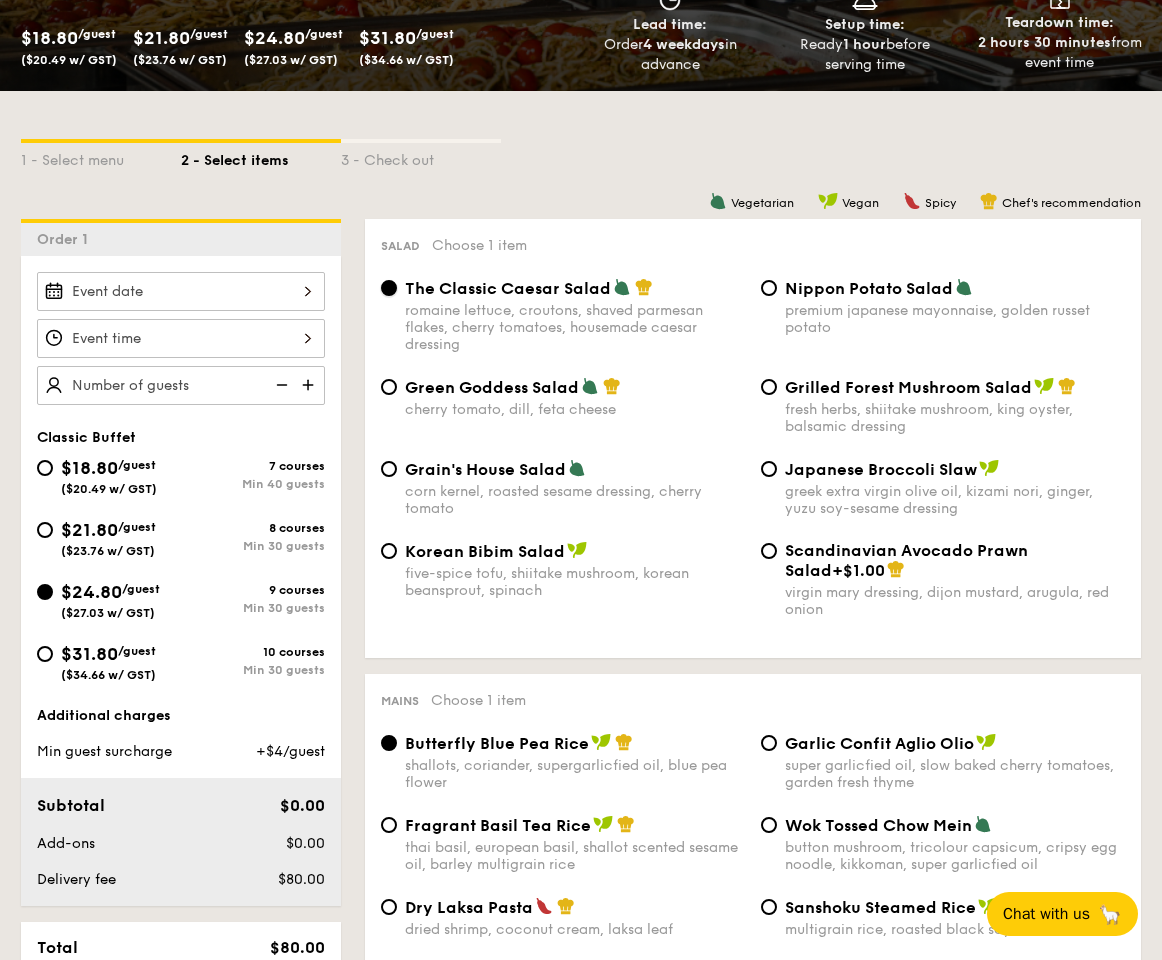 click on "The Classic Caesar Salad romaine lettuce, croutons, shaved parmesan flakes, cherry tomatoes, housemade caesar dressing" at bounding box center (389, 288) 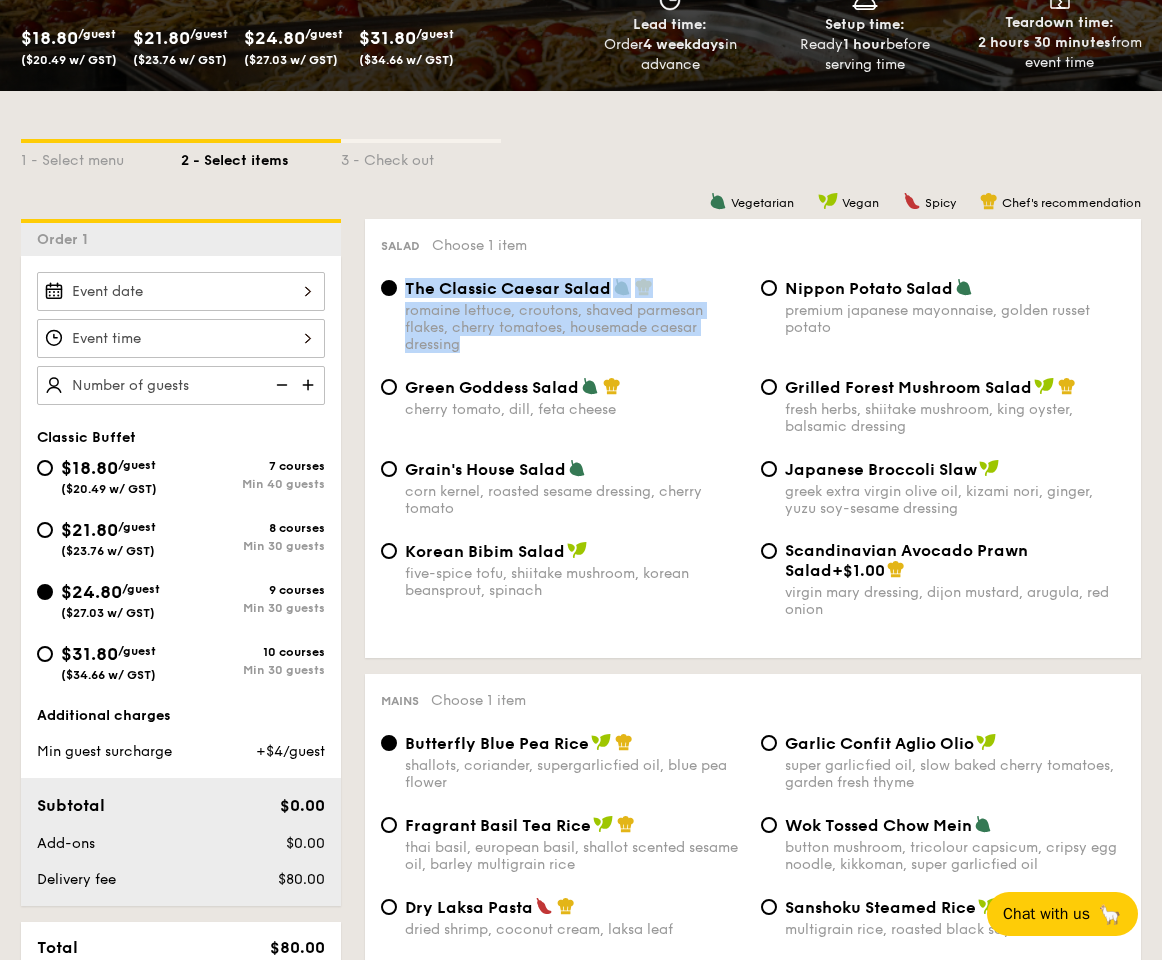drag, startPoint x: 517, startPoint y: 351, endPoint x: 403, endPoint y: 313, distance: 120.16655 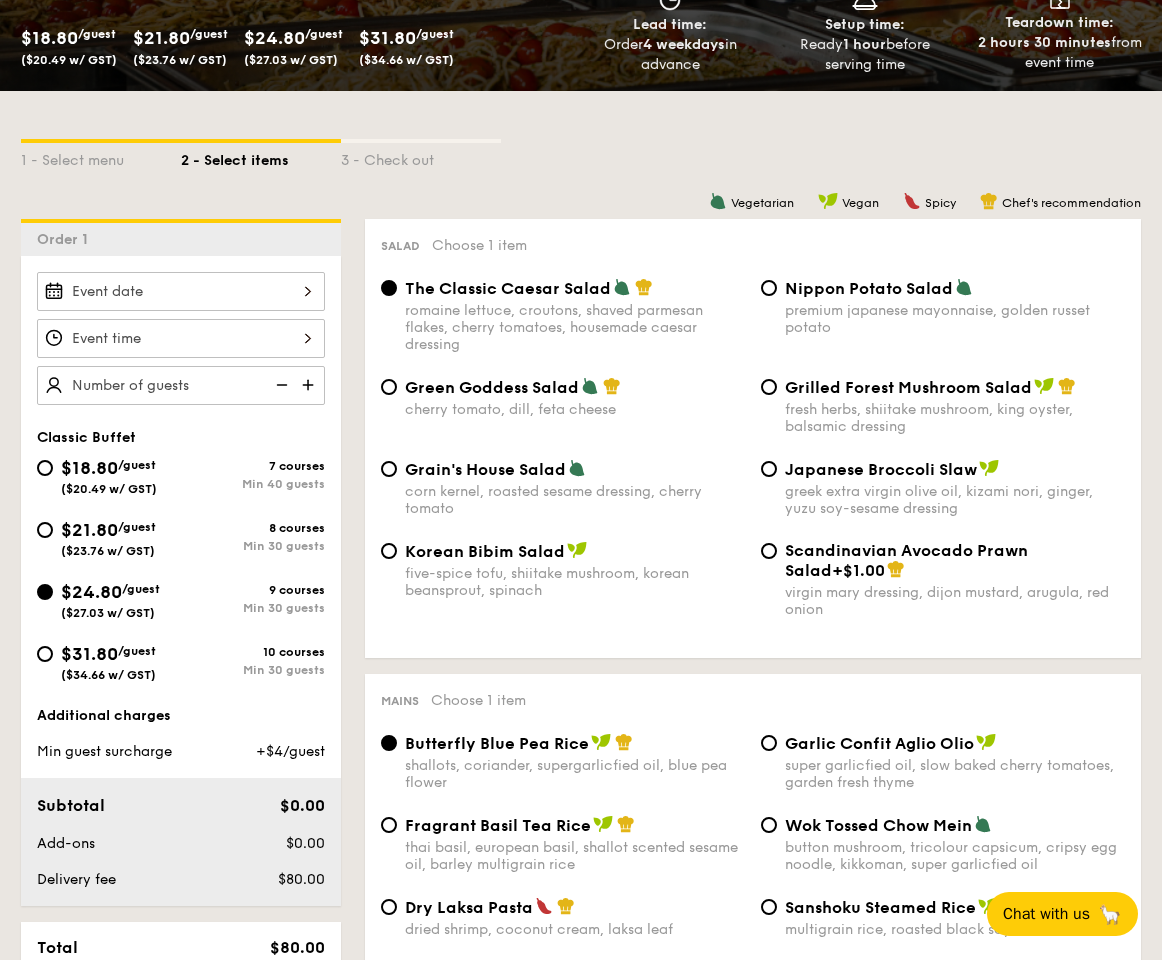 click on "premium japanese mayonnaise, golden russet potato" at bounding box center [955, 319] 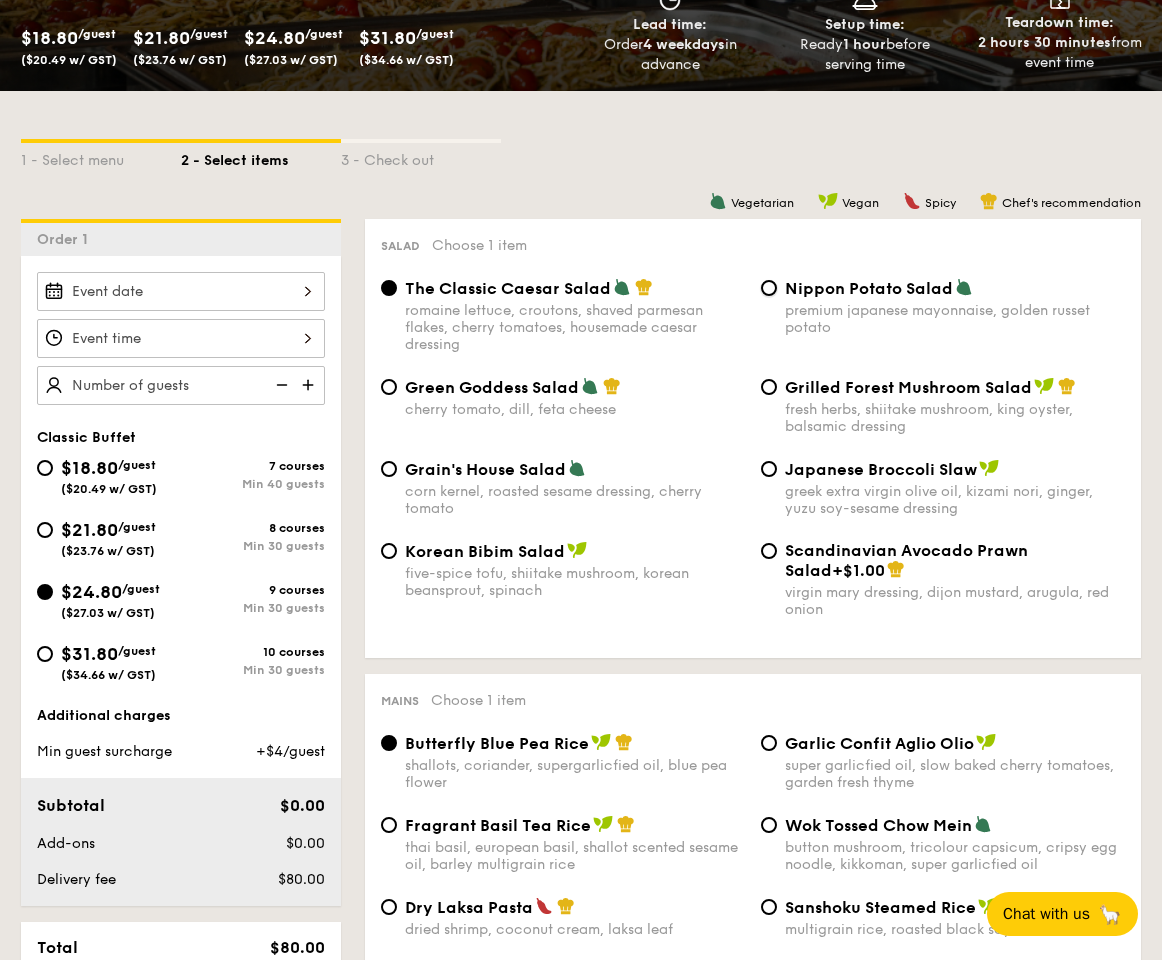 click on "Nippon Potato Salad premium japanese mayonnaise, golden russet potato" at bounding box center (769, 288) 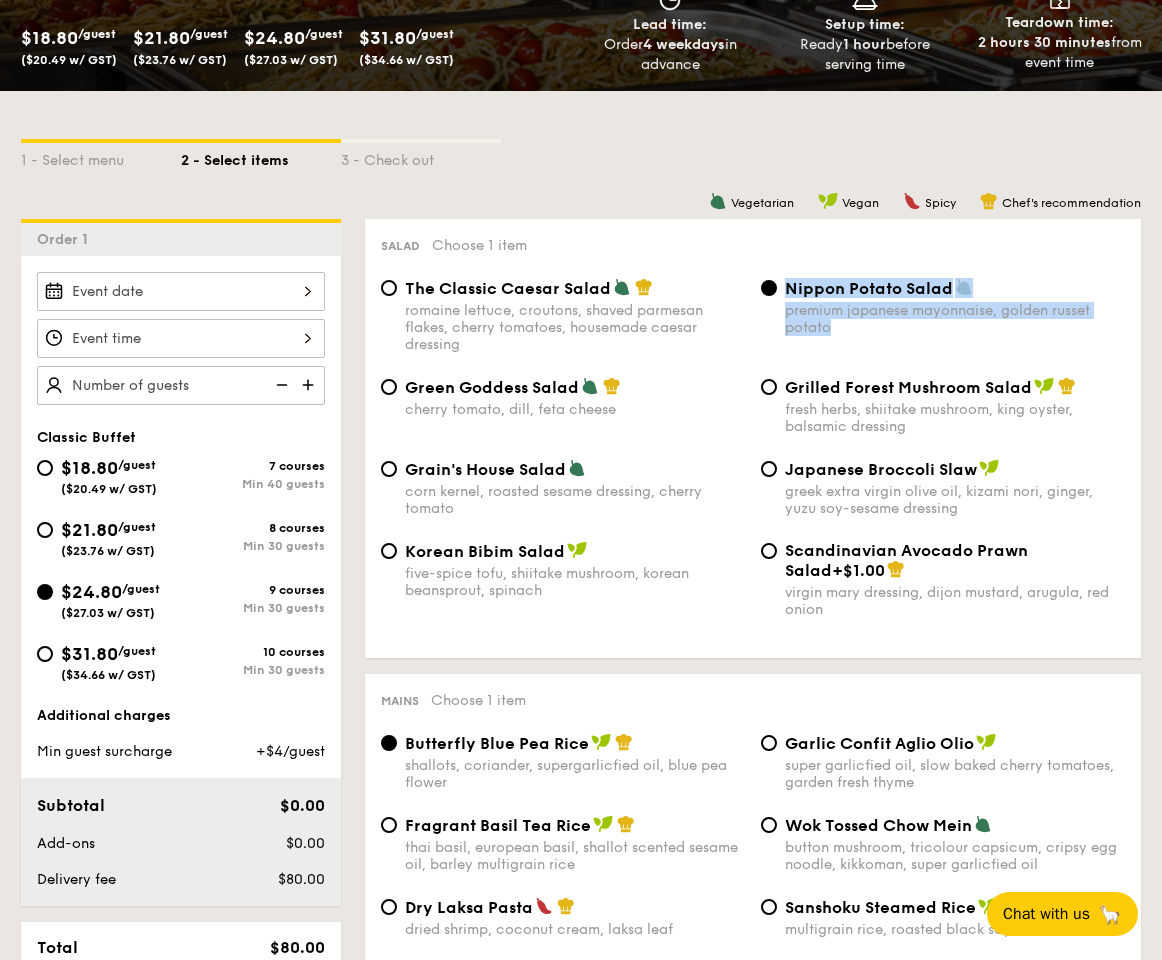 drag, startPoint x: 863, startPoint y: 328, endPoint x: 783, endPoint y: 320, distance: 80.399 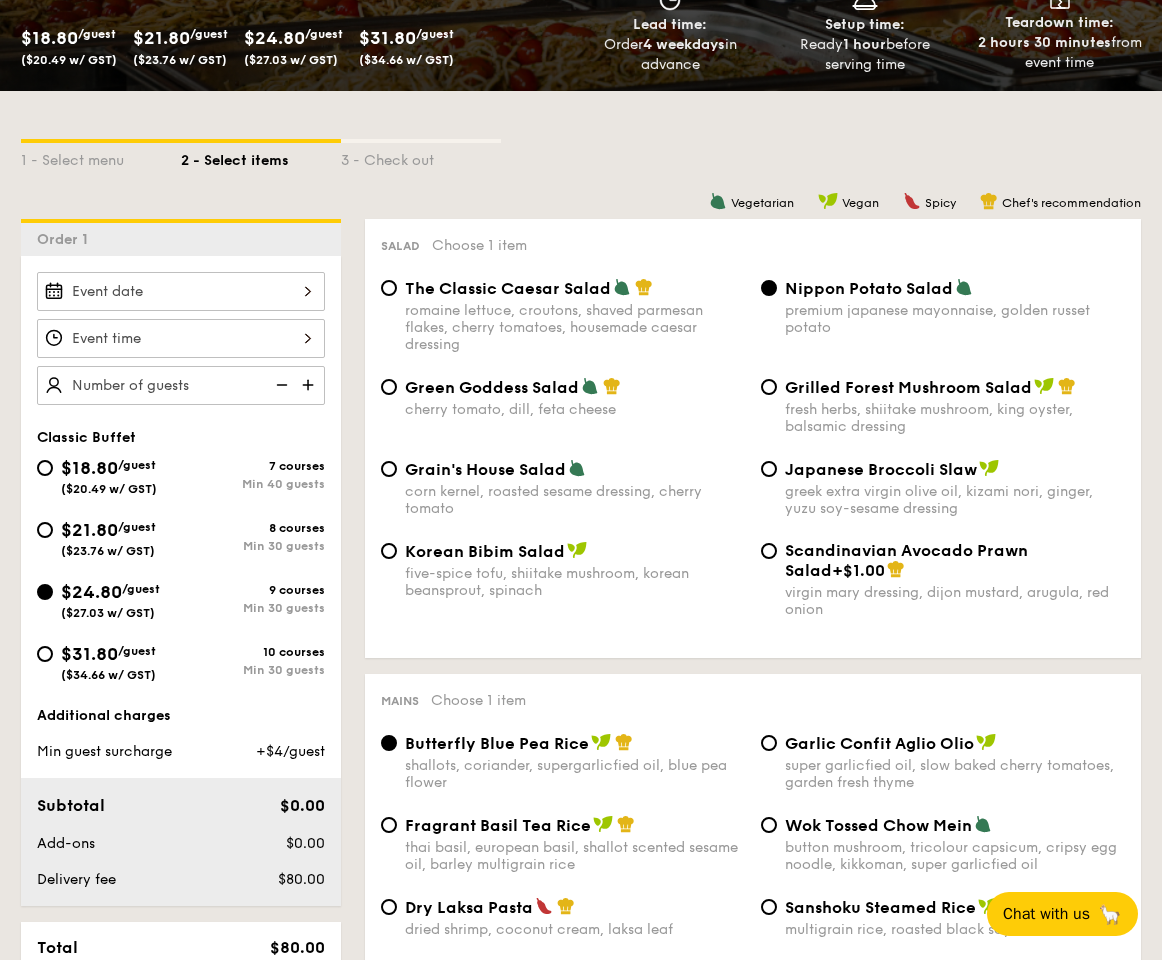 click on "The Classic Caesar Salad romaine lettuce, croutons, shaved parmesan flakes, cherry tomatoes, housemade caesar dressing Nippon Potato Salad premium japanese mayonnaise, golden russet potato" at bounding box center (753, 327) 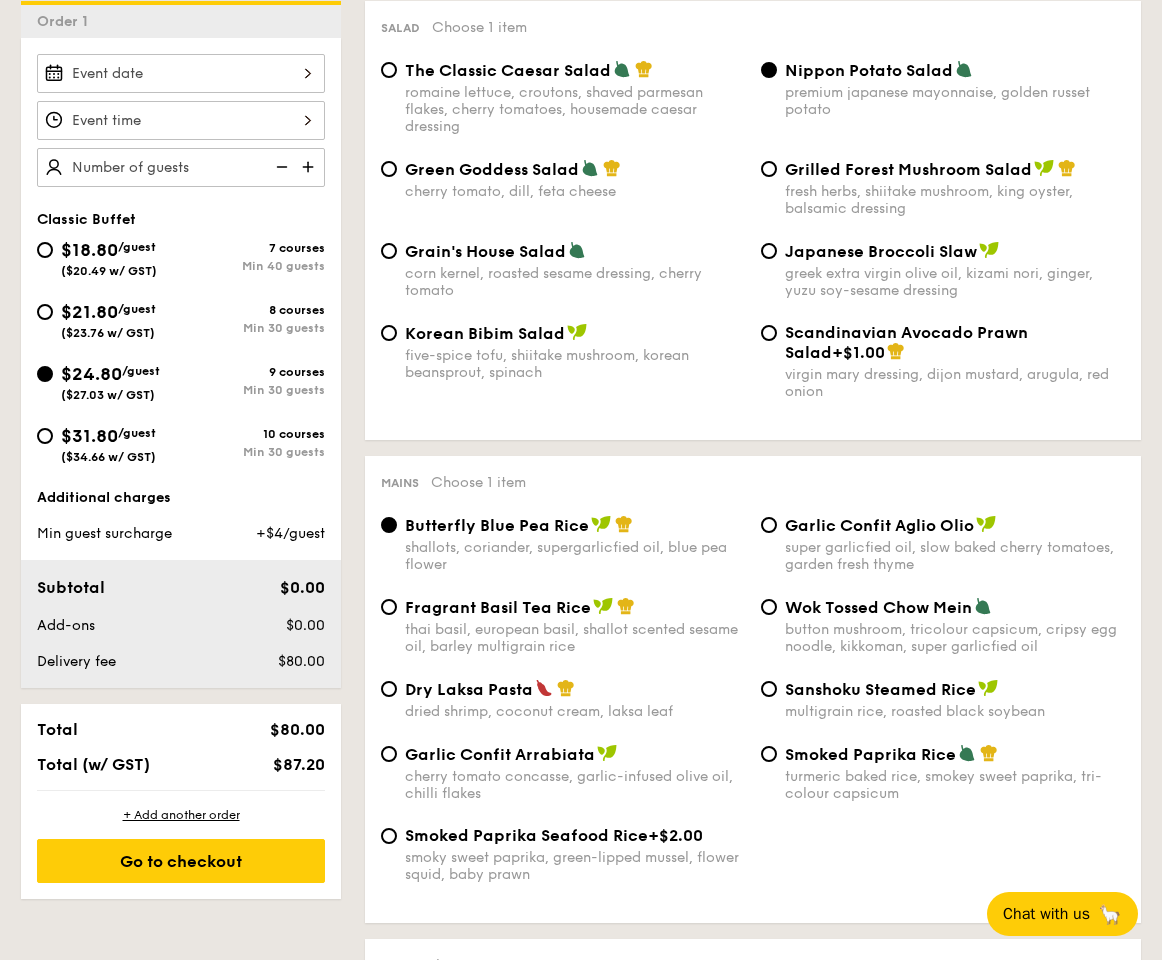 scroll, scrollTop: 524, scrollLeft: 0, axis: vertical 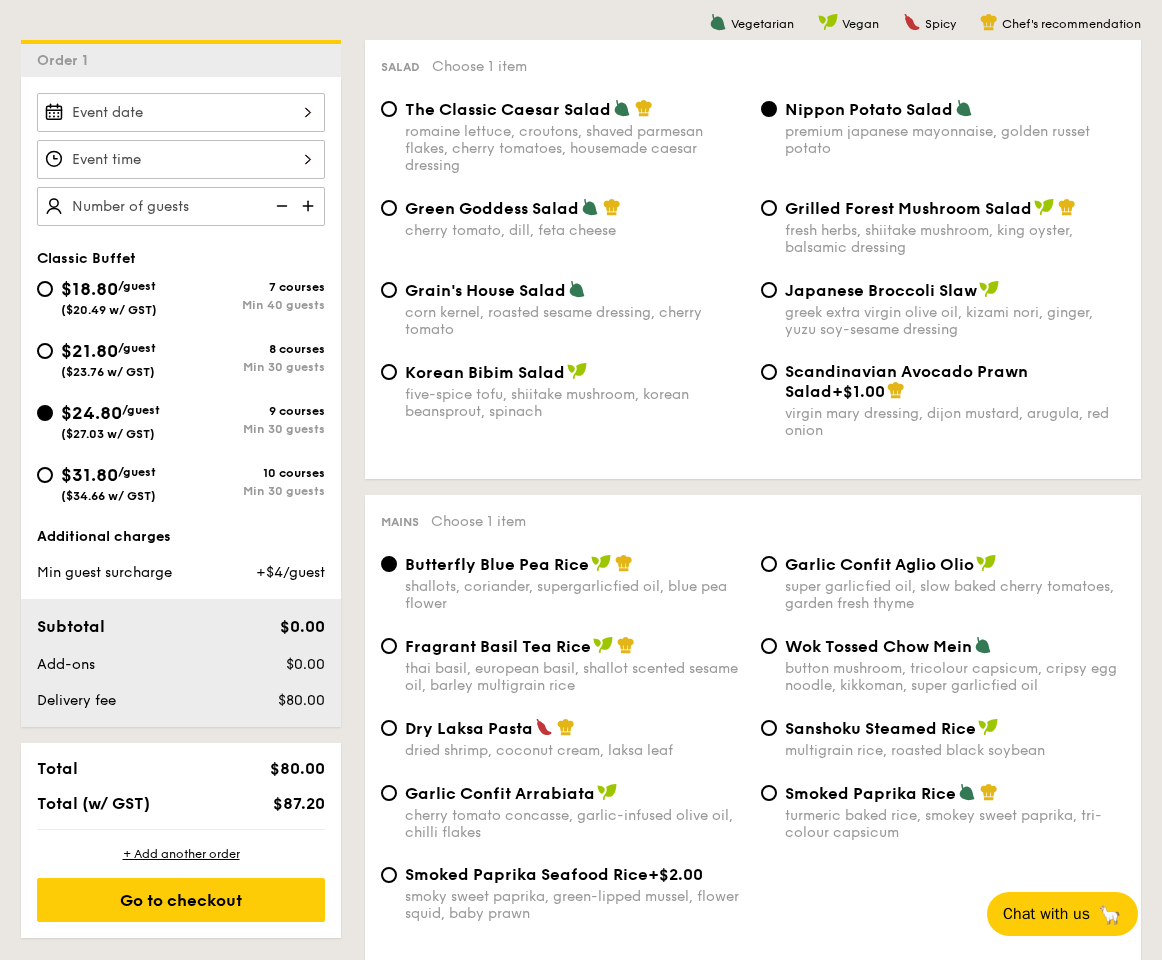 click on "The Classic Caesar Salad" at bounding box center (508, 109) 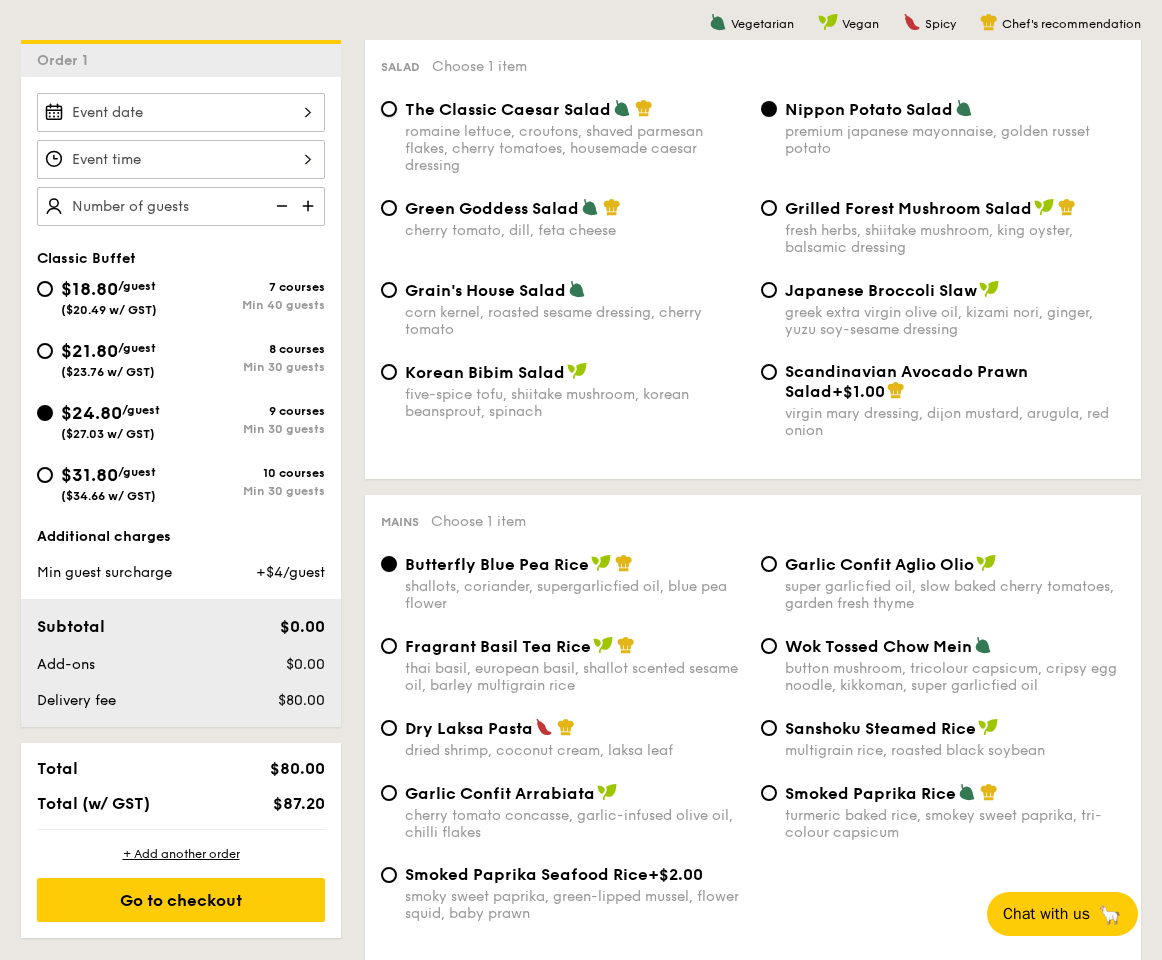 click on "The Classic Caesar Salad romaine lettuce, croutons, shaved parmesan flakes, cherry tomatoes, housemade caesar dressing" at bounding box center (389, 109) 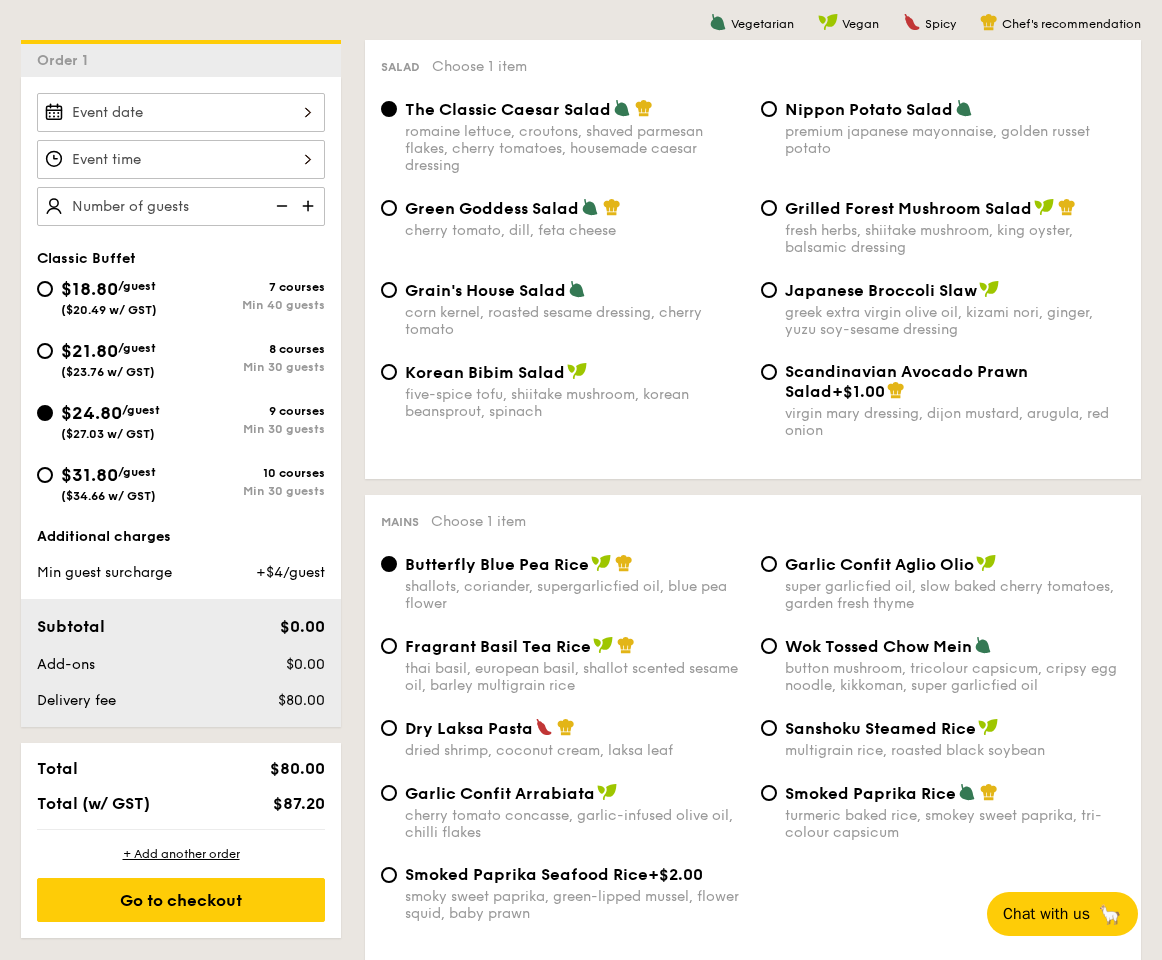 click on "Nippon Potato Salad" at bounding box center (869, 109) 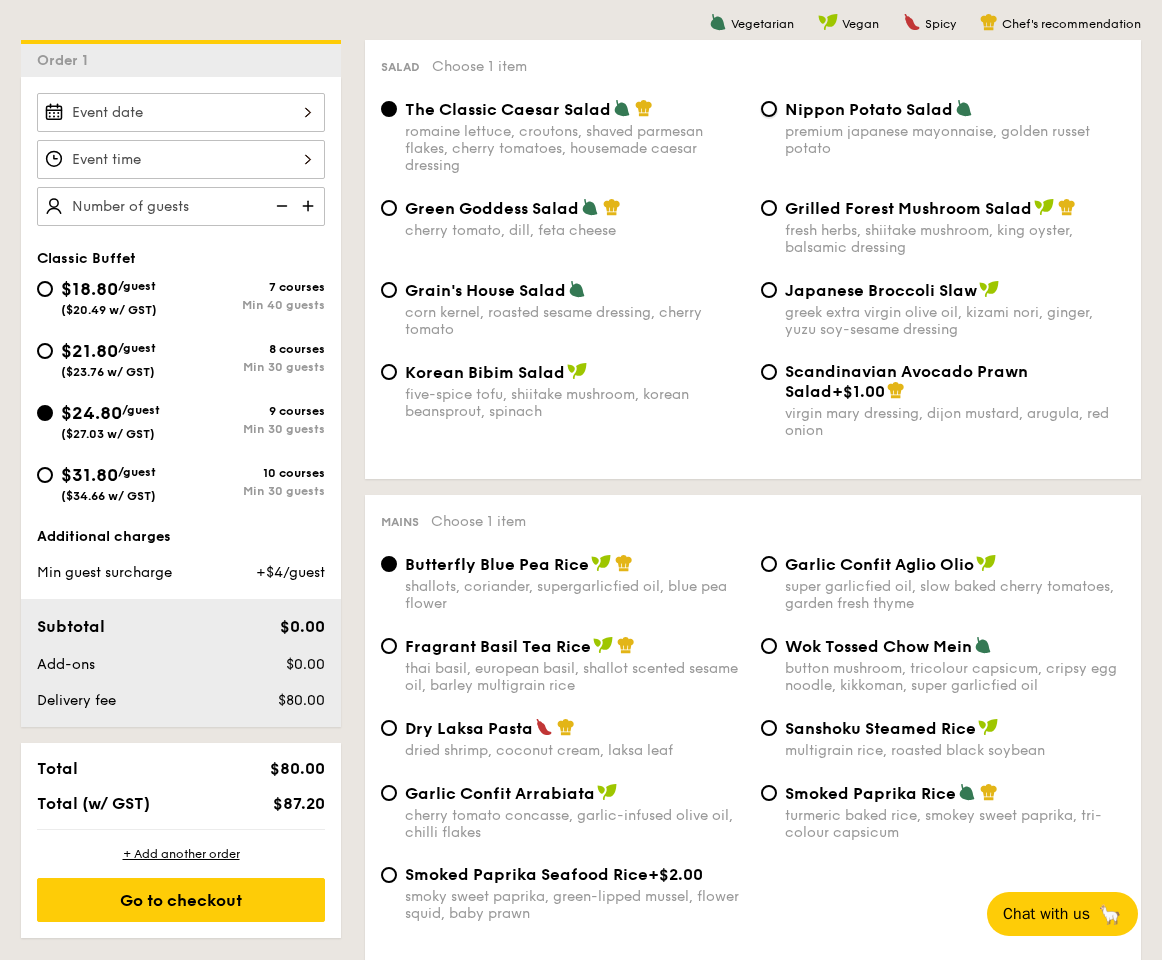 click on "Nippon Potato Salad premium japanese mayonnaise, golden russet potato" at bounding box center [769, 109] 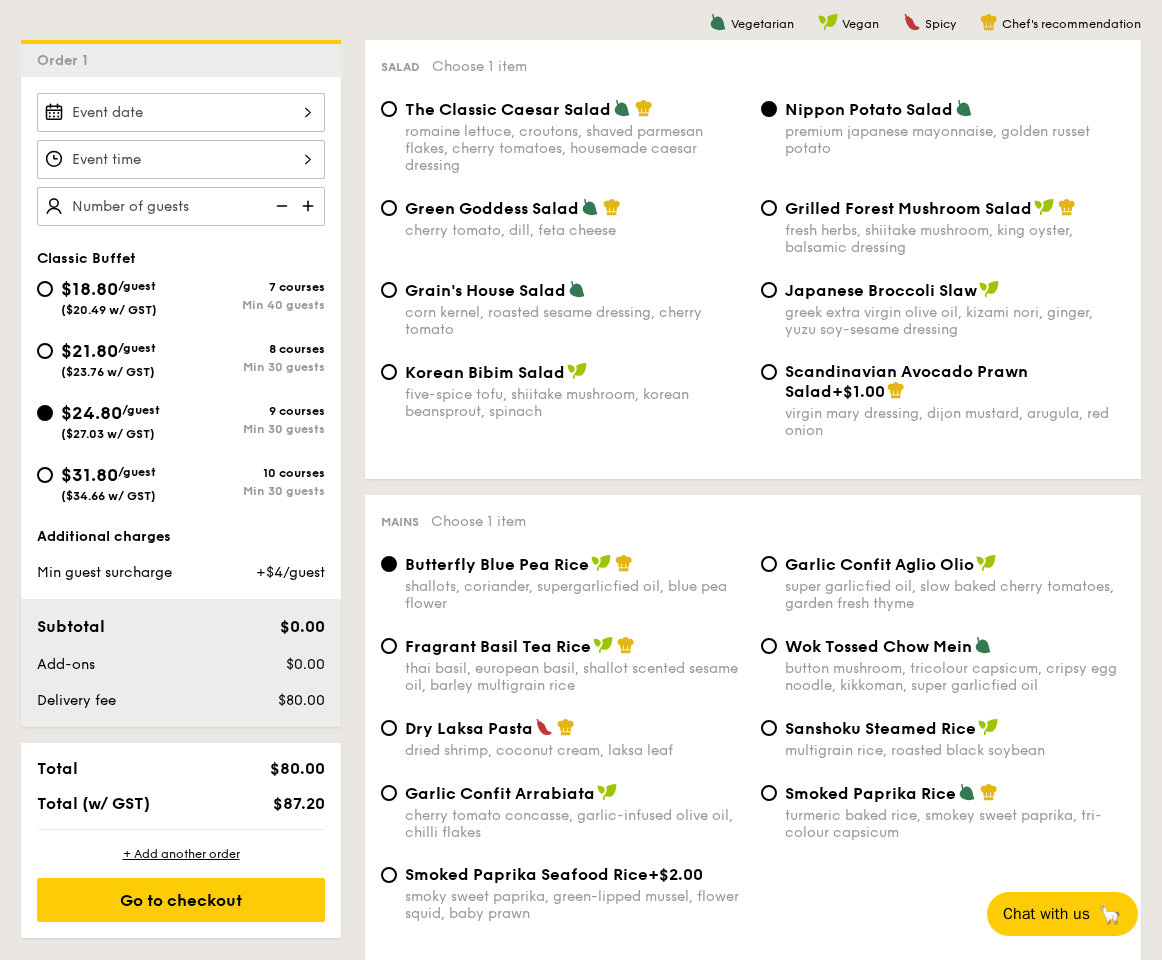 click on "romaine lettuce, croutons, shaved parmesan flakes, cherry tomatoes, housemade caesar dressing" at bounding box center (575, 148) 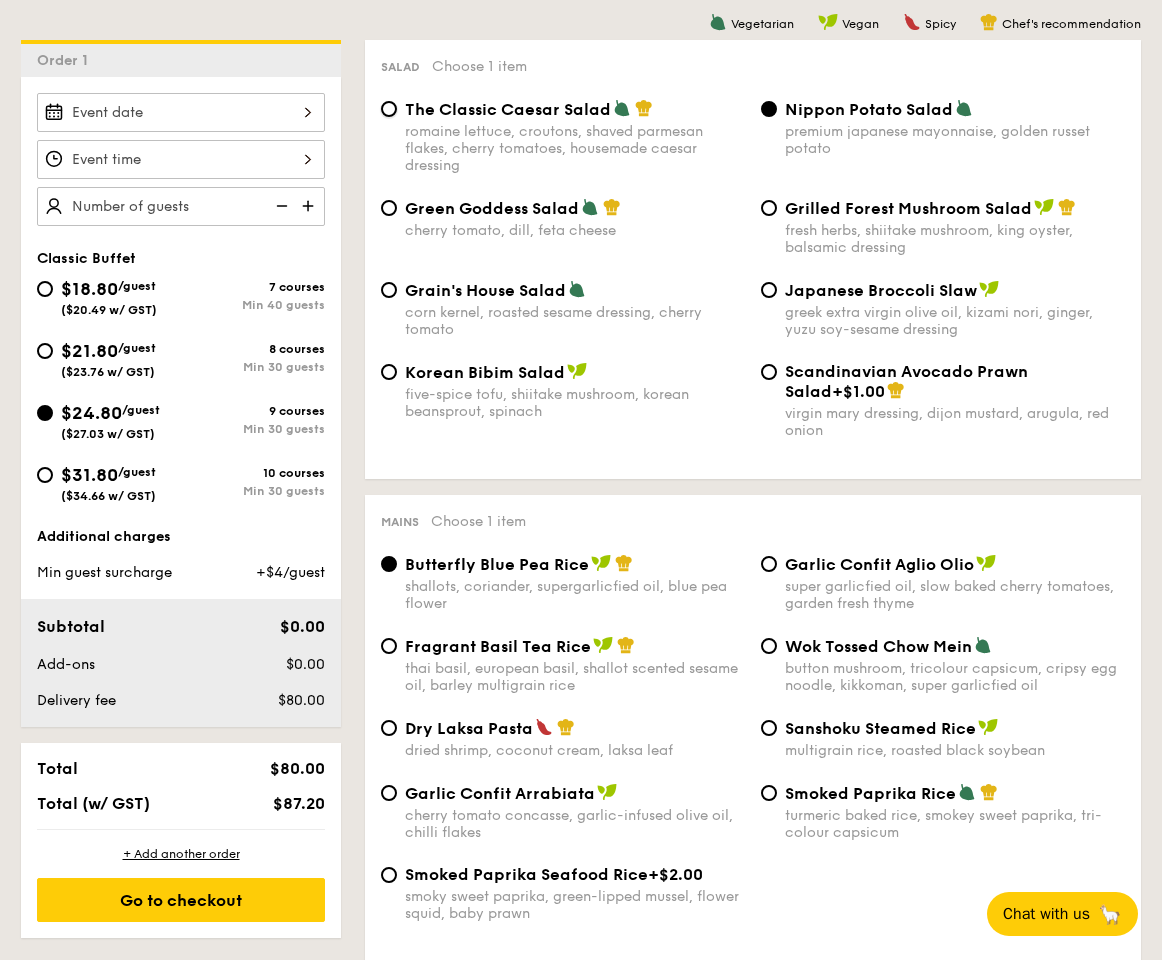 click on "The Classic Caesar Salad romaine lettuce, croutons, shaved parmesan flakes, cherry tomatoes, housemade caesar dressing" at bounding box center [389, 109] 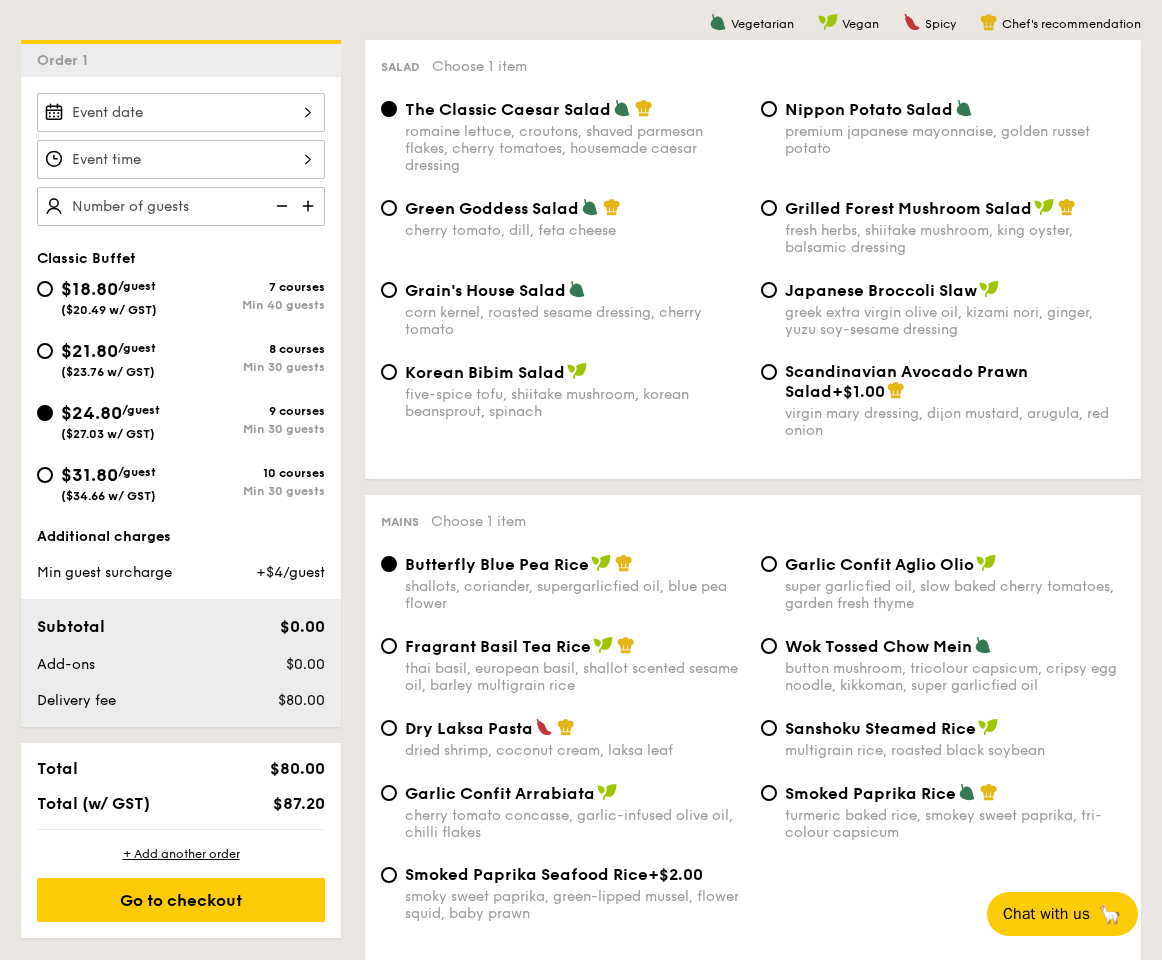 click on "Nippon Potato Salad" at bounding box center [869, 109] 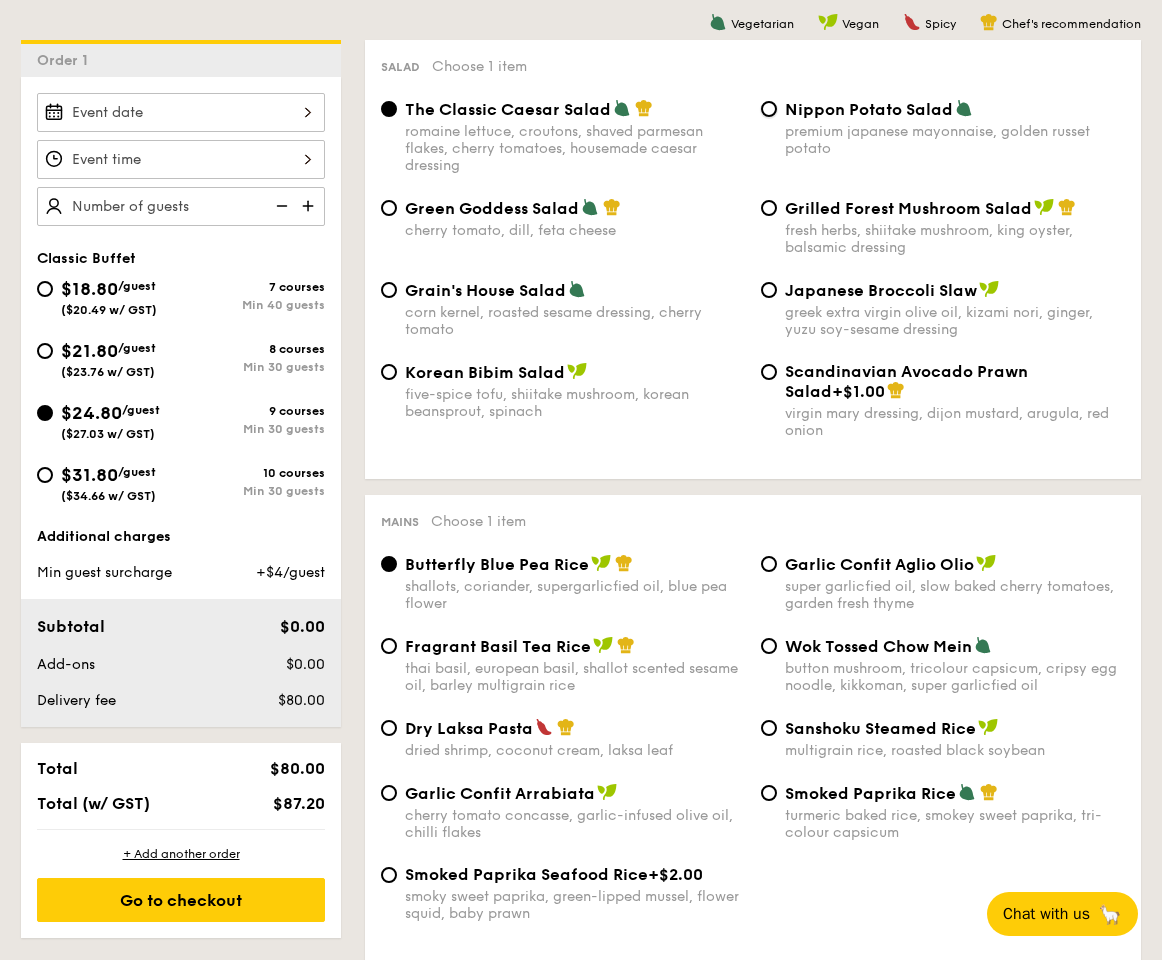 click on "Nippon Potato Salad premium japanese mayonnaise, golden russet potato" at bounding box center (769, 109) 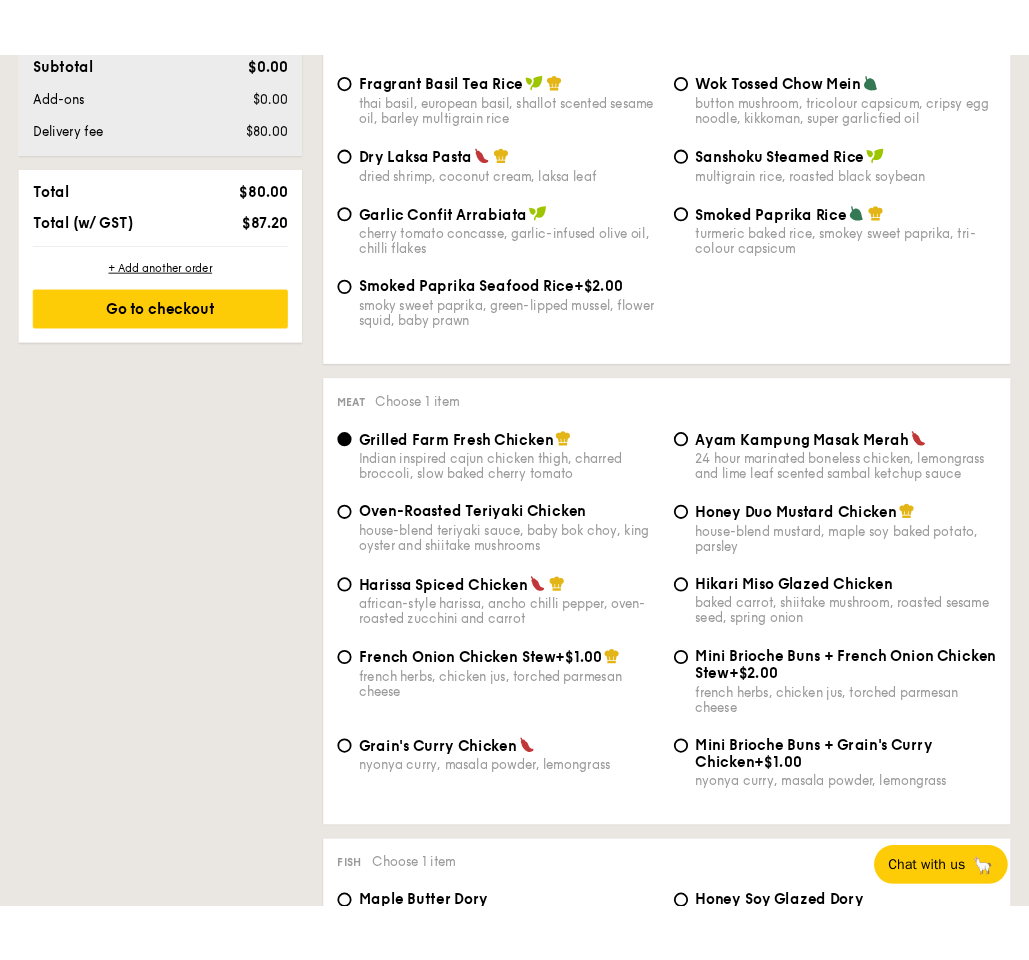 scroll, scrollTop: 1159, scrollLeft: 0, axis: vertical 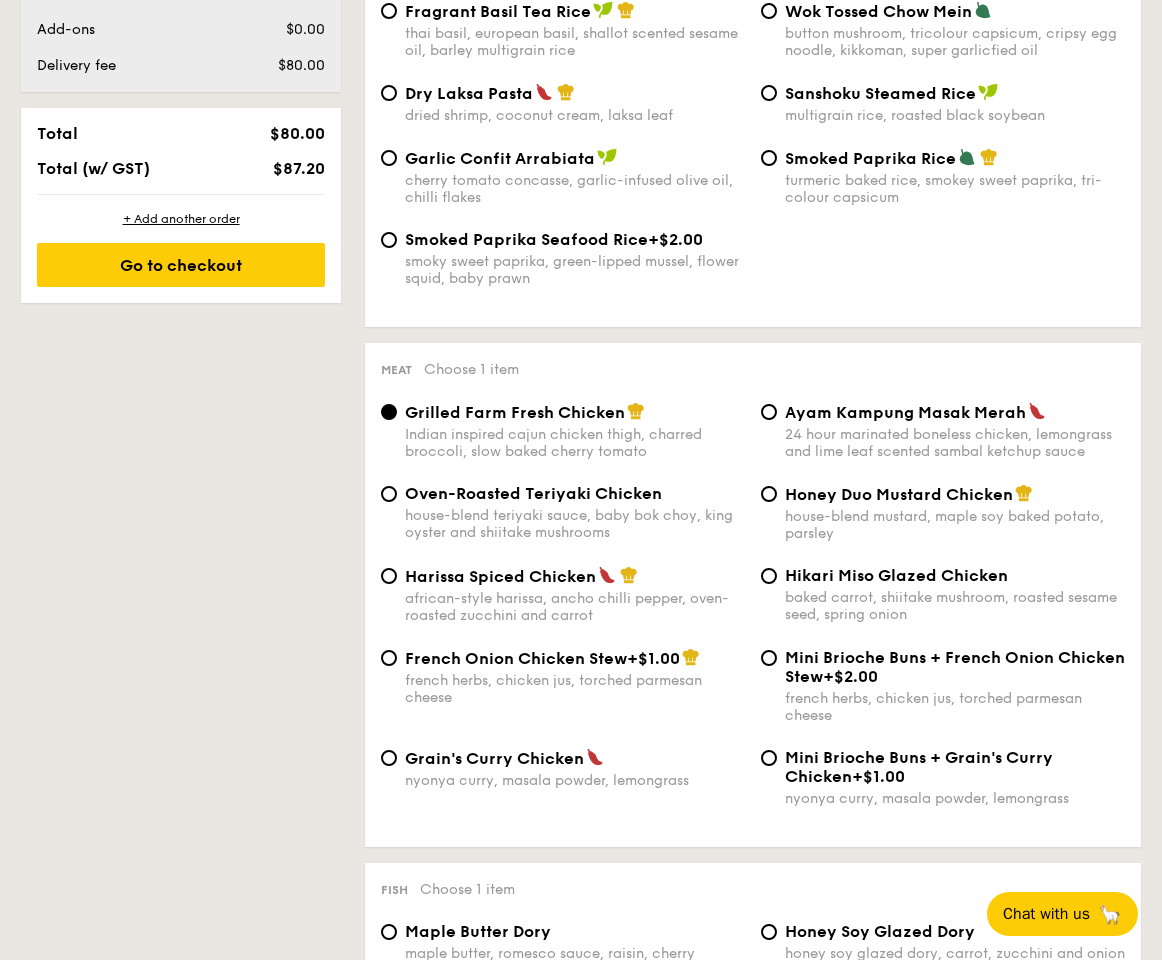 click on "Honey Duo Mustard Chicken house-blend mustard, maple soy baked potato, parsley" at bounding box center [955, 513] 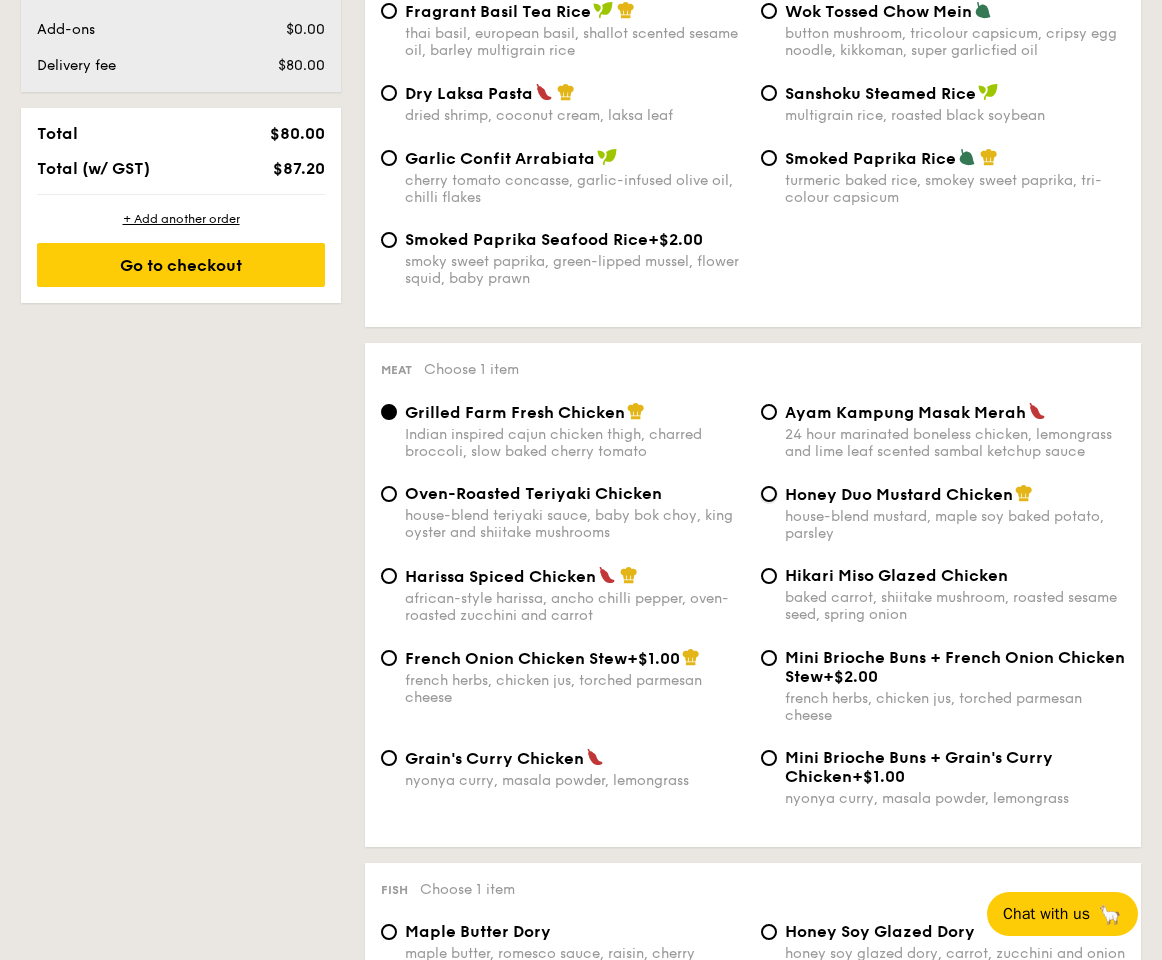 click on "Honey Duo Mustard Chicken house-blend mustard, maple soy baked potato, parsley" at bounding box center [769, 494] 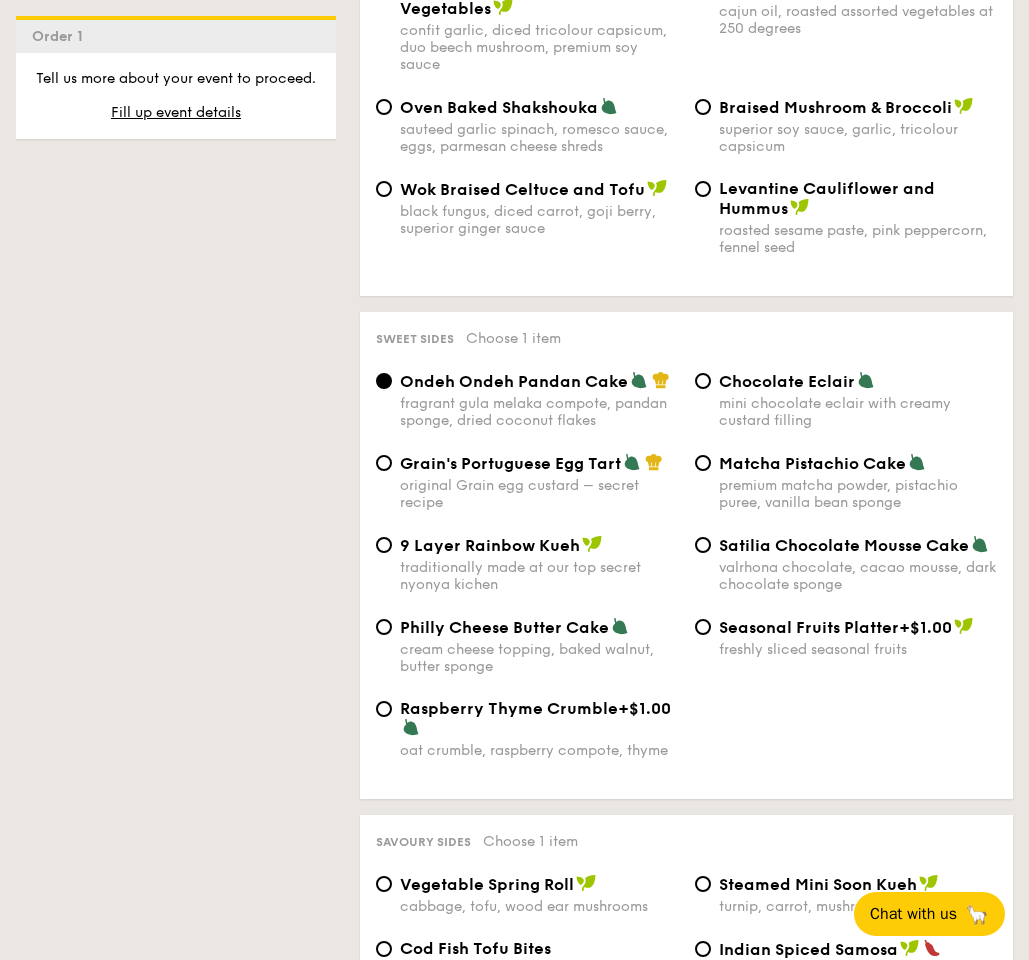 scroll, scrollTop: 2961, scrollLeft: 0, axis: vertical 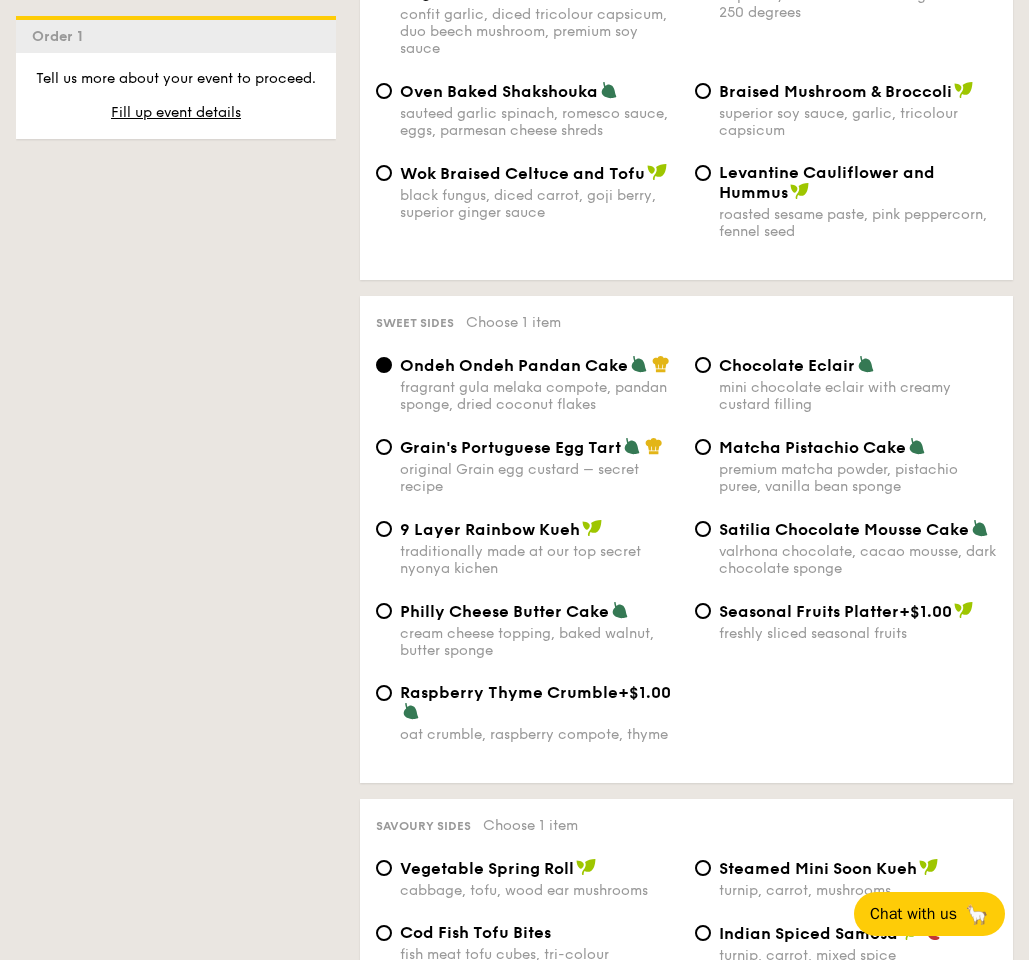 click on "Grain's Portuguese Egg Tart" at bounding box center [510, 447] 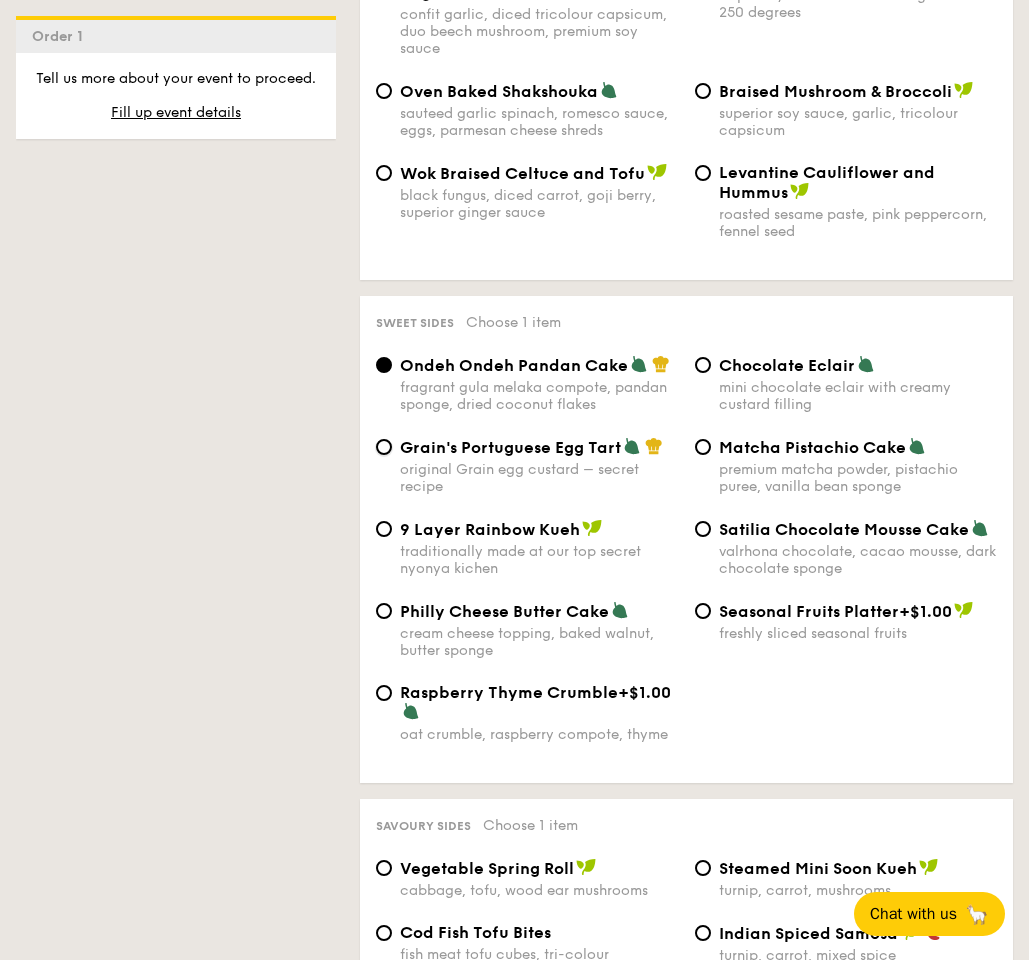 click on "Grain's Portuguese Egg Tart original Grain egg custard – secret recipe" at bounding box center [384, 447] 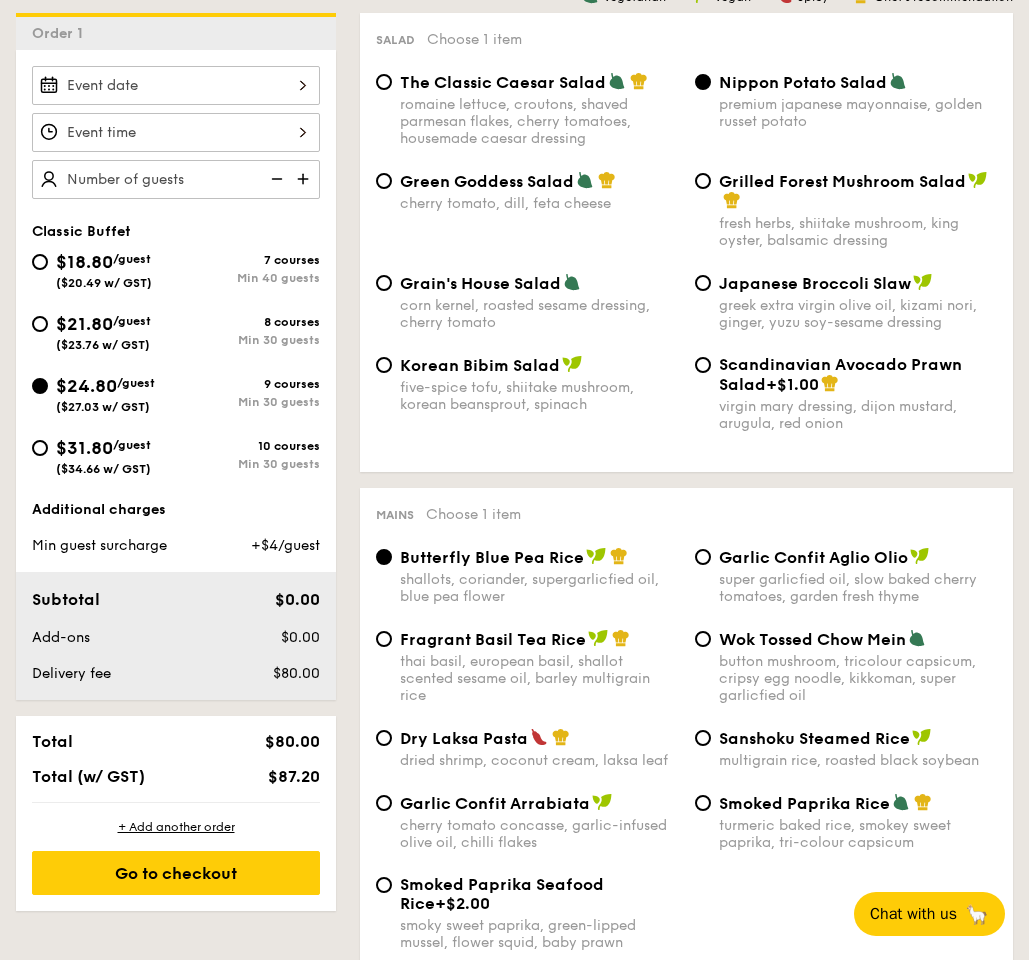 scroll, scrollTop: 564, scrollLeft: 0, axis: vertical 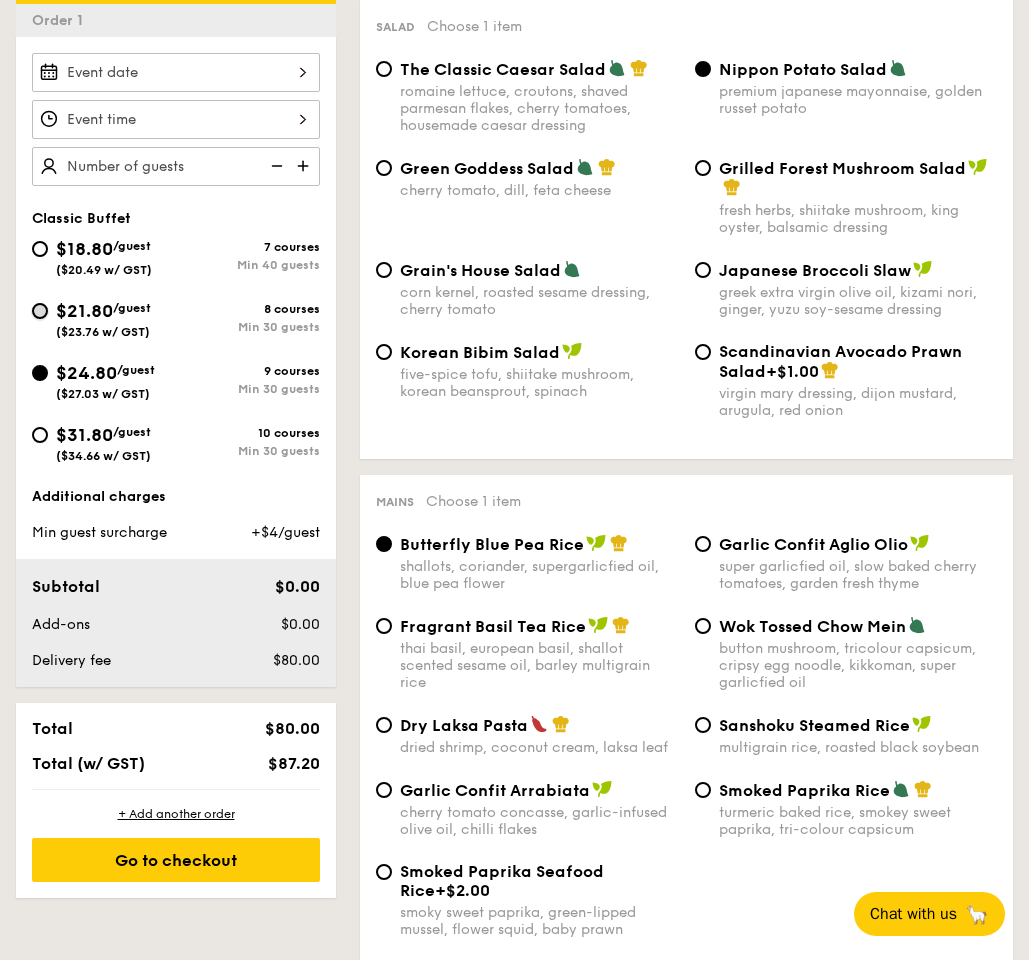 click on "$21.80
/guest
($23.76 w/ GST)
8 courses
Min 30 guests" at bounding box center [40, 311] 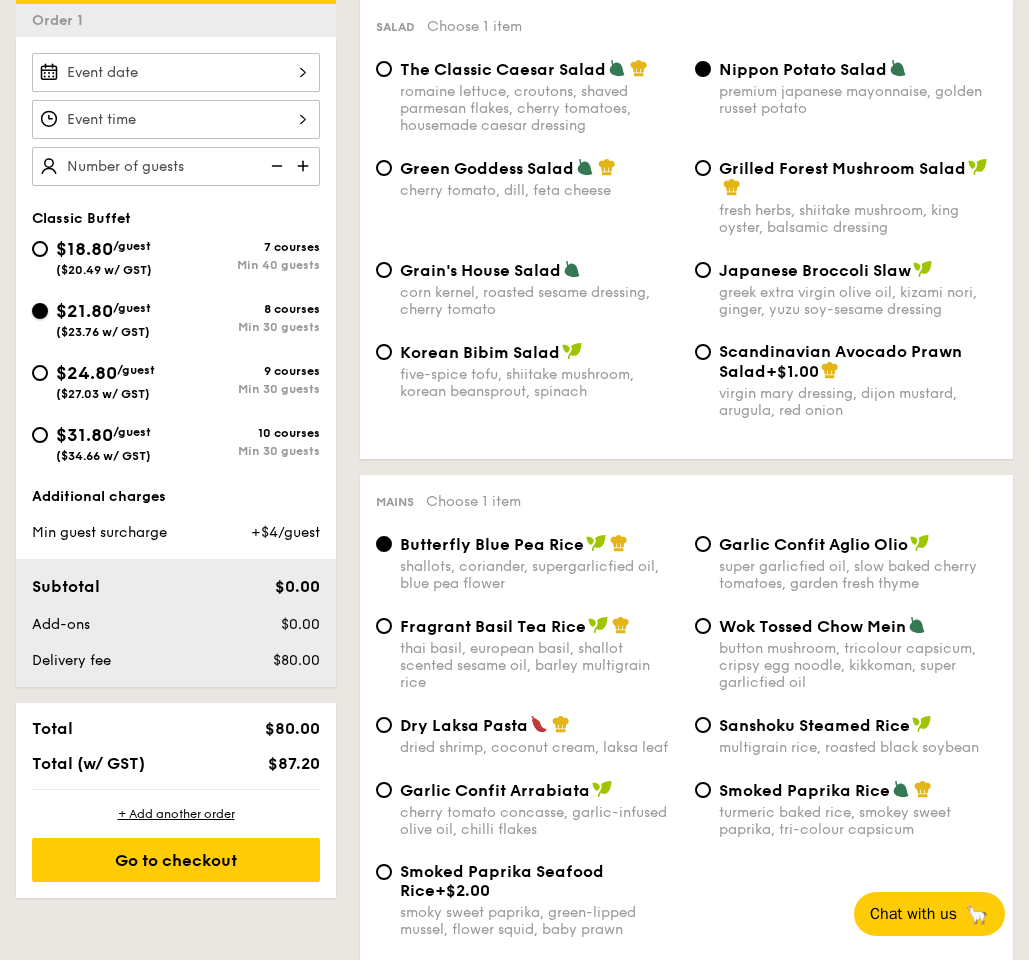 radio on "true" 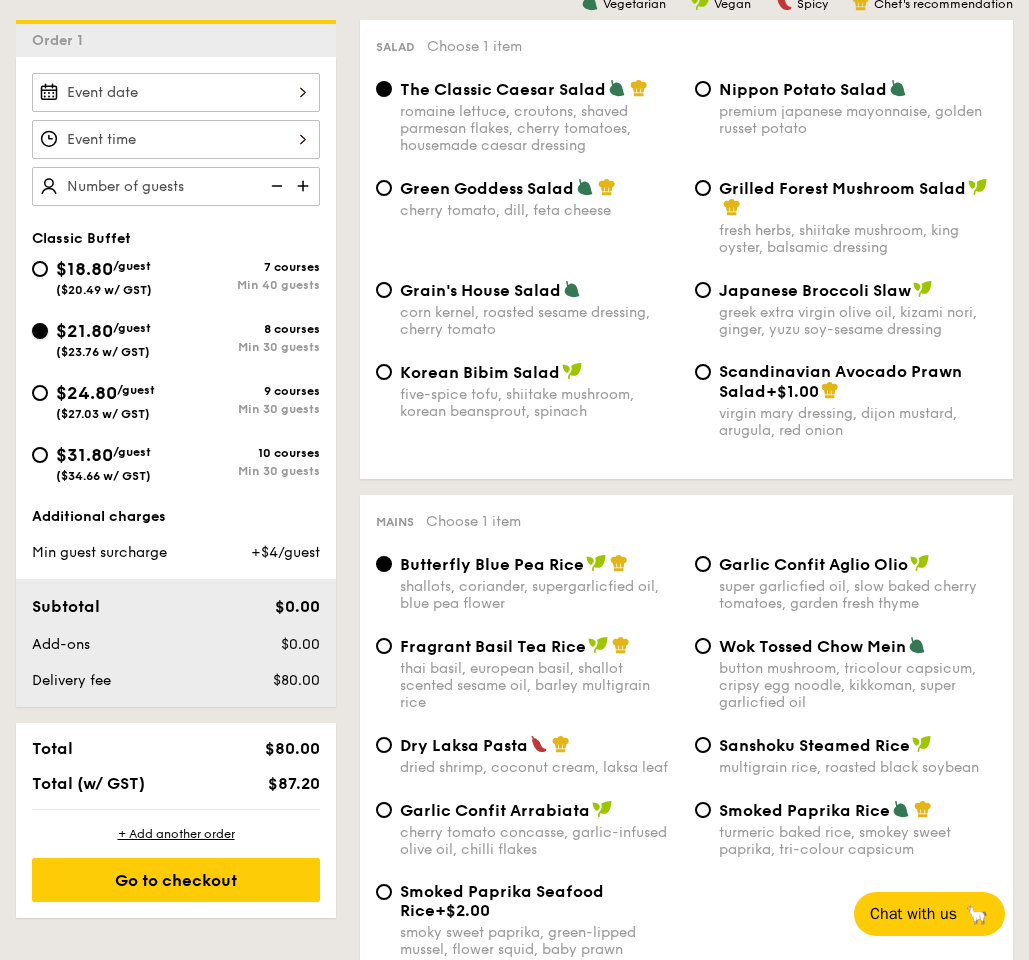 scroll, scrollTop: 524, scrollLeft: 0, axis: vertical 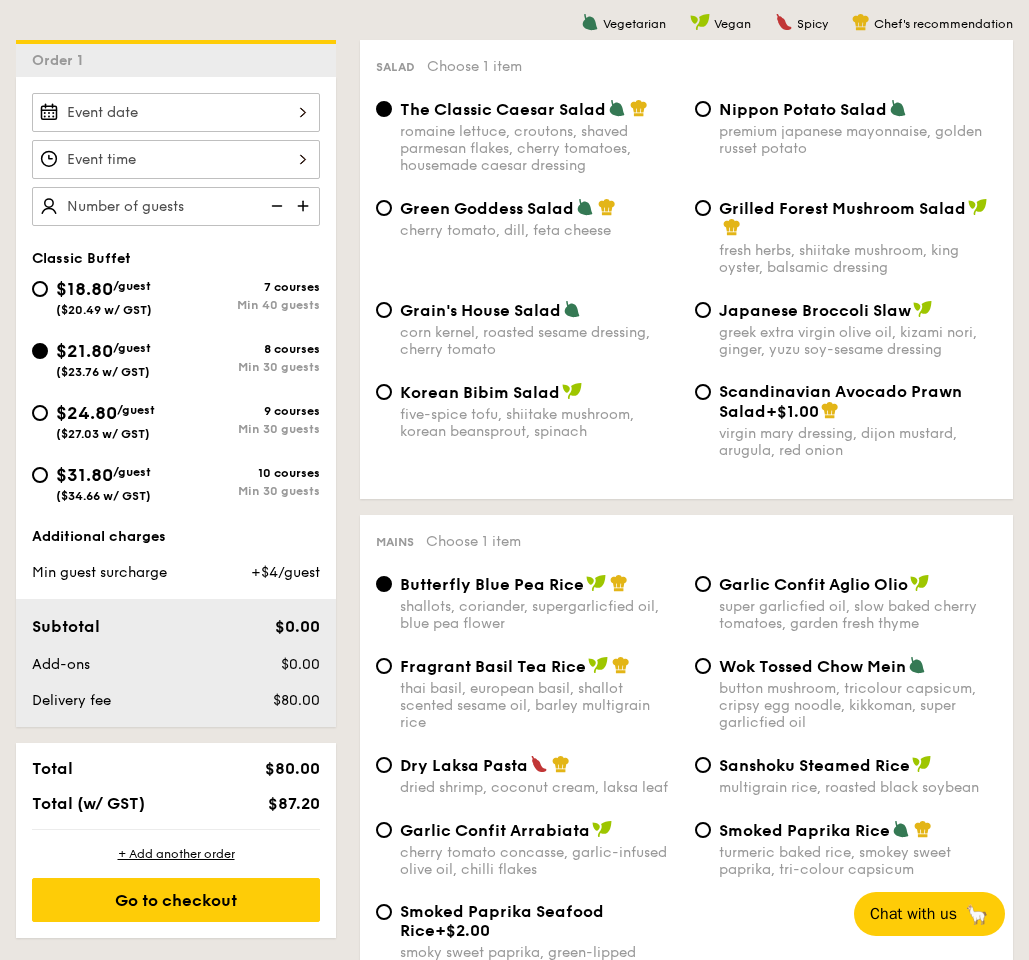 click on "Nippon Potato Salad premium japanese mayonnaise, golden russet potato" at bounding box center (846, 128) 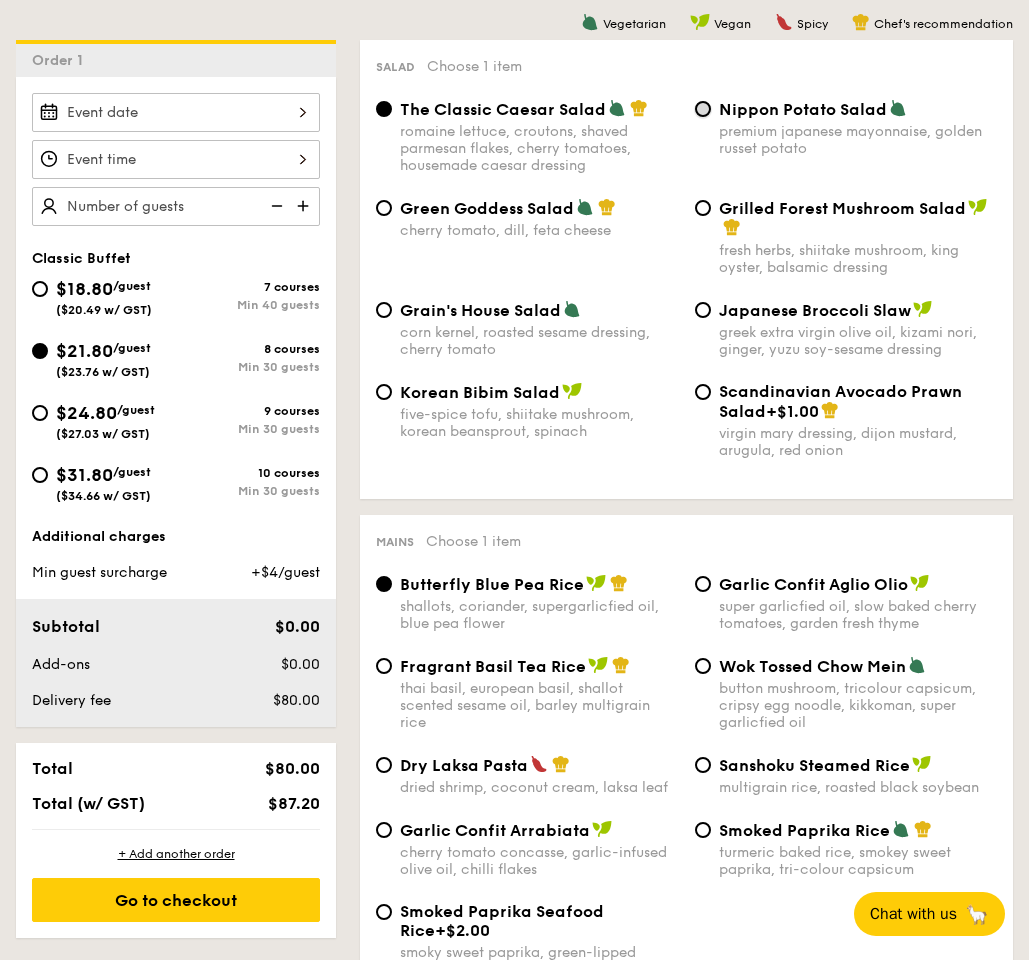 click on "Nippon Potato Salad premium japanese mayonnaise, golden russet potato" at bounding box center (703, 109) 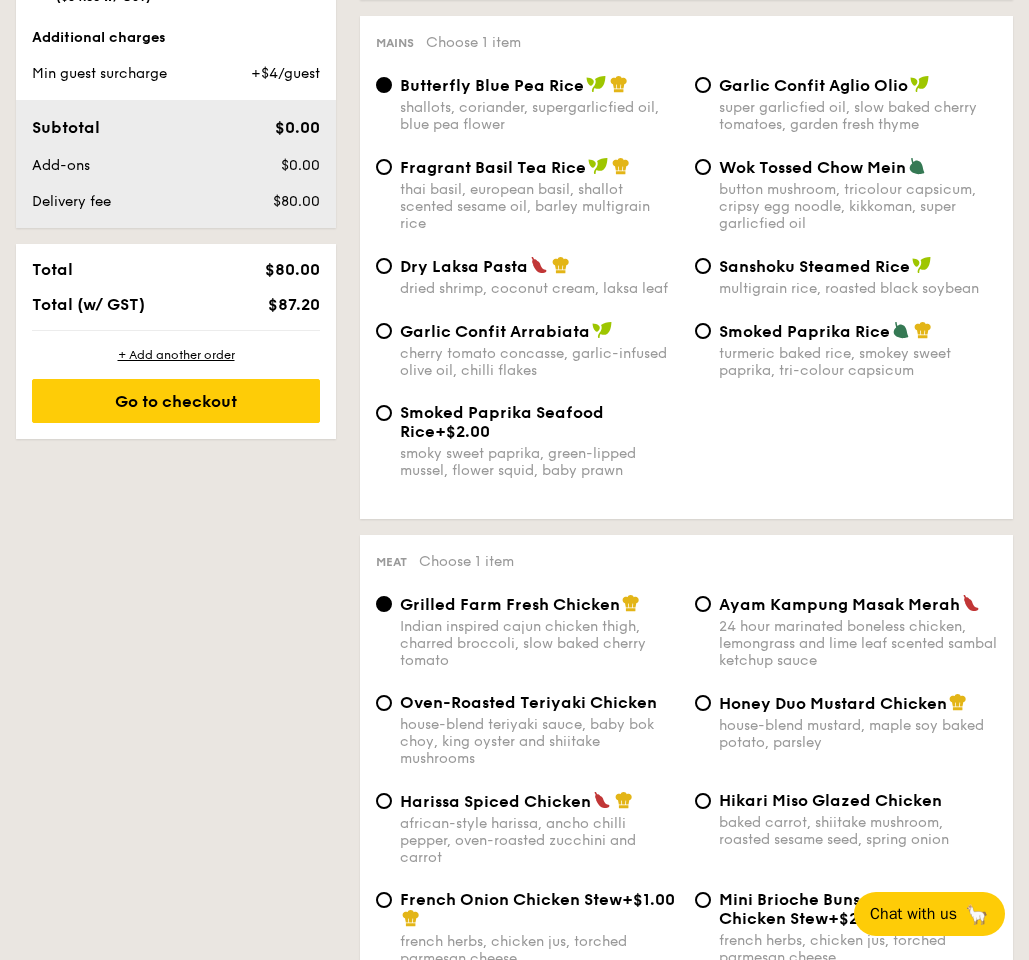 scroll, scrollTop: 1068, scrollLeft: 0, axis: vertical 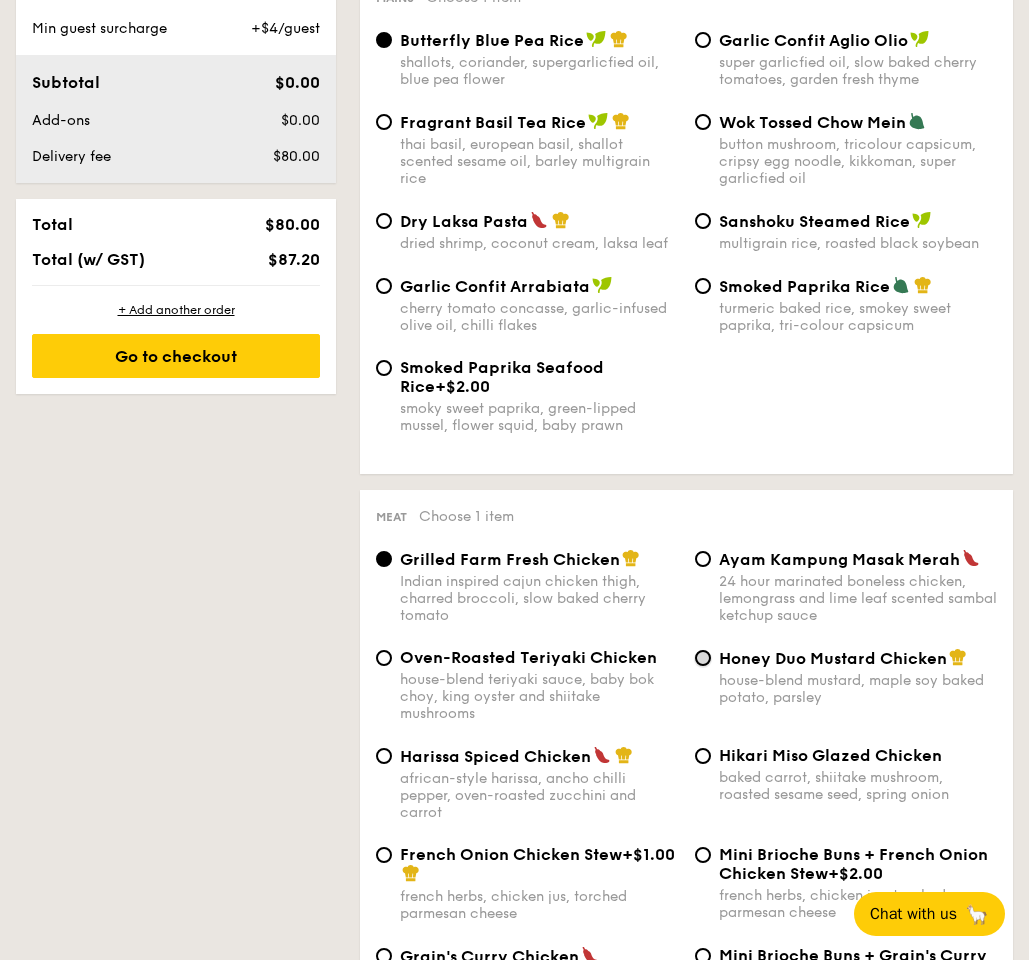 click on "Honey Duo Mustard Chicken house-blend mustard, maple soy baked potato, parsley" at bounding box center [703, 658] 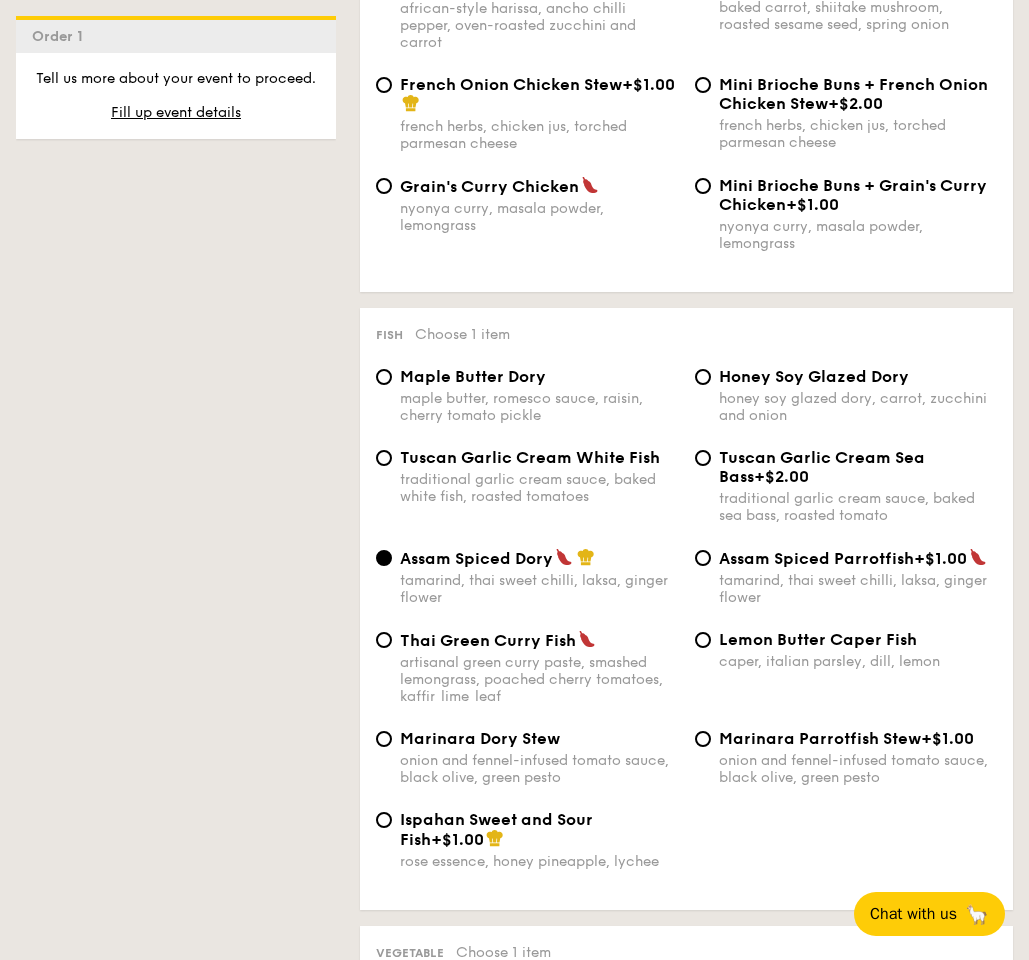 scroll, scrollTop: 1862, scrollLeft: 0, axis: vertical 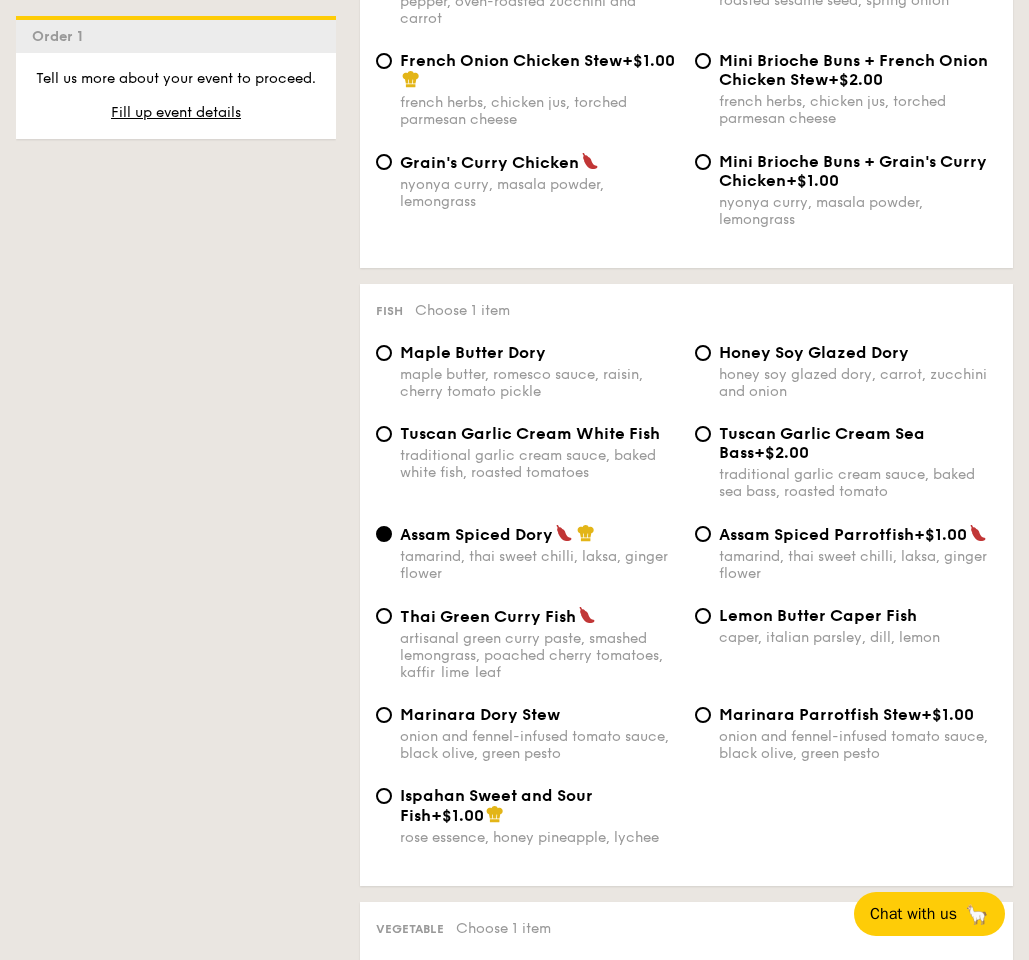 click on "Lemon Butter Caper Fish caper, italian parsley, dill, lemon" at bounding box center [846, 626] 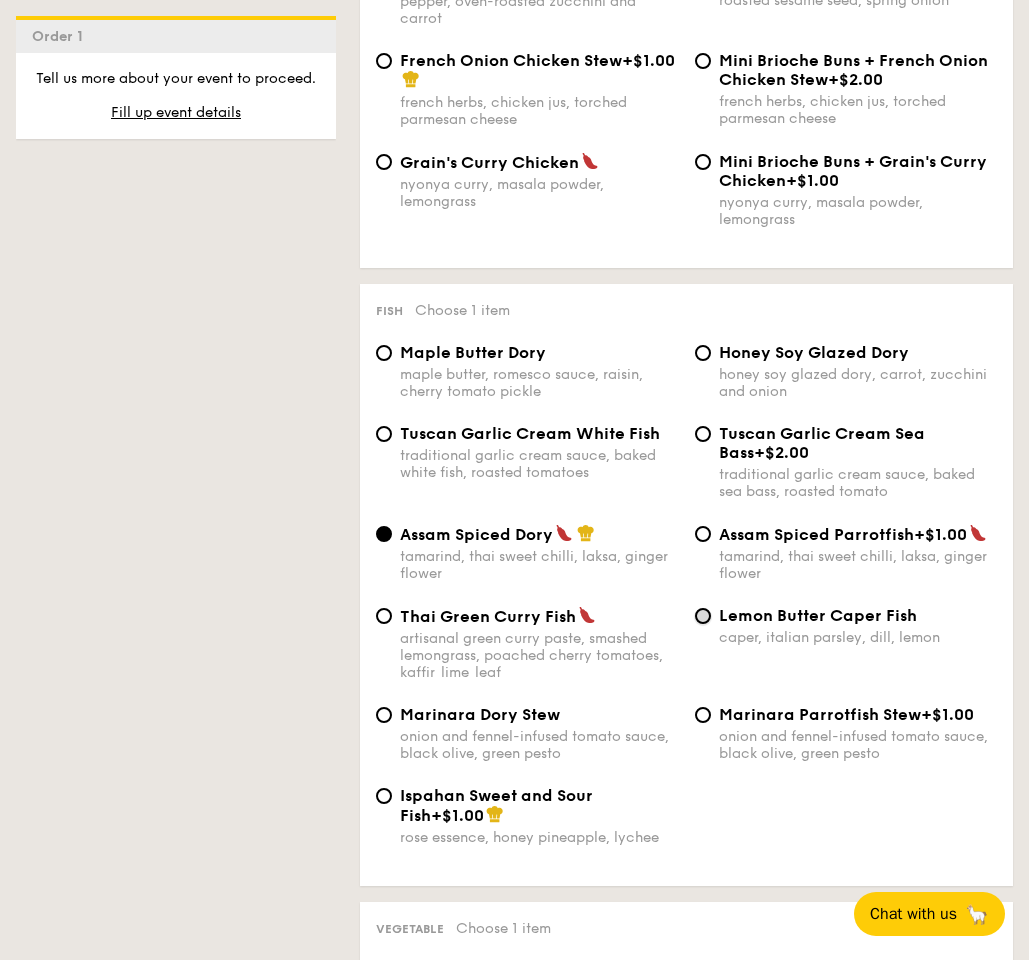 click on "Lemon Butter Caper Fish caper, italian parsley, dill, lemon" at bounding box center (703, 616) 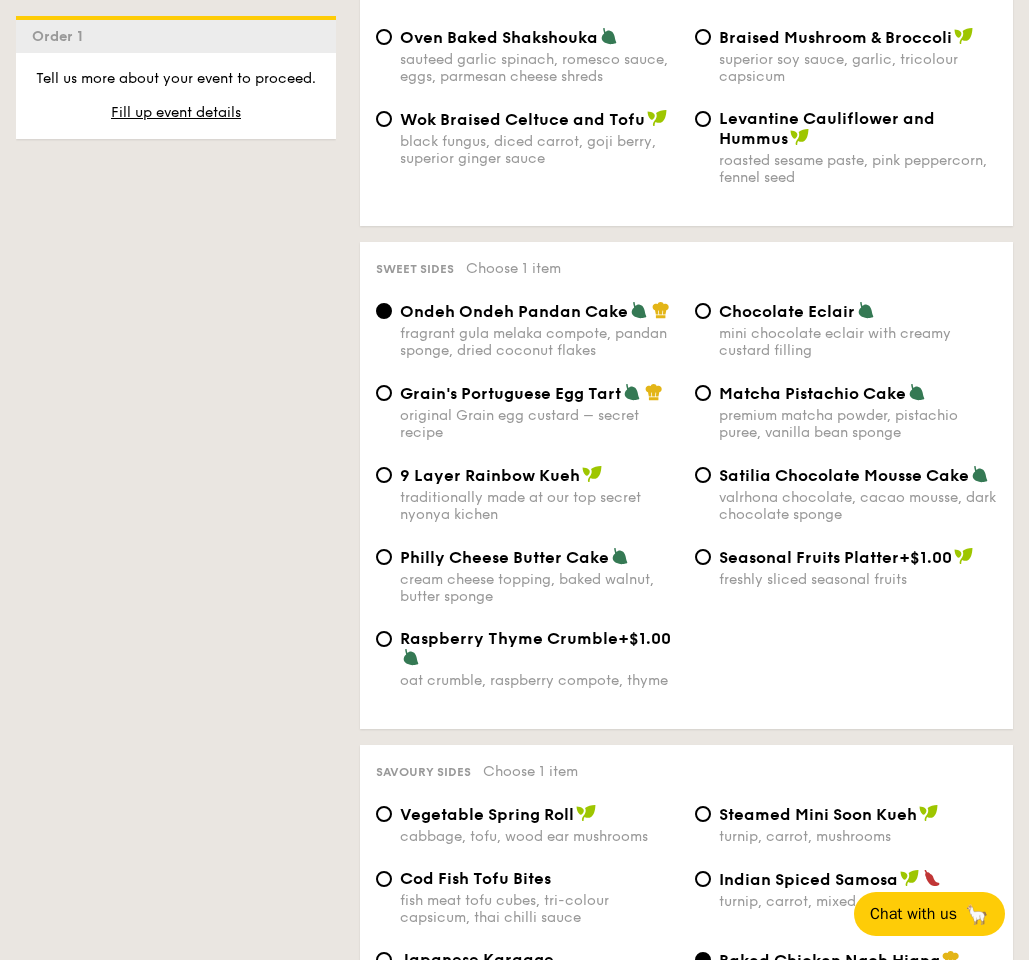 scroll, scrollTop: 3017, scrollLeft: 0, axis: vertical 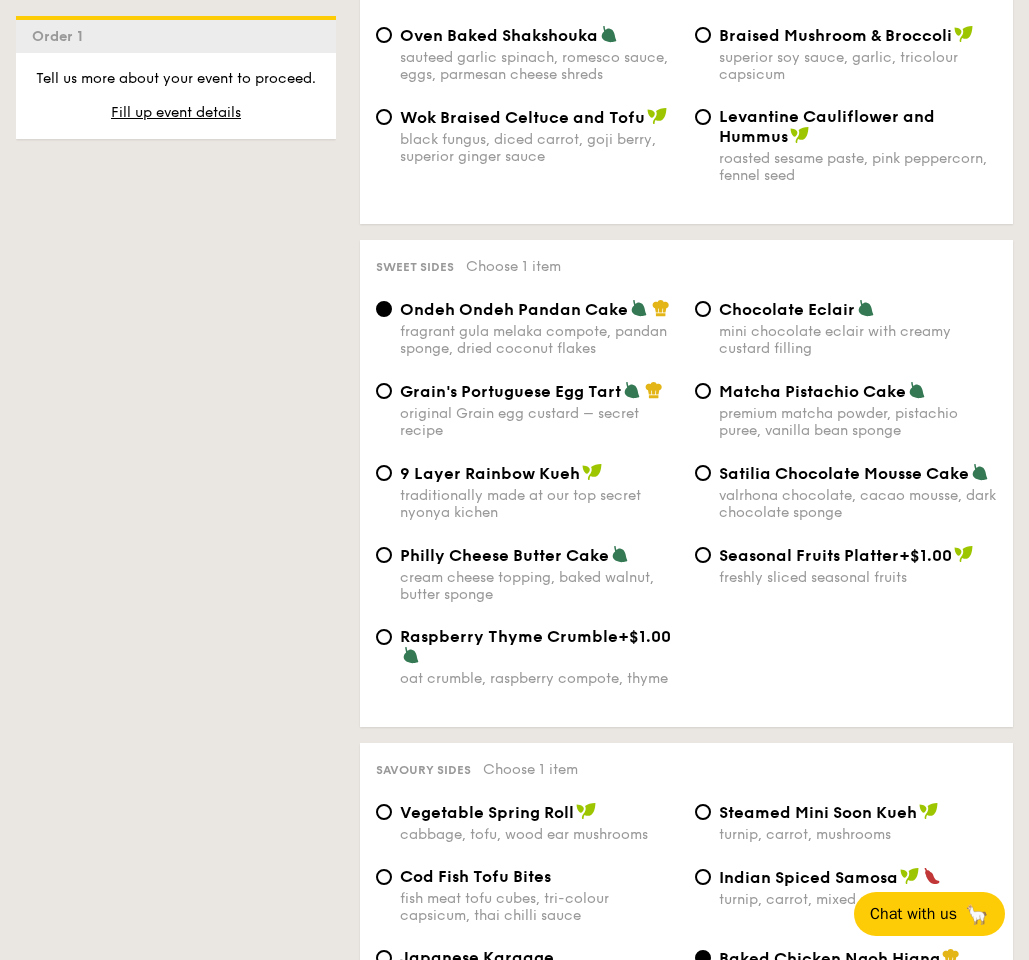 click on "Grain's Portuguese Egg Tart" at bounding box center [510, 391] 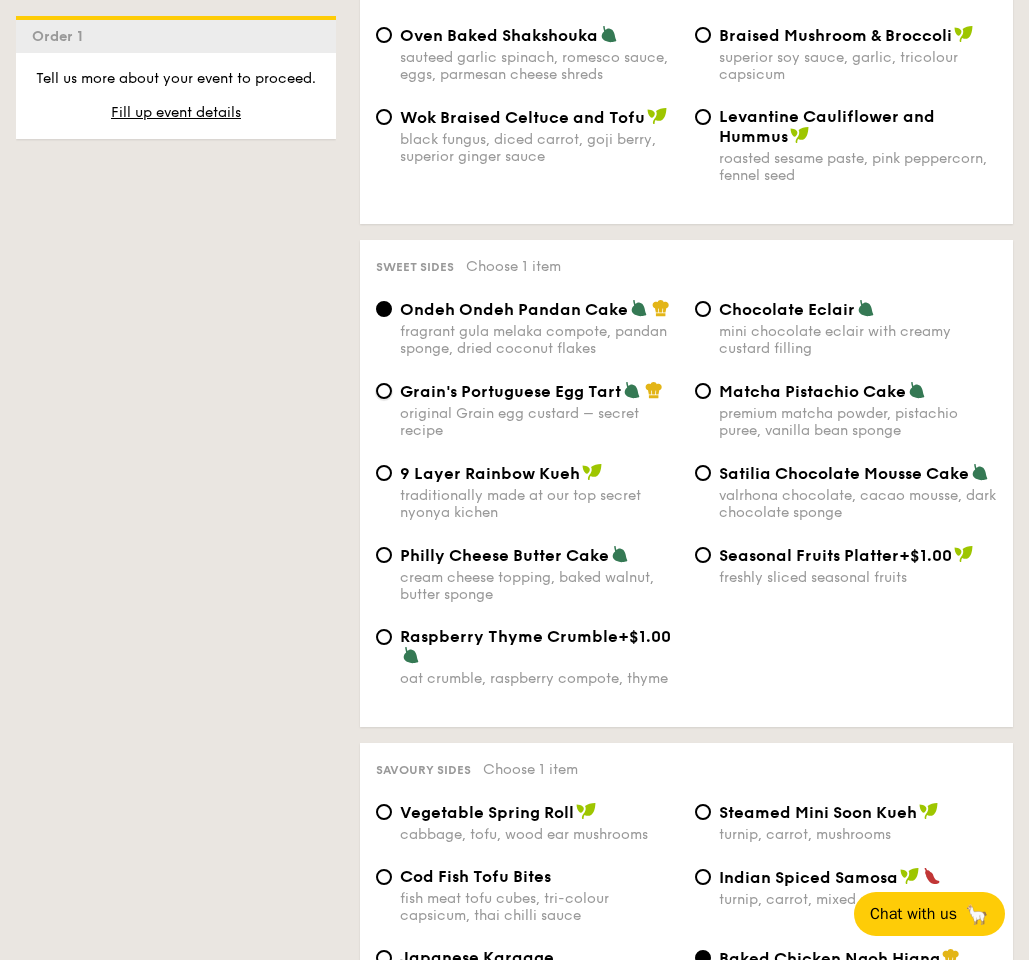 click on "Grain's Portuguese Egg Tart original Grain egg custard – secret recipe" at bounding box center [384, 391] 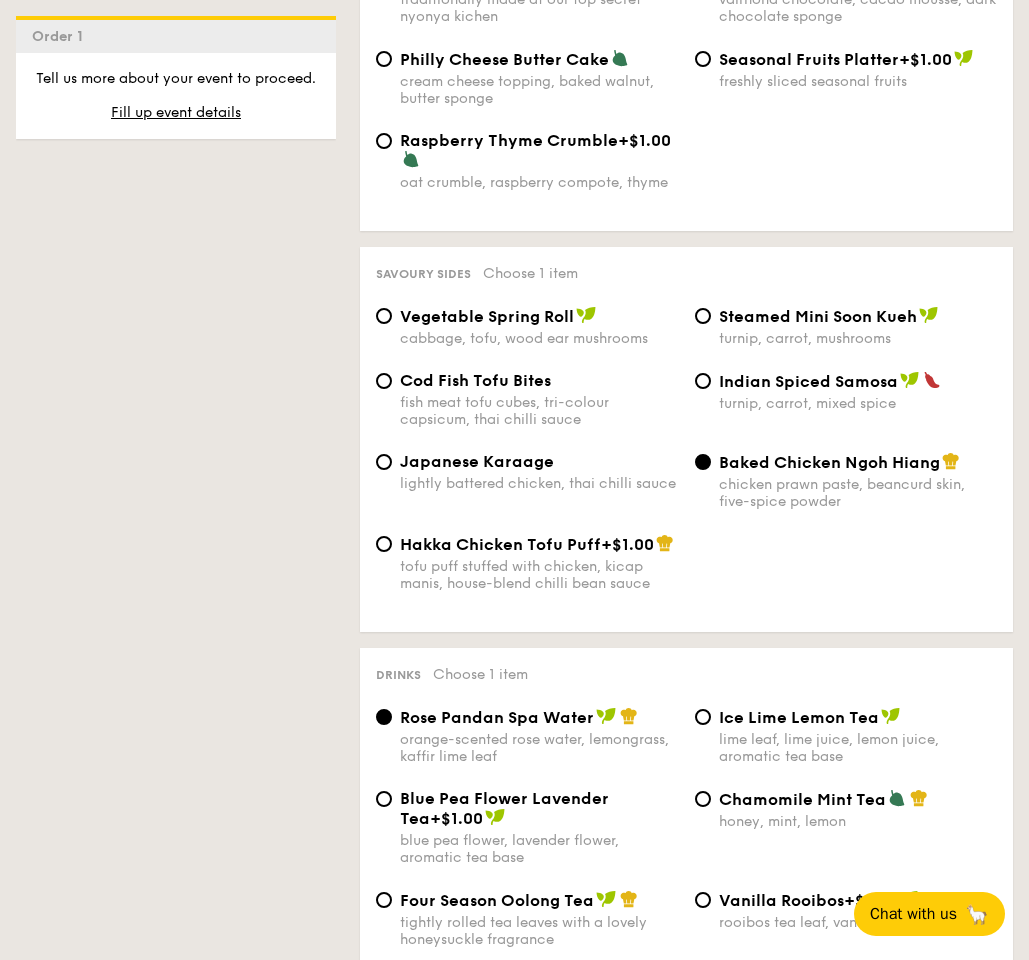 scroll, scrollTop: 3574, scrollLeft: 0, axis: vertical 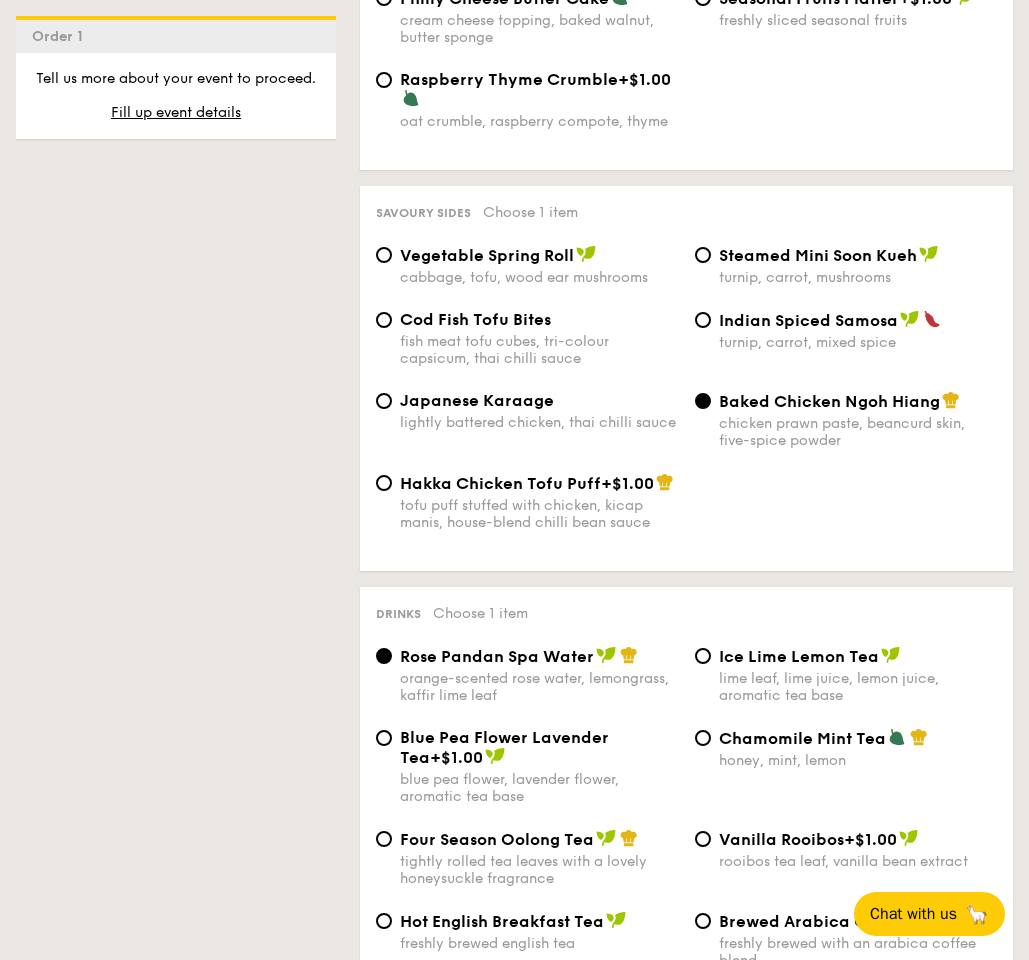 click on "Vegetable Spring Roll" at bounding box center [539, 255] 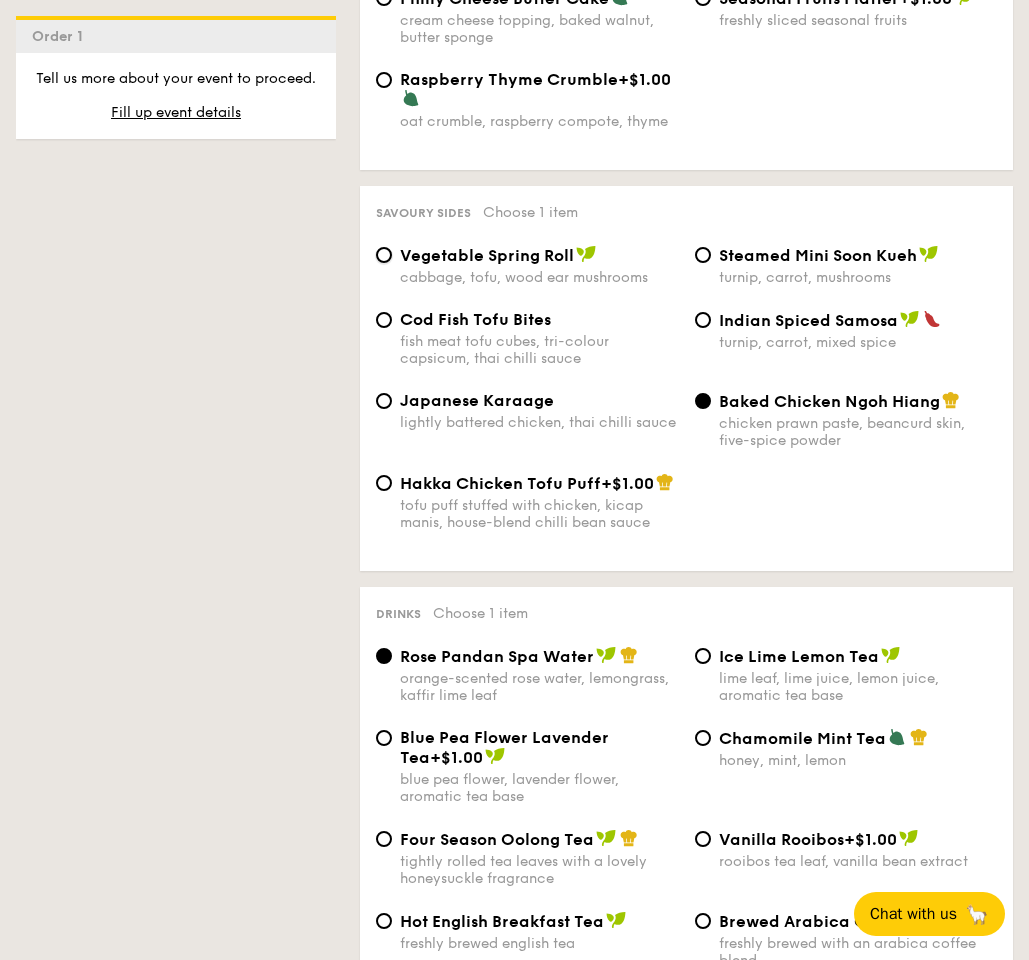 click on "Vegetable Spring Roll cabbage, tofu, wood ear mushrooms" at bounding box center (384, 255) 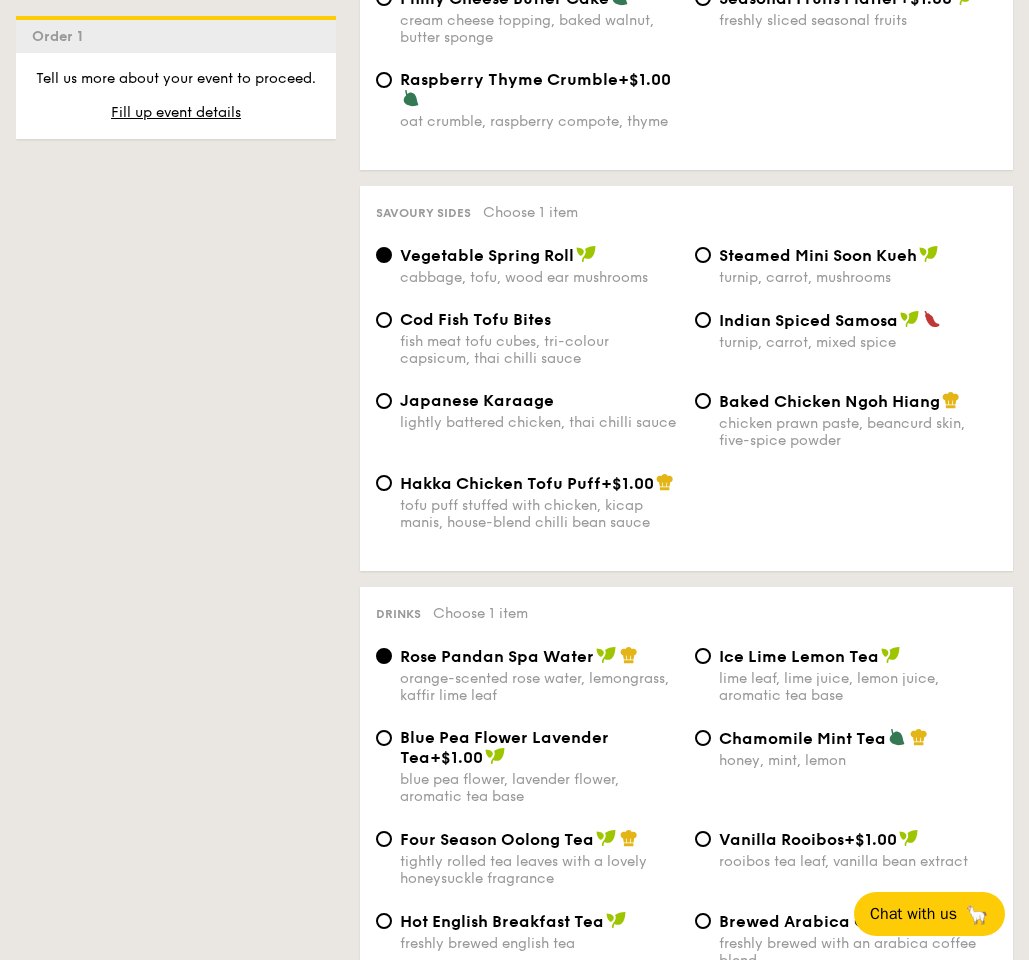 click on "Baked Chicken Ngoh Hiang" at bounding box center (829, 401) 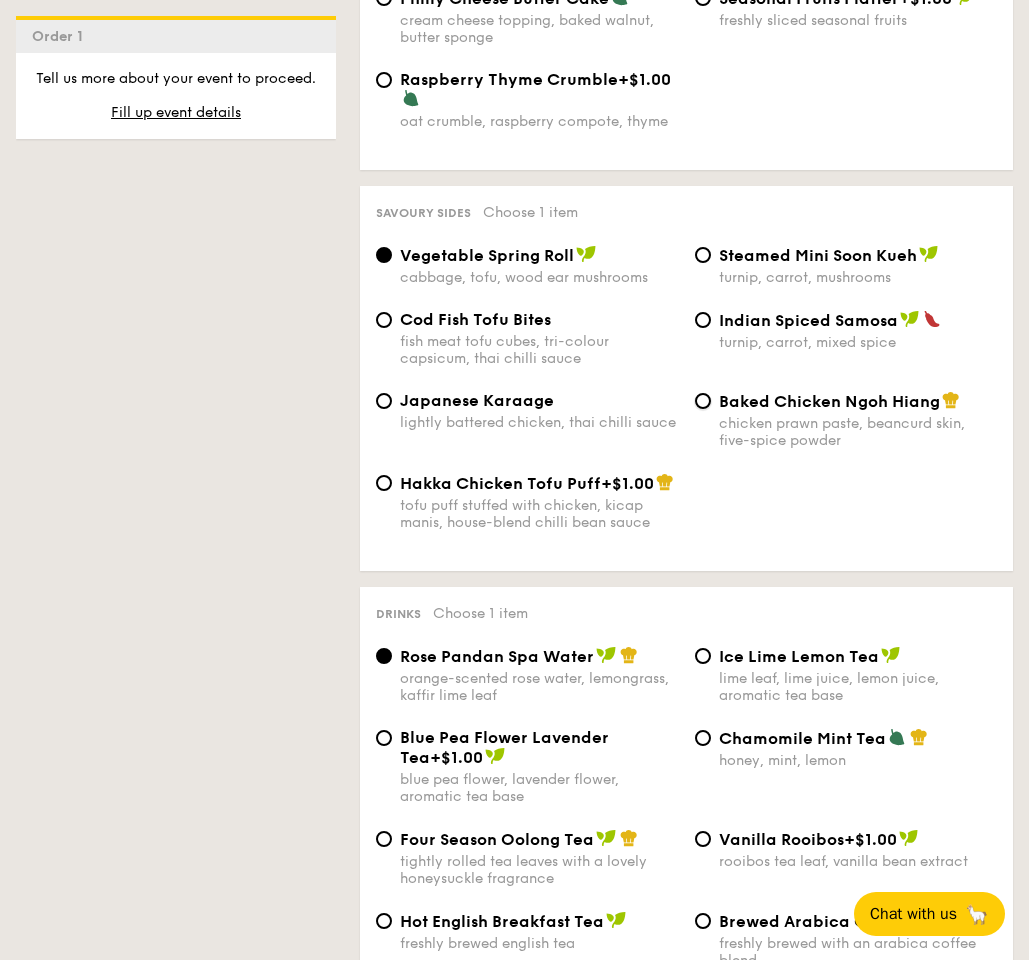 click on "Baked Chicken Ngoh Hiang chicken prawn paste, beancurd skin, five-spice powder" at bounding box center (703, 401) 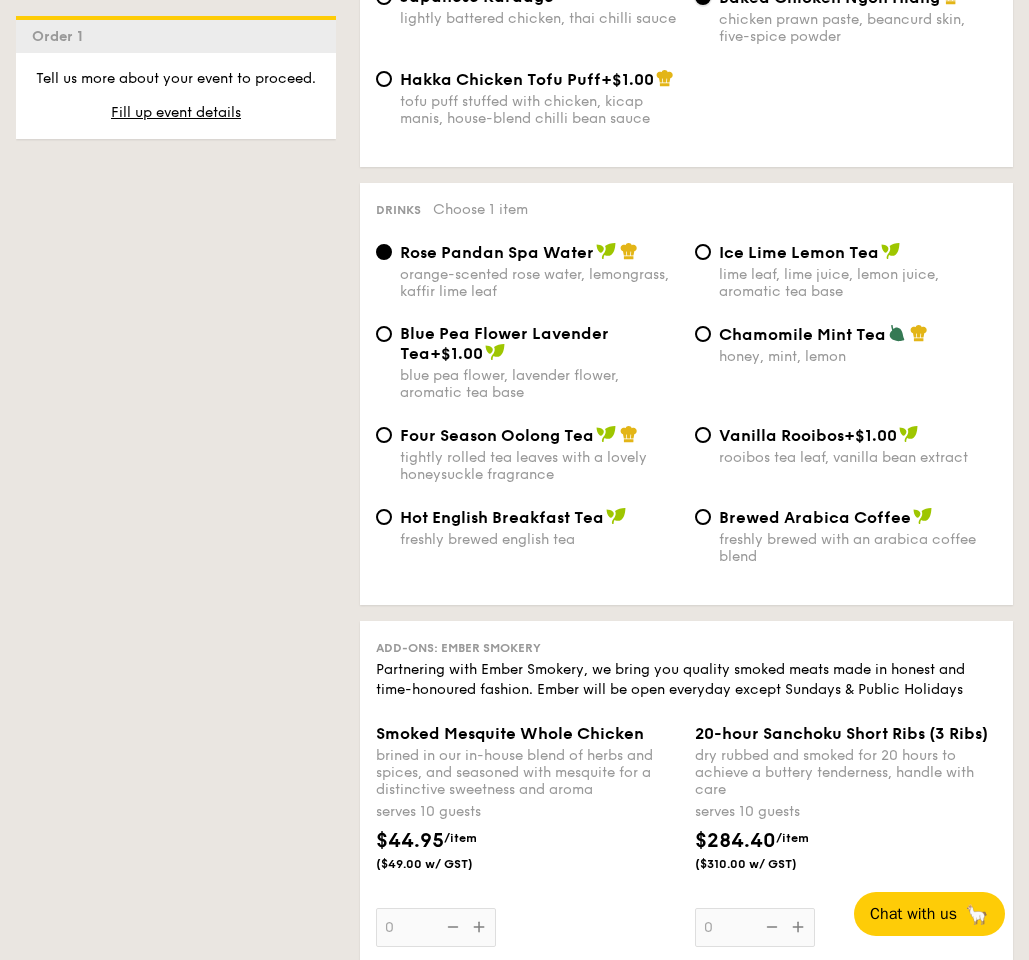 scroll, scrollTop: 3980, scrollLeft: 0, axis: vertical 